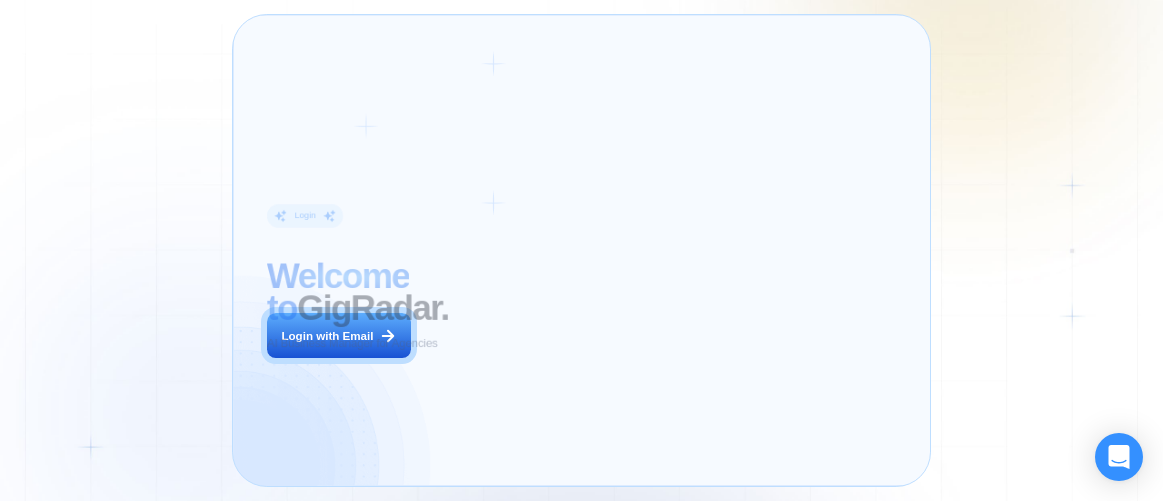 scroll, scrollTop: 0, scrollLeft: 0, axis: both 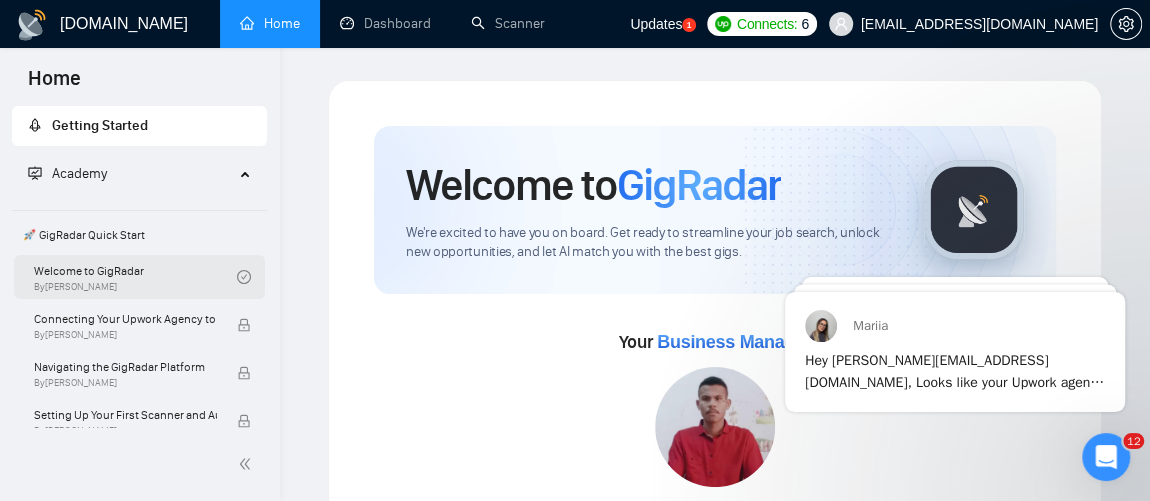 click on "Welcome to GigRadar By  [PERSON_NAME]" at bounding box center [135, 277] 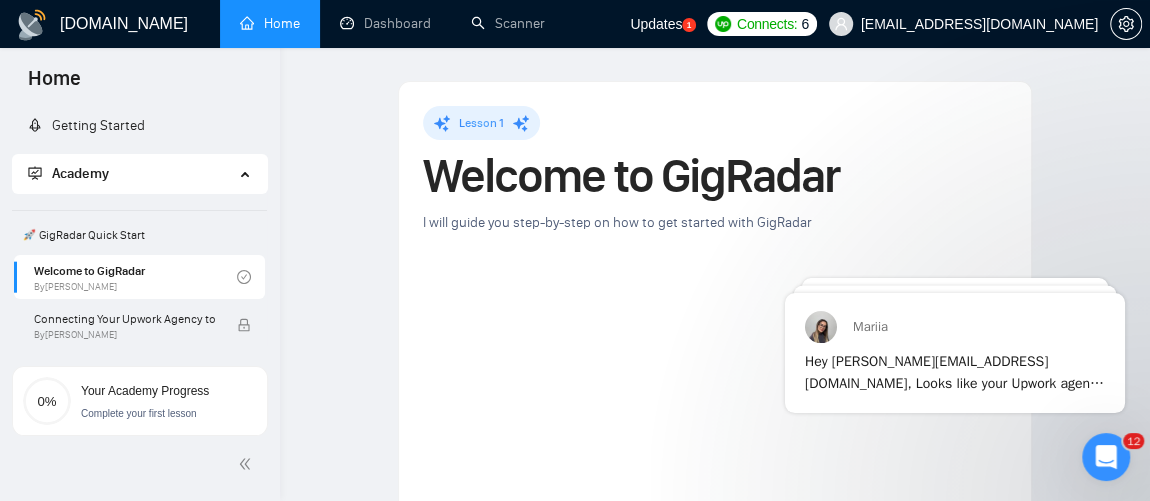 scroll, scrollTop: 0, scrollLeft: 0, axis: both 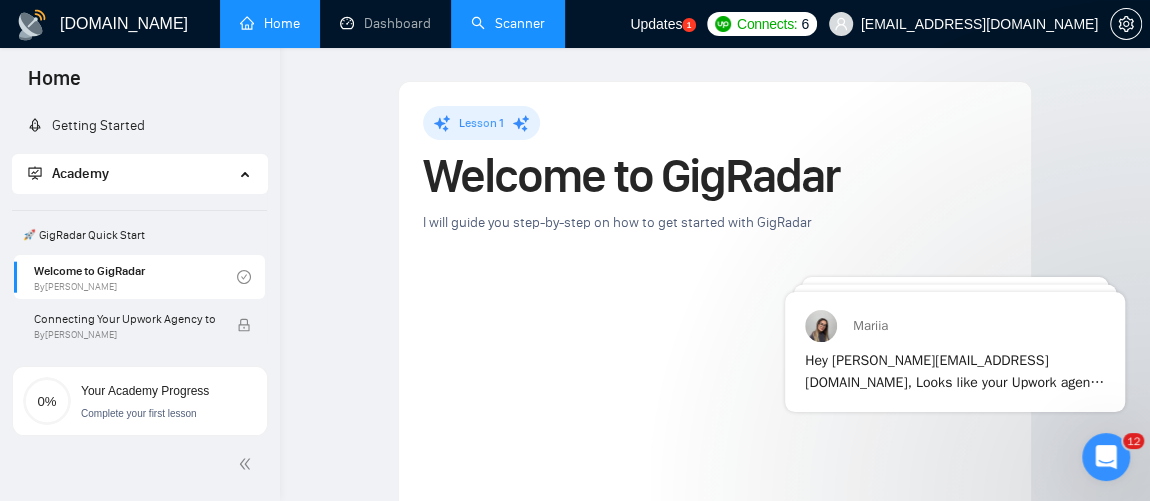 click on "Scanner" at bounding box center (508, 23) 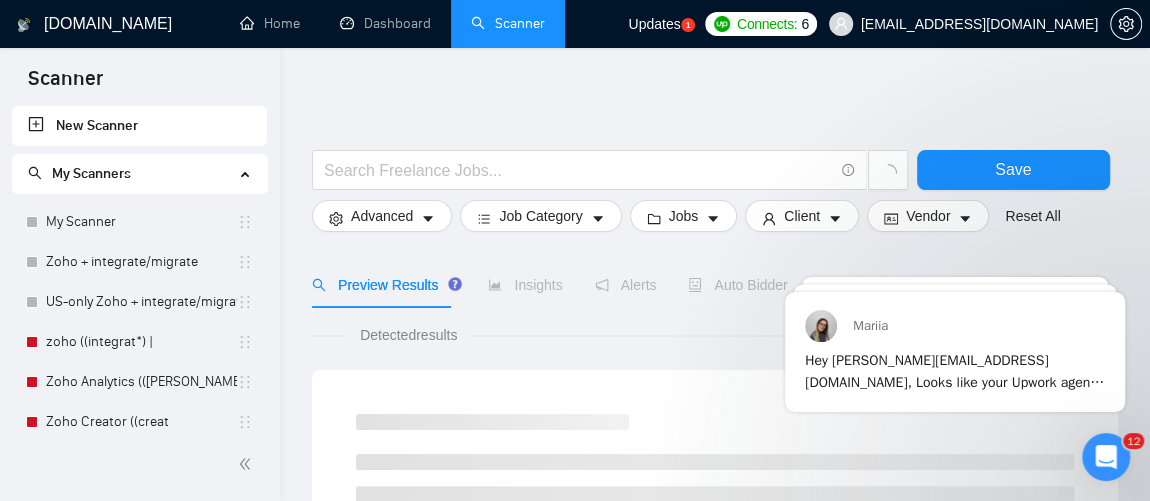 click on "Updates" at bounding box center [654, 24] 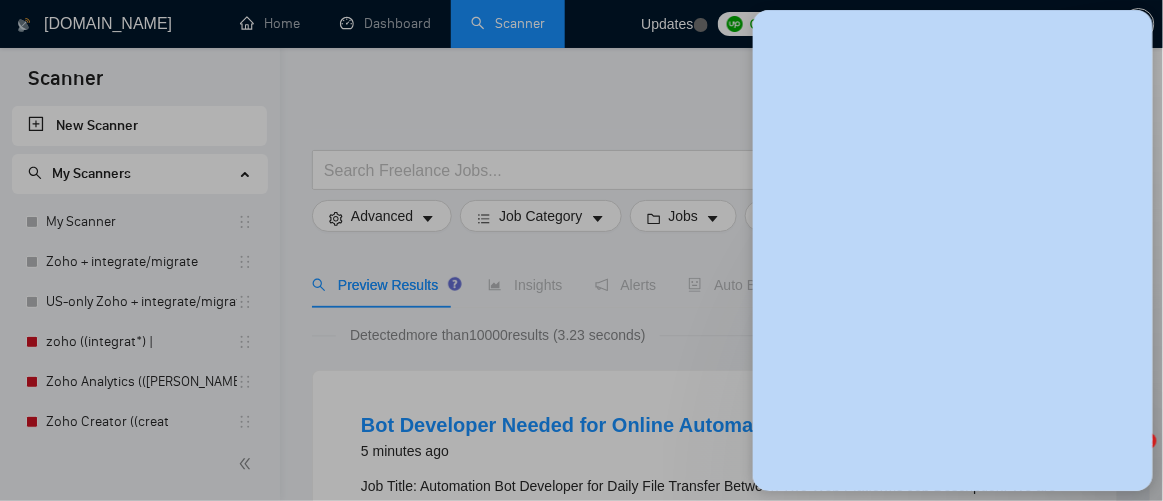 click at bounding box center [581, 250] 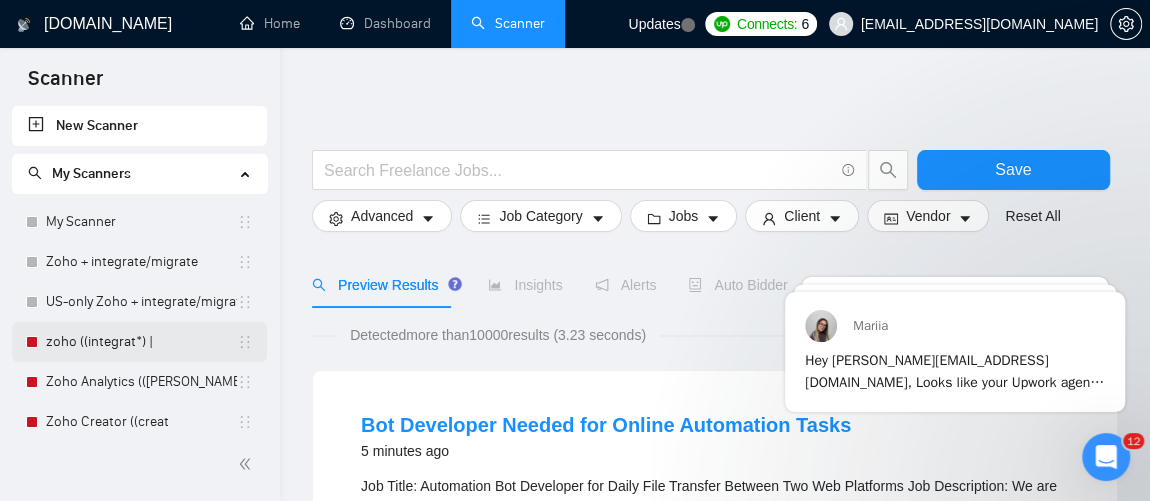 click on "zoho ((integrat*) |" at bounding box center [141, 342] 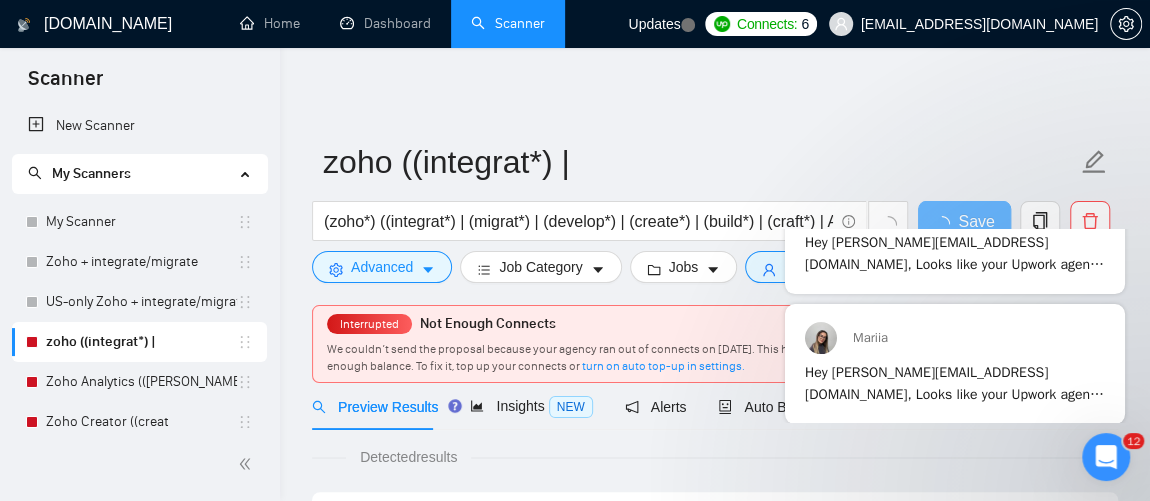scroll, scrollTop: 11, scrollLeft: 0, axis: vertical 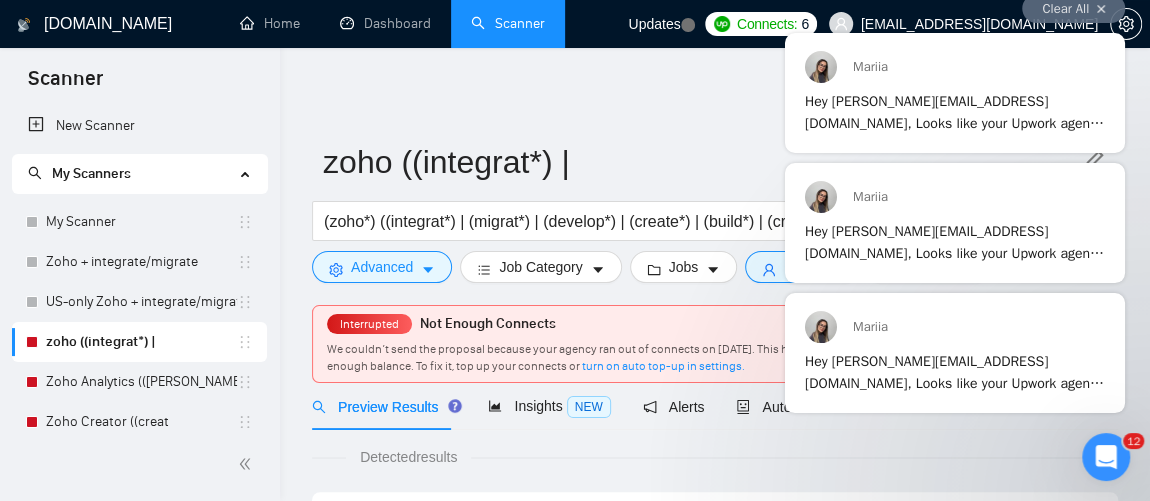 click on "Clear All" at bounding box center [1073, 9] 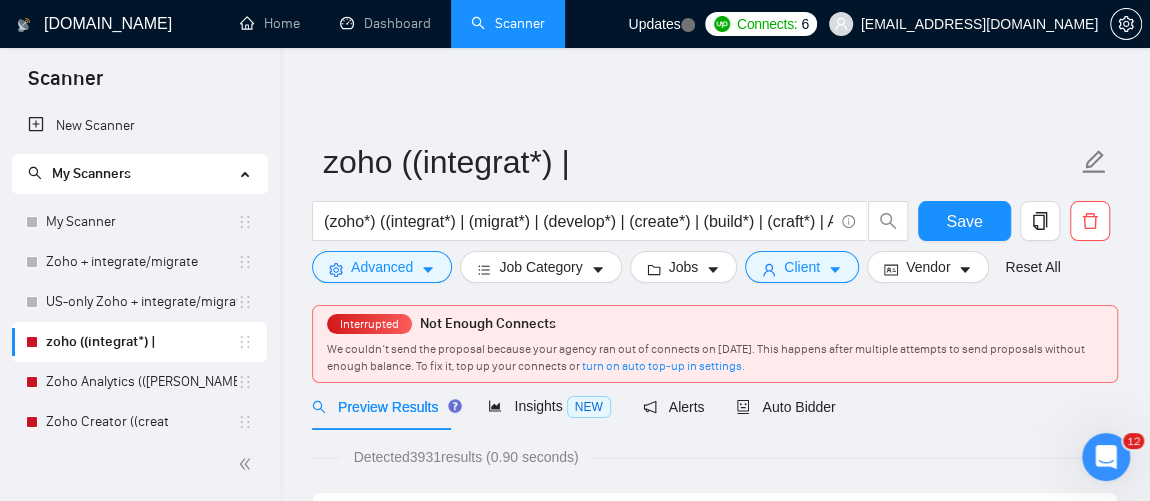 click on "Preview Results" at bounding box center (384, 406) 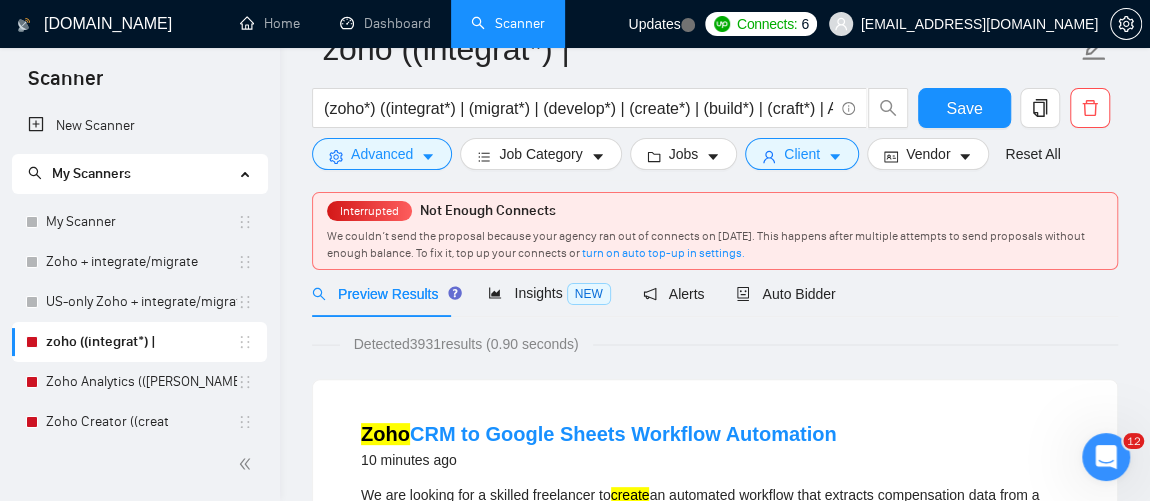 scroll, scrollTop: 438, scrollLeft: 0, axis: vertical 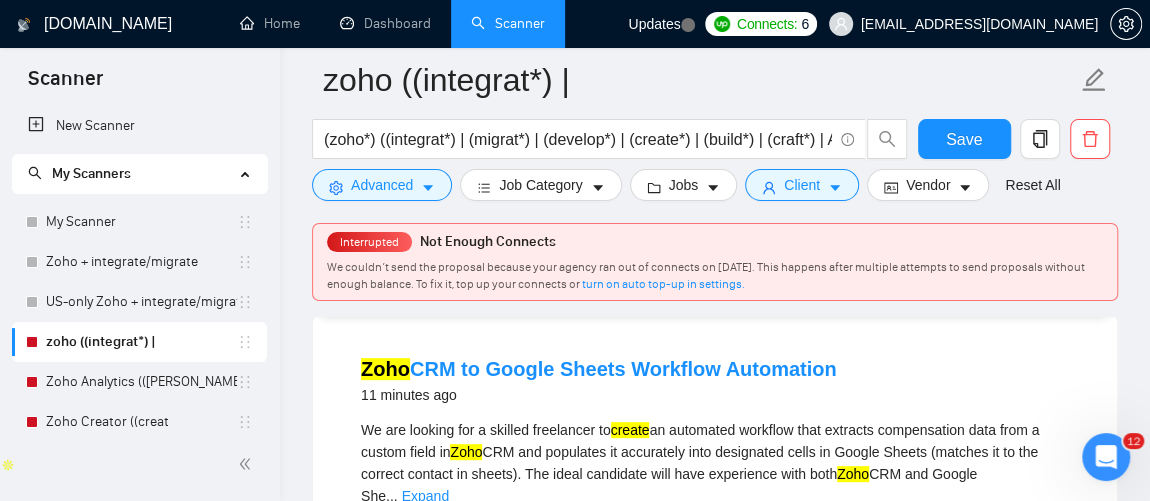 click on "Interrupted" at bounding box center (369, 242) 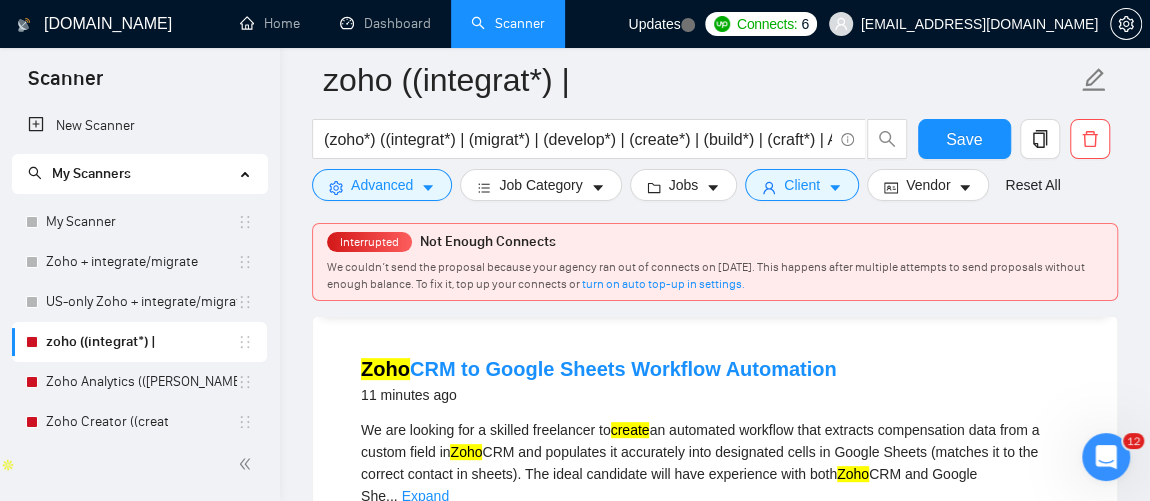 click on "zoho ((integrat*) |" at bounding box center (141, 342) 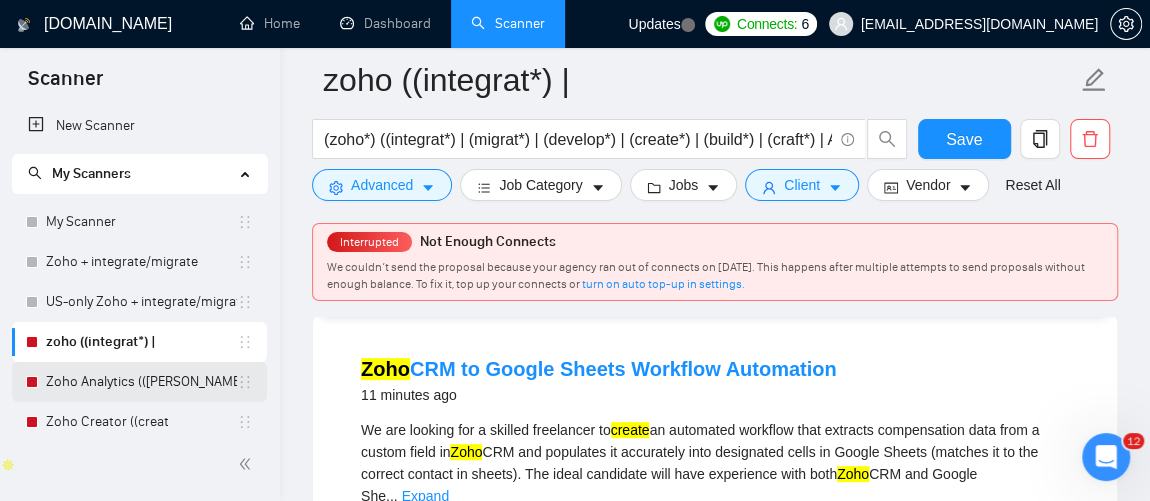 click on "Zoho Analytics (([PERSON_NAME]" at bounding box center (141, 382) 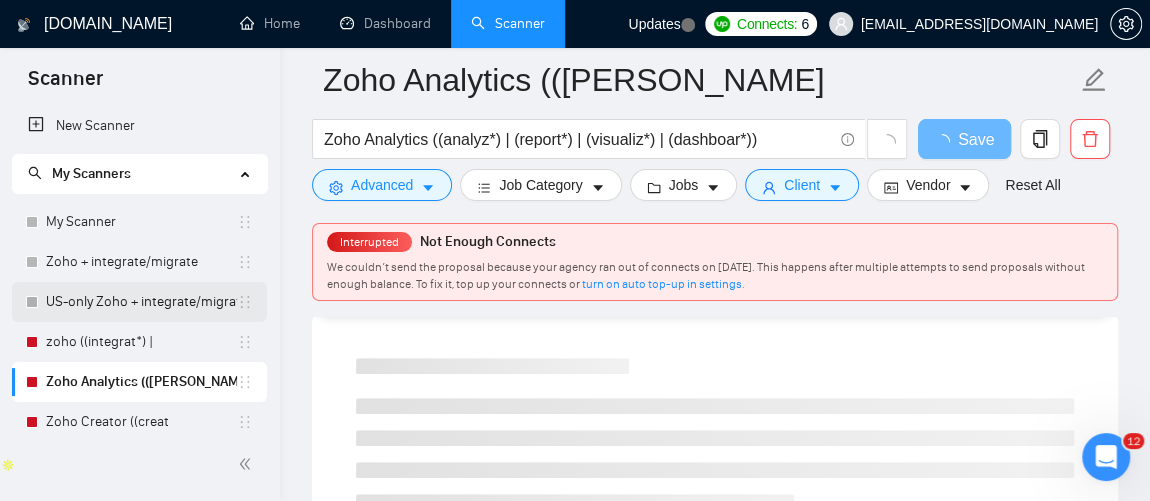 click on "US-only Zoho + integrate/migrate" at bounding box center (141, 302) 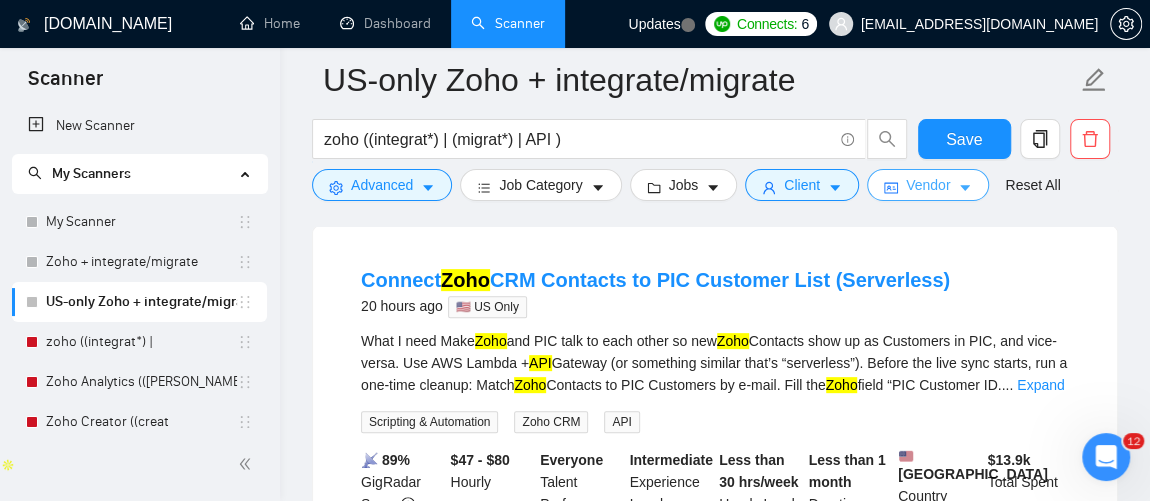 click 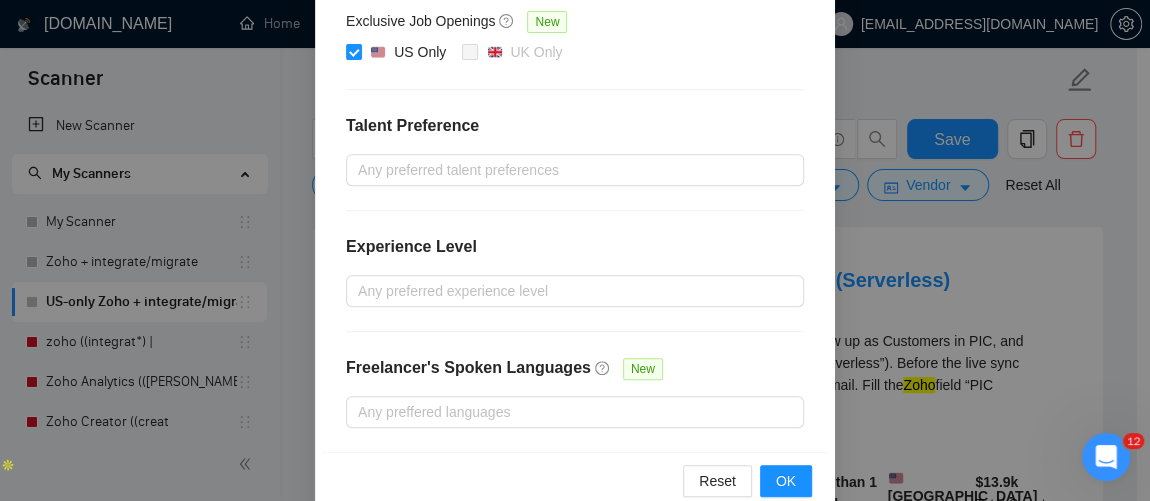 scroll, scrollTop: 418, scrollLeft: 0, axis: vertical 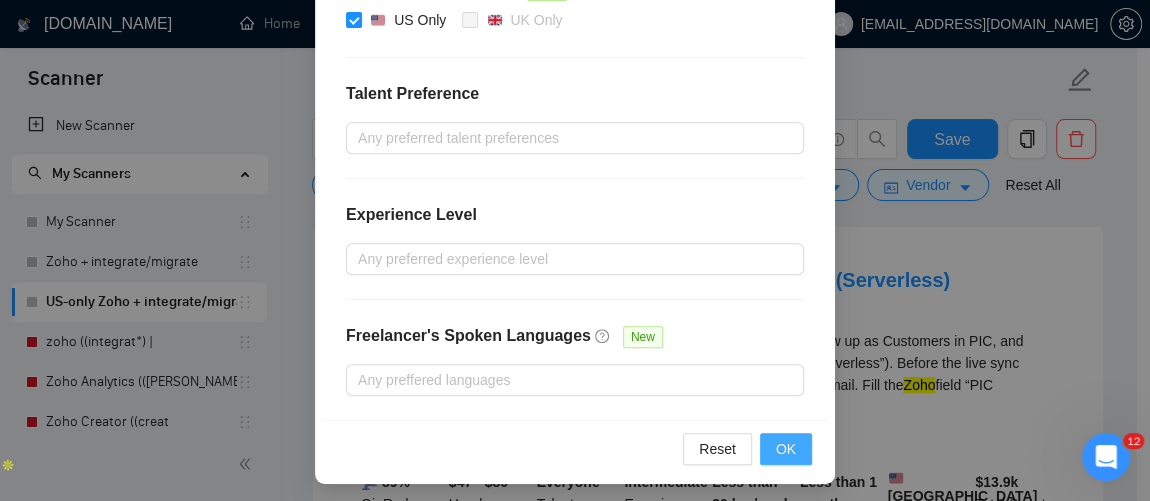 click on "OK" at bounding box center [786, 449] 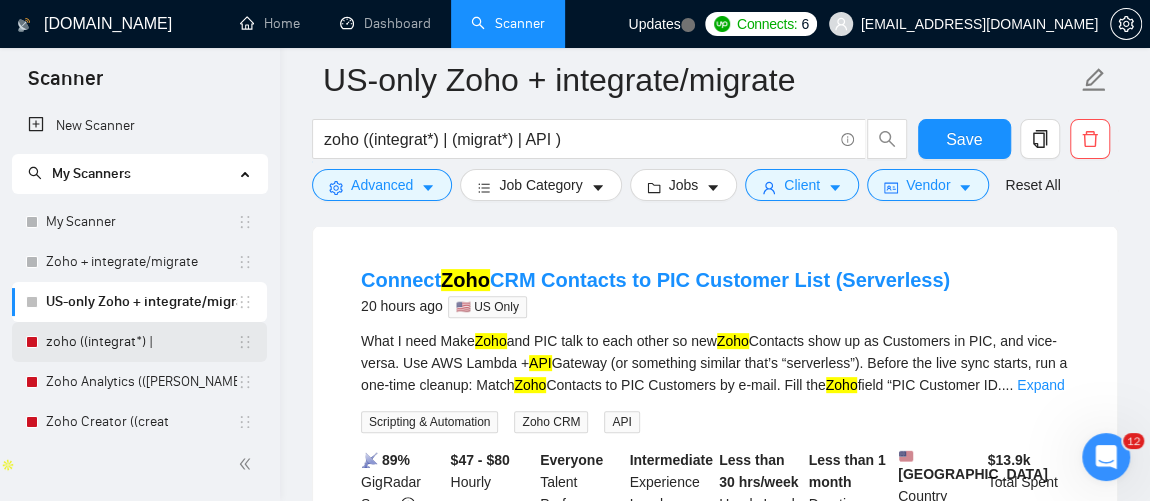click on "zoho ((integrat*) |" at bounding box center (141, 342) 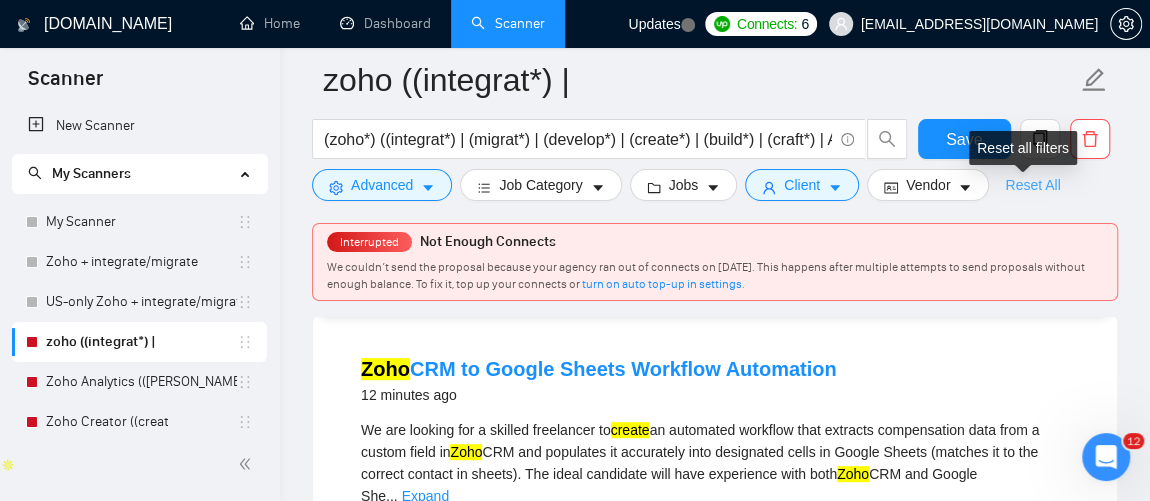 click on "Reset All" at bounding box center [1032, 185] 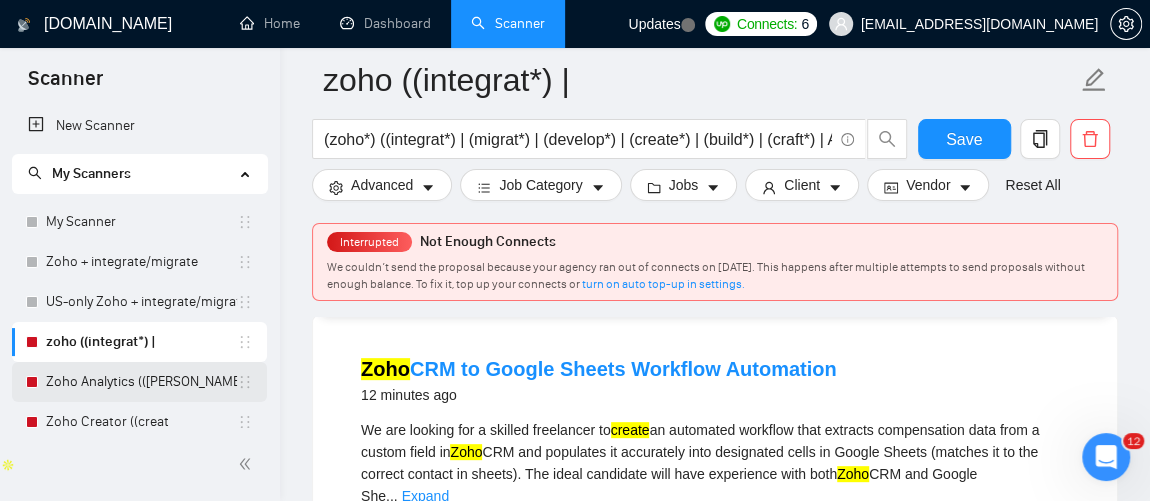 click on "Zoho Analytics (([PERSON_NAME]" at bounding box center [141, 382] 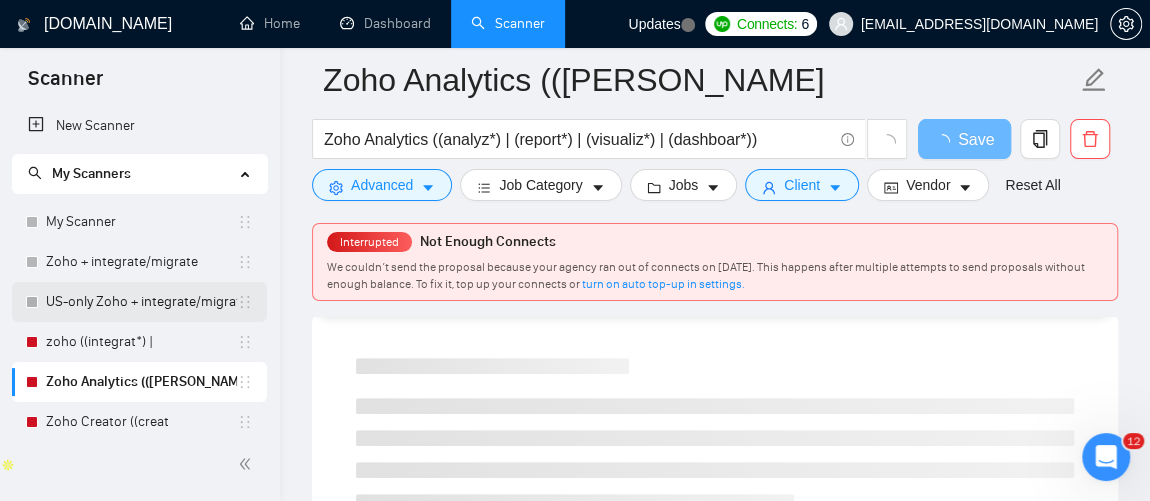click on "US-only Zoho + integrate/migrate" at bounding box center [141, 302] 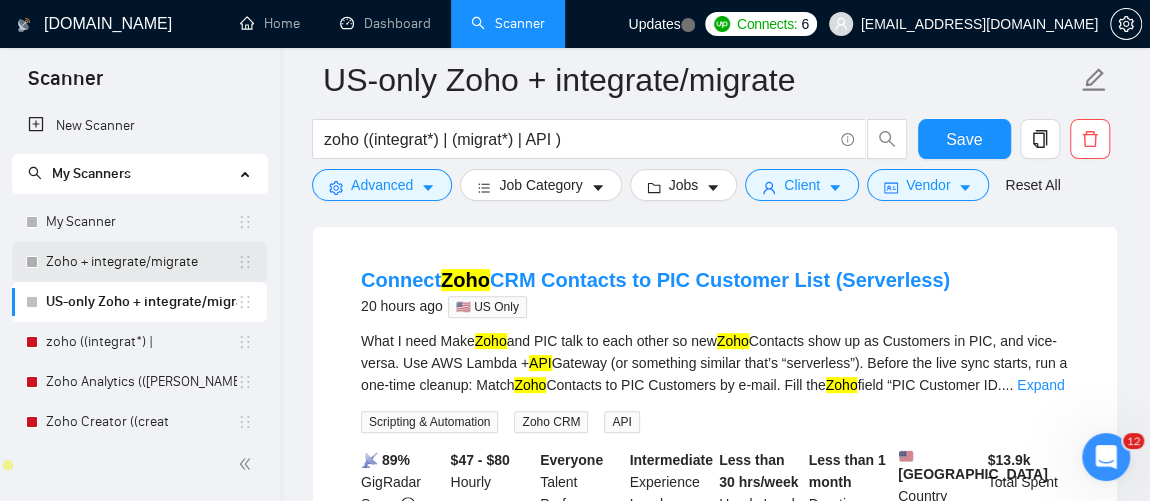 click on "Zoho + integrate/migrate" at bounding box center [141, 262] 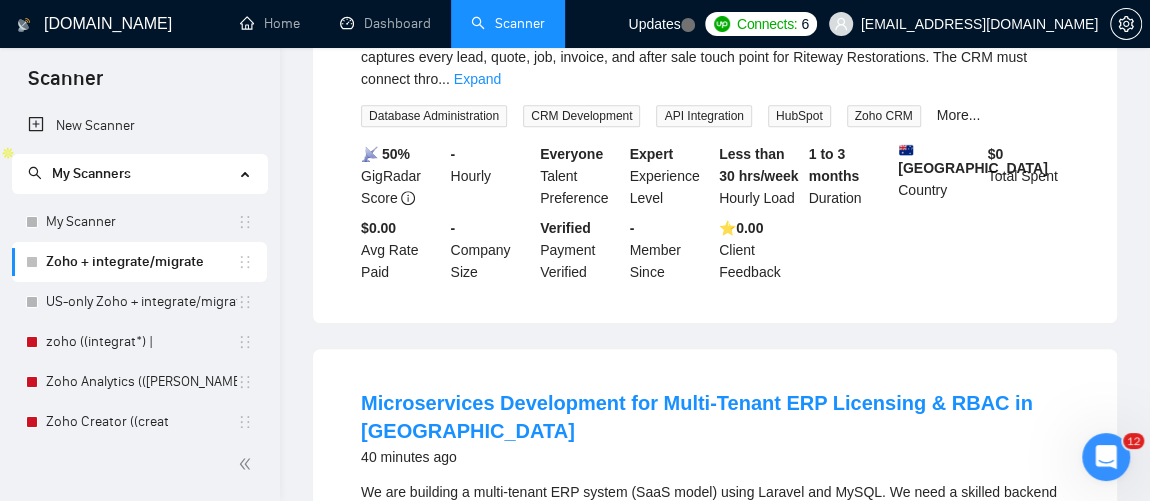 scroll, scrollTop: 0, scrollLeft: 0, axis: both 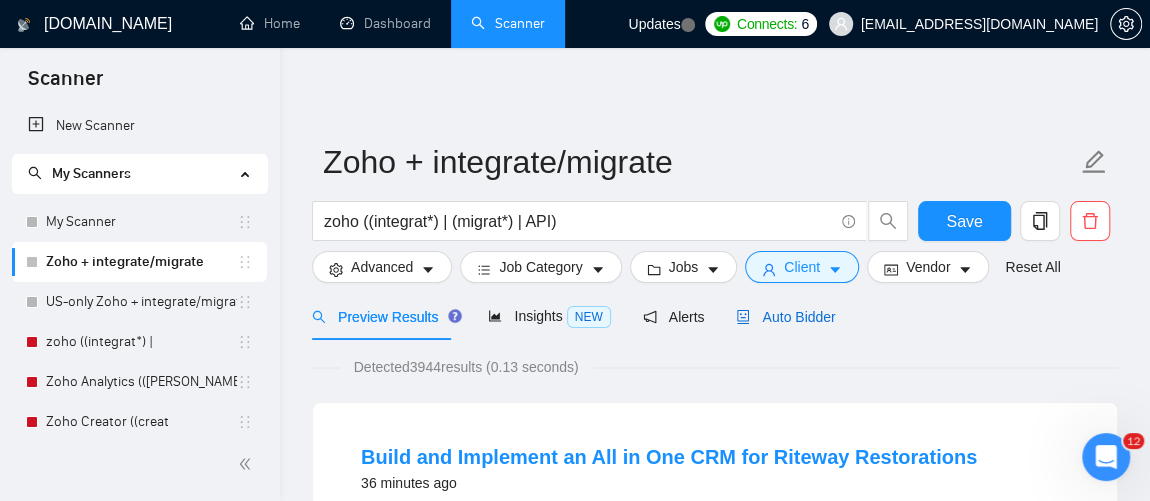 click on "Auto Bidder" at bounding box center (785, 317) 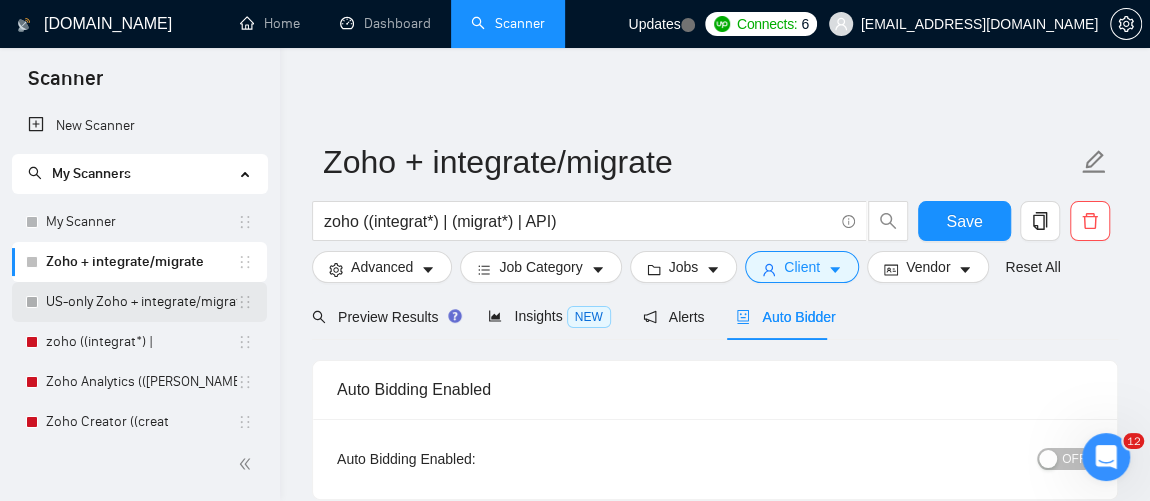 click on "US-only Zoho + integrate/migrate" at bounding box center [141, 302] 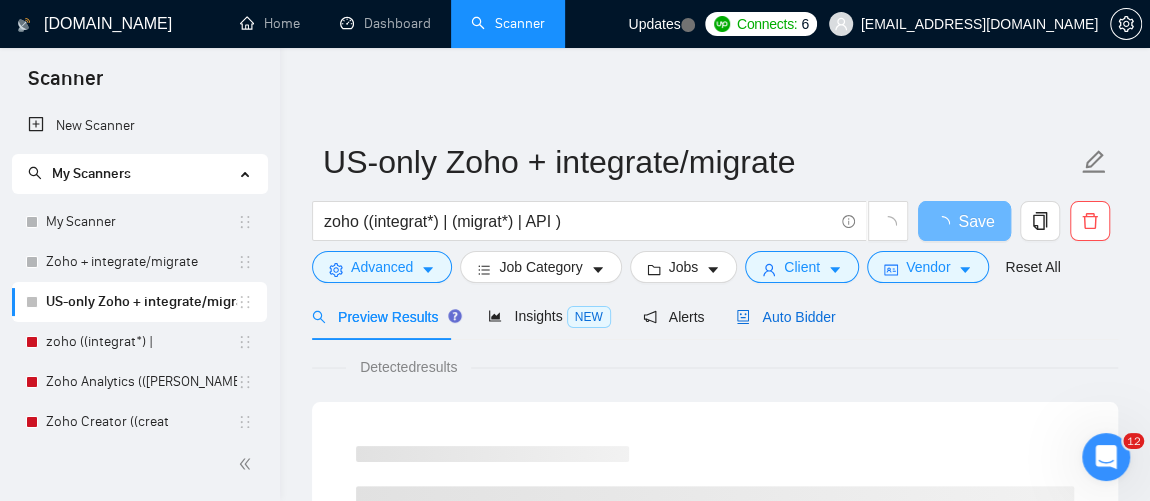 click on "Auto Bidder" at bounding box center [785, 317] 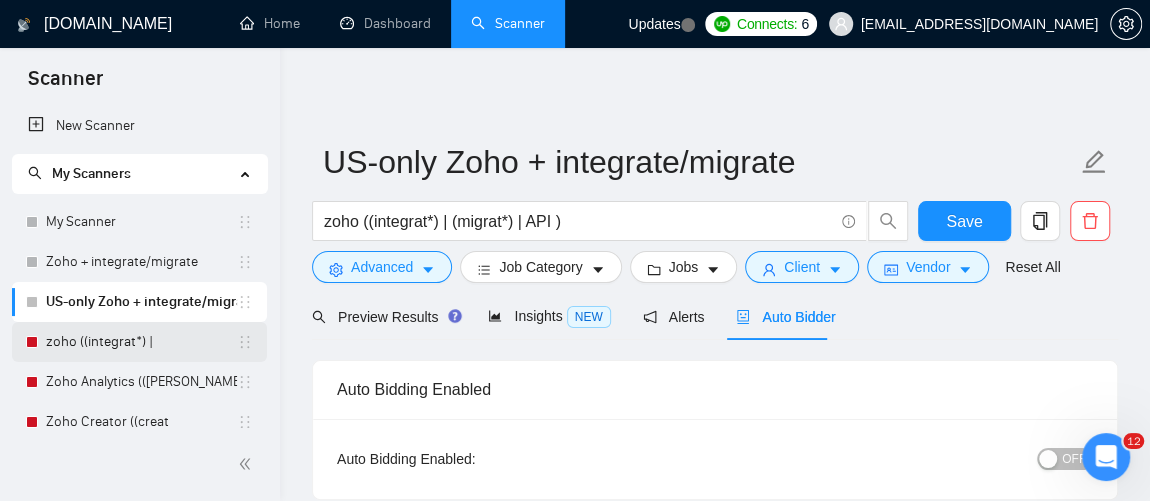 click on "zoho ((integrat*) |" at bounding box center (141, 342) 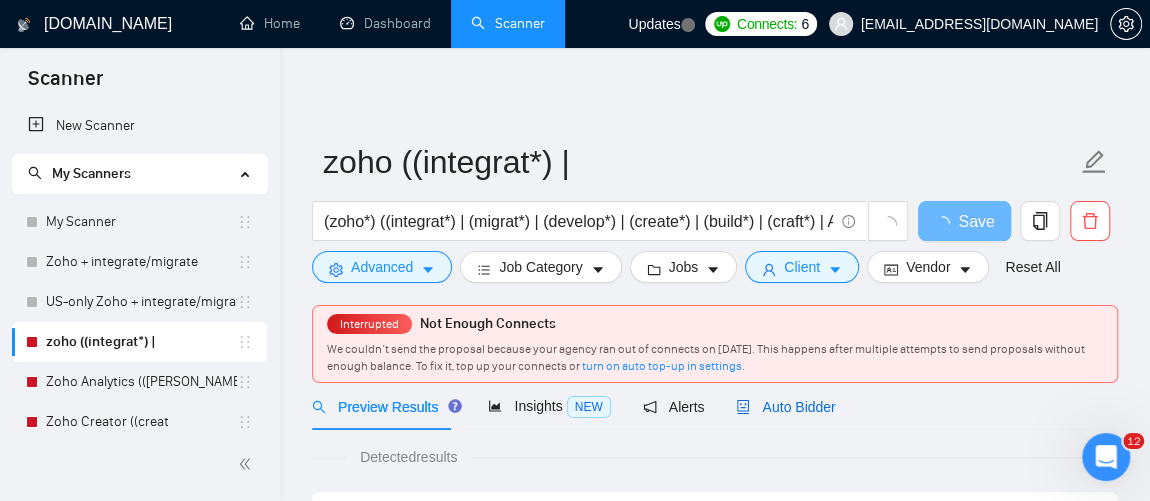 click on "Auto Bidder" at bounding box center [785, 407] 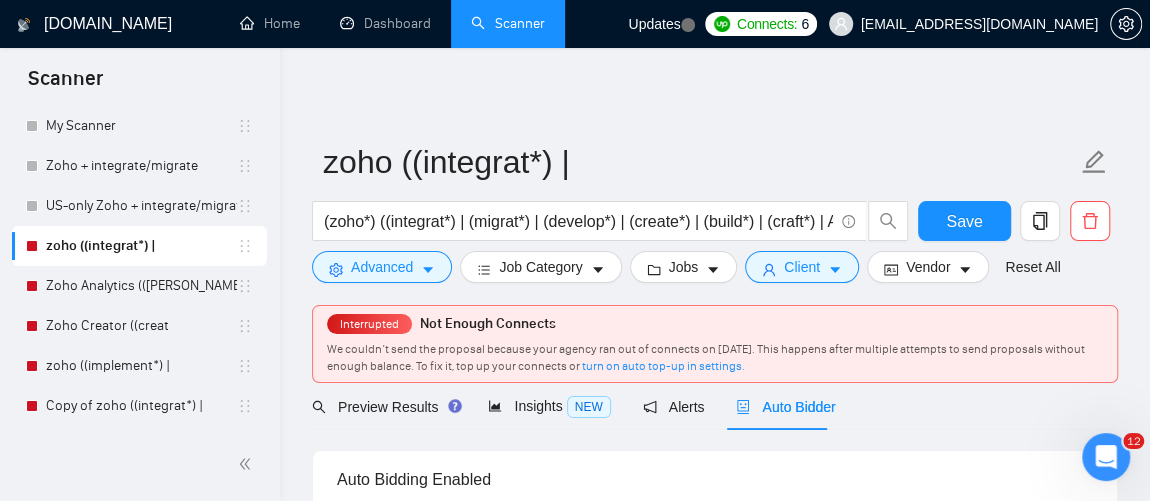 scroll, scrollTop: 133, scrollLeft: 0, axis: vertical 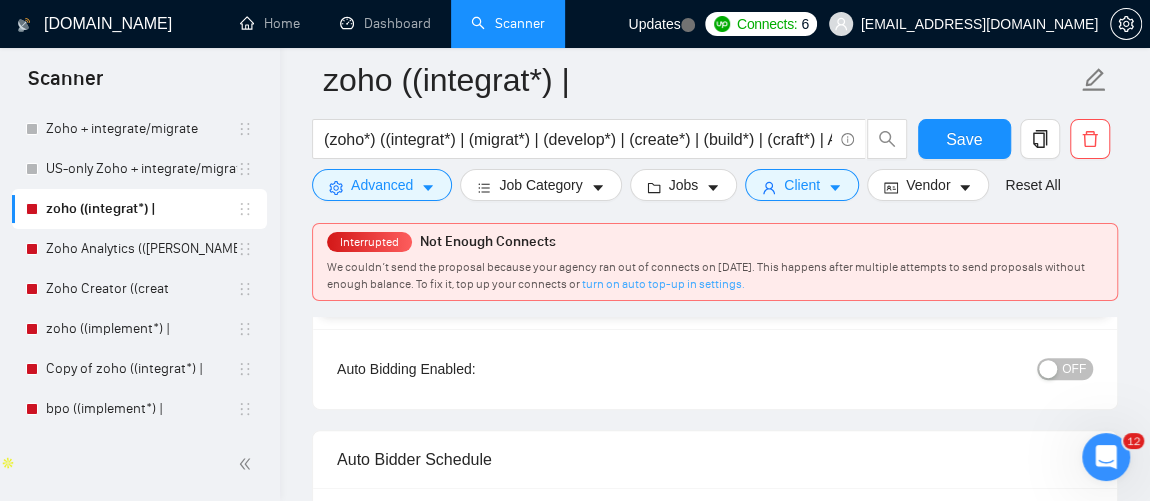 click on "turn on auto top-up in settings." at bounding box center [663, 284] 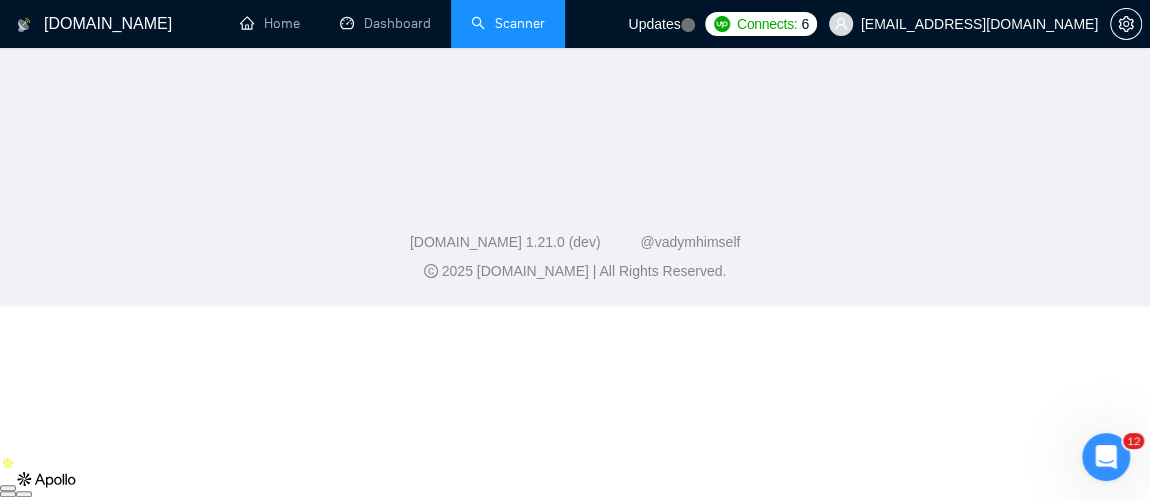 scroll, scrollTop: 0, scrollLeft: 0, axis: both 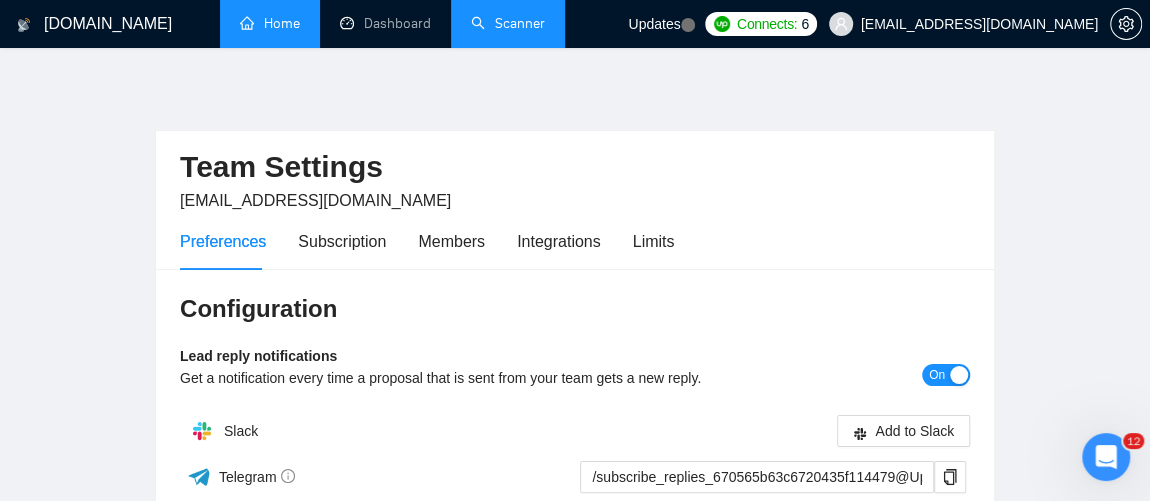 click on "Home" at bounding box center [270, 23] 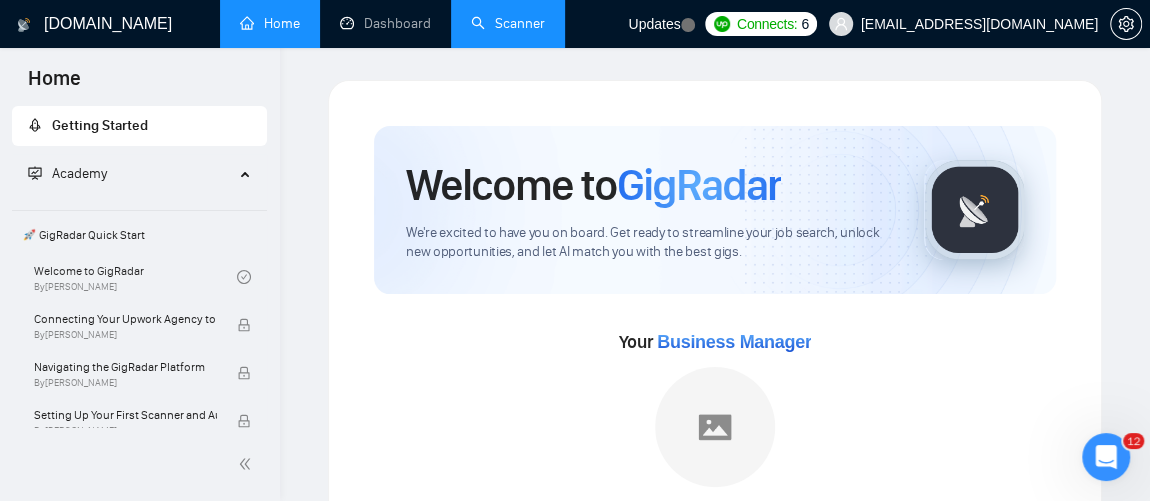click on "Scanner" at bounding box center (508, 23) 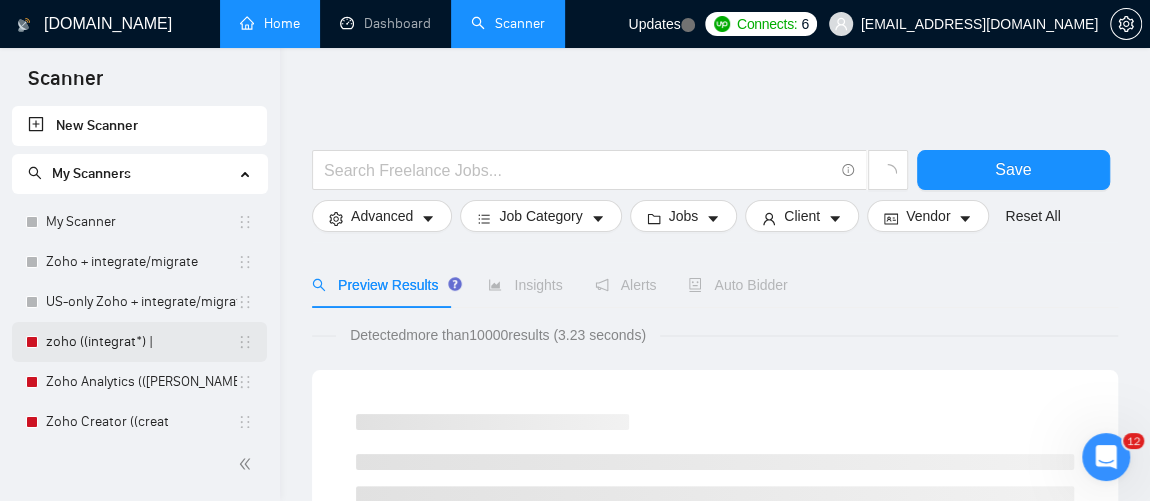 click on "zoho ((integrat*) |" at bounding box center [141, 342] 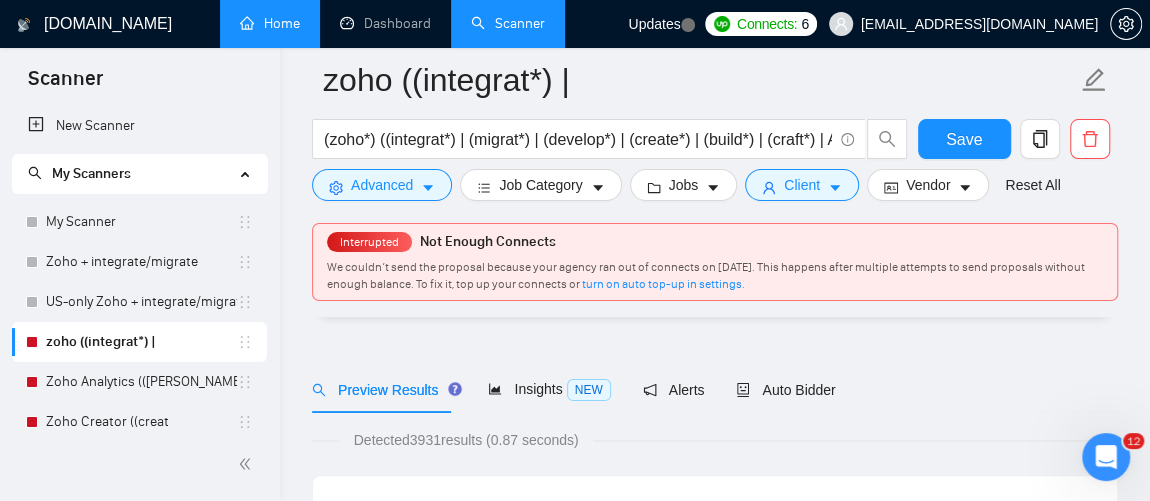 scroll, scrollTop: 131, scrollLeft: 0, axis: vertical 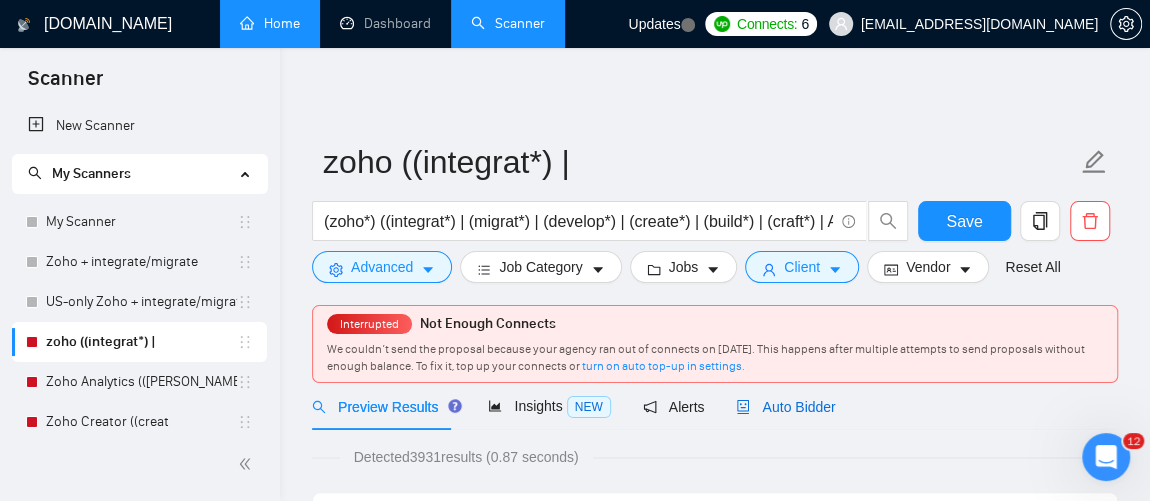 click on "Auto Bidder" at bounding box center (785, 407) 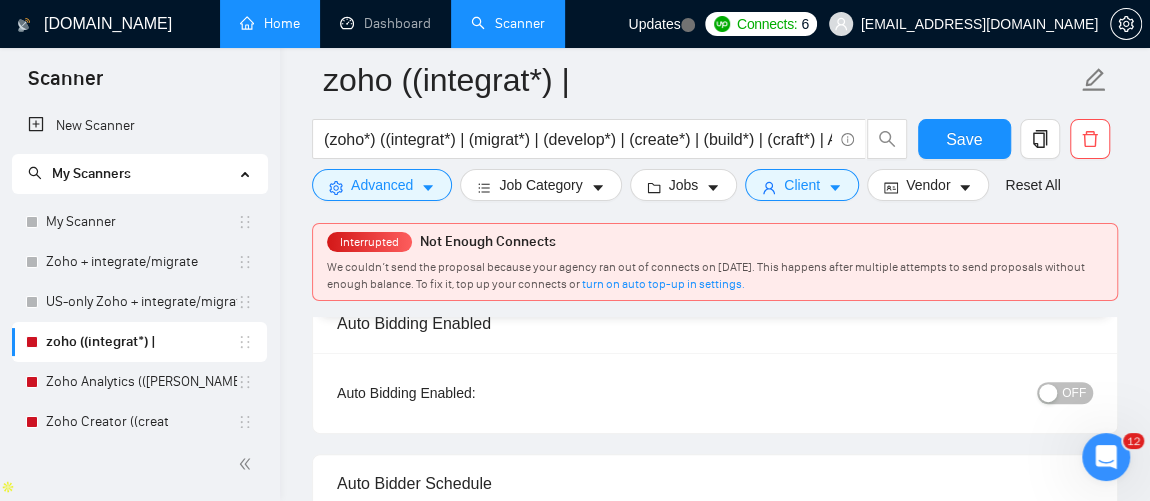 scroll, scrollTop: 165, scrollLeft: 0, axis: vertical 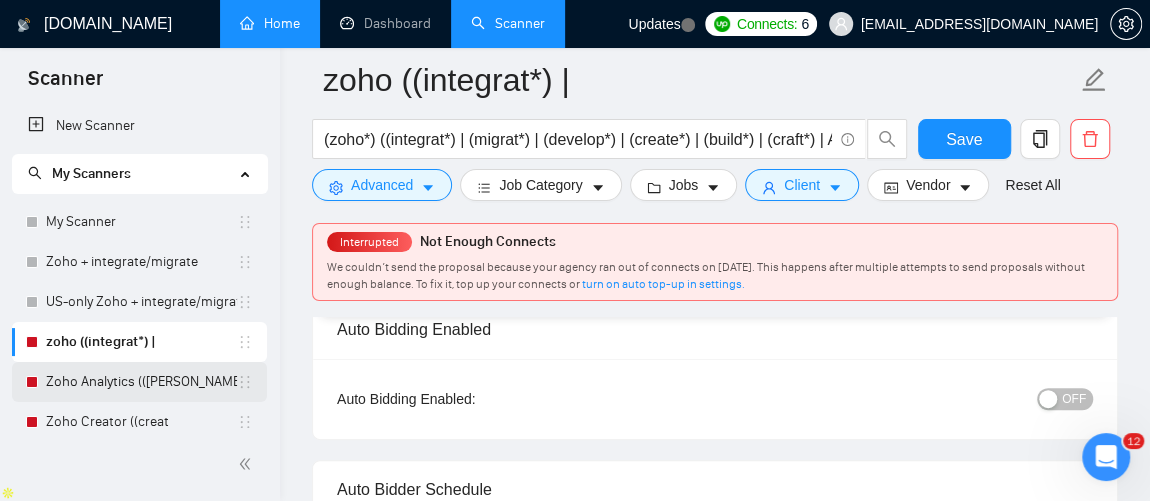 click on "Zoho Analytics (([PERSON_NAME]" at bounding box center (141, 382) 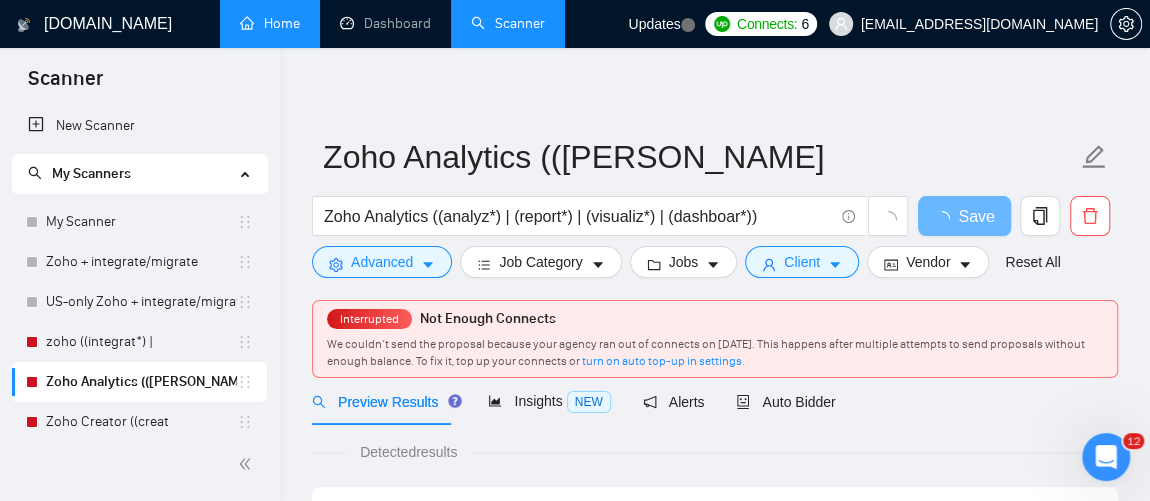 scroll, scrollTop: 0, scrollLeft: 0, axis: both 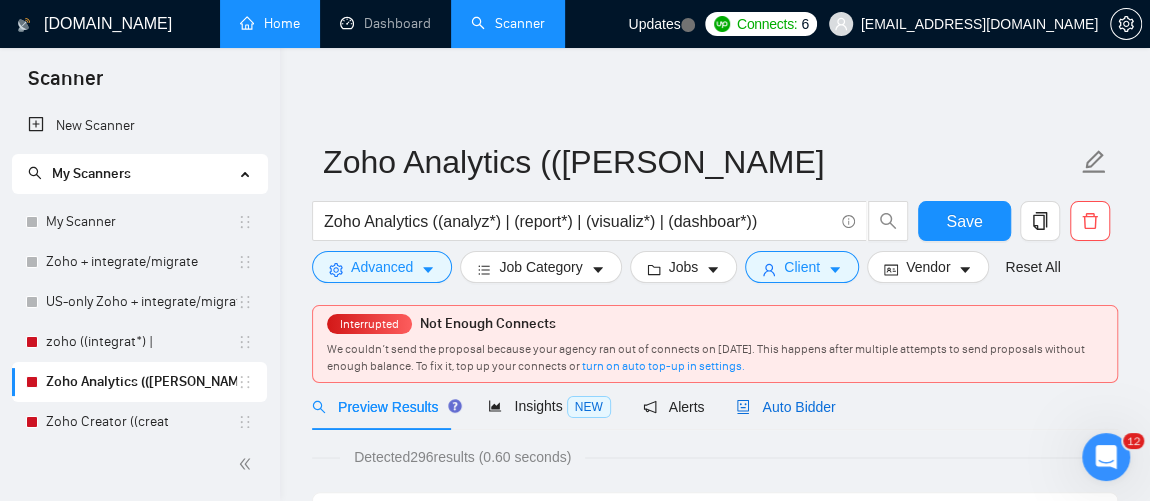 click on "Auto Bidder" at bounding box center (785, 407) 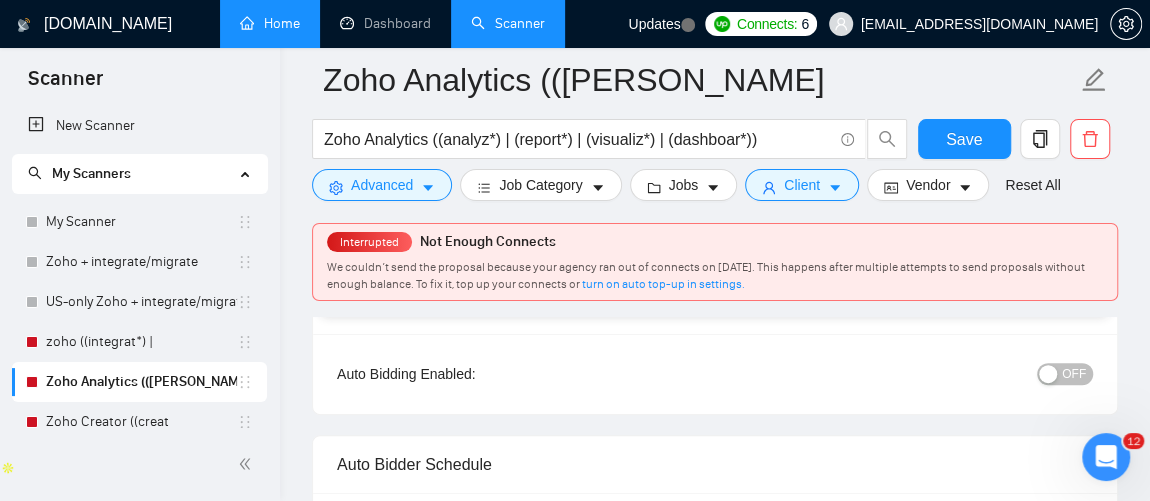 scroll, scrollTop: 196, scrollLeft: 0, axis: vertical 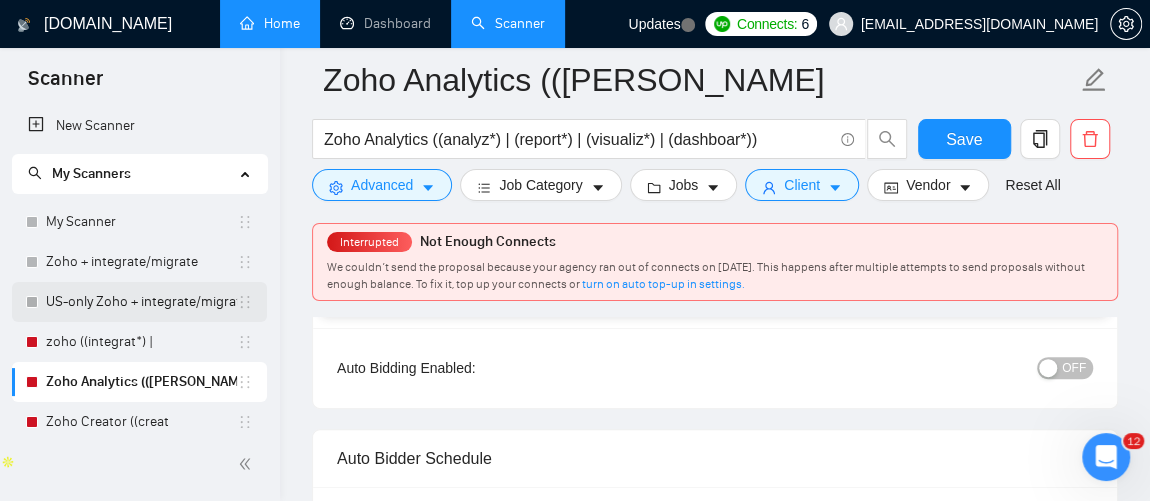 click on "US-only Zoho + integrate/migrate" at bounding box center [141, 302] 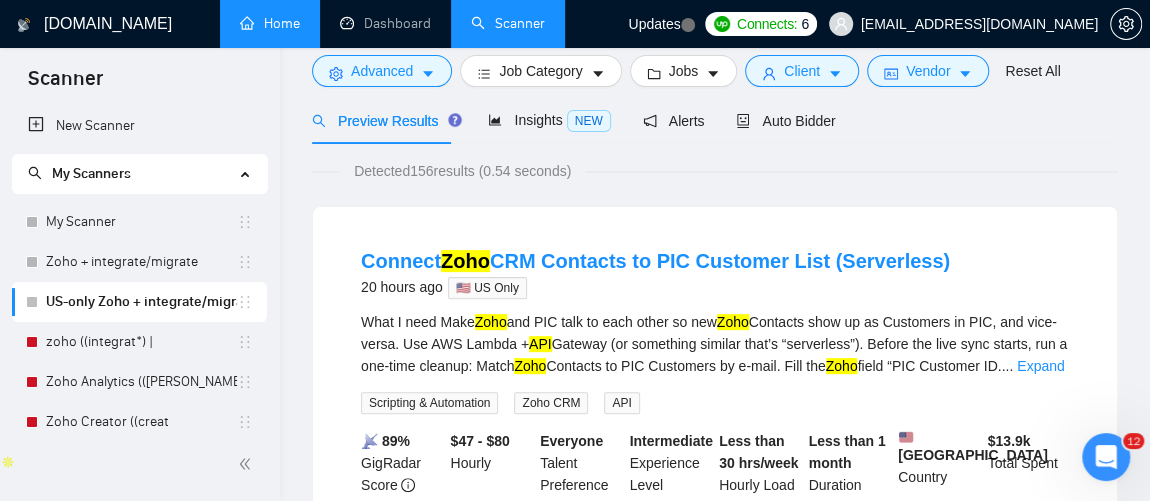 scroll, scrollTop: 0, scrollLeft: 0, axis: both 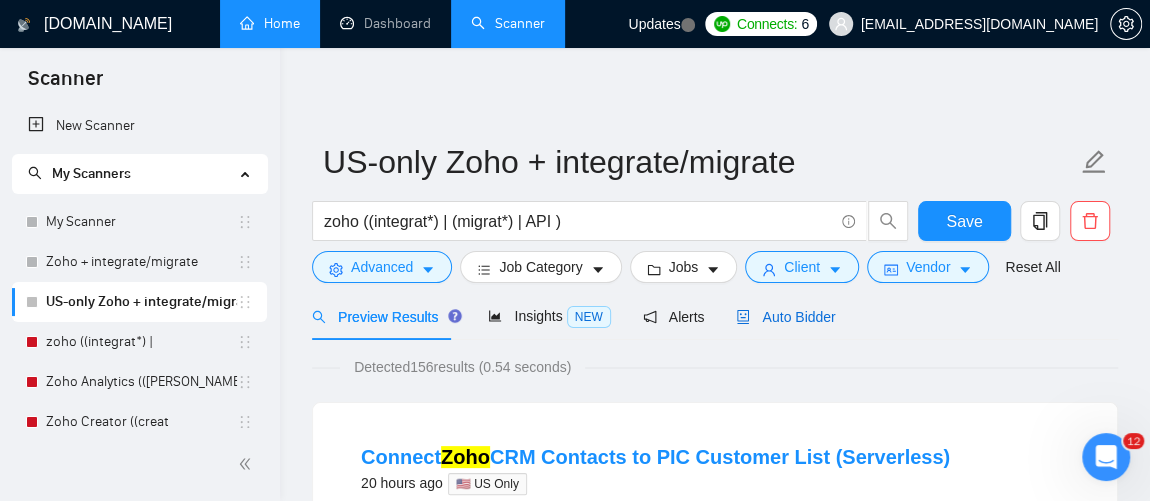 click on "Auto Bidder" at bounding box center [785, 317] 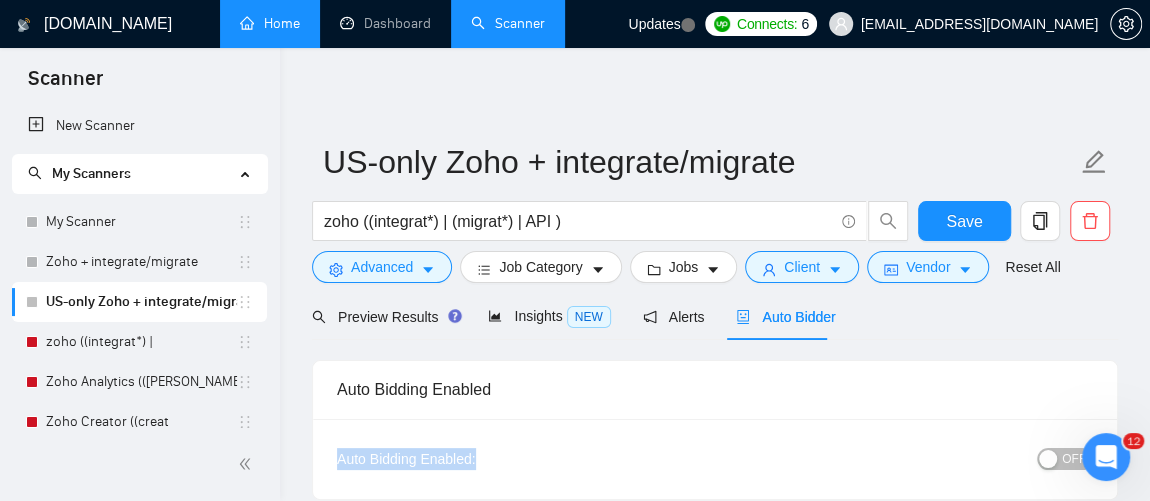 drag, startPoint x: 330, startPoint y: 463, endPoint x: 483, endPoint y: 454, distance: 153.26448 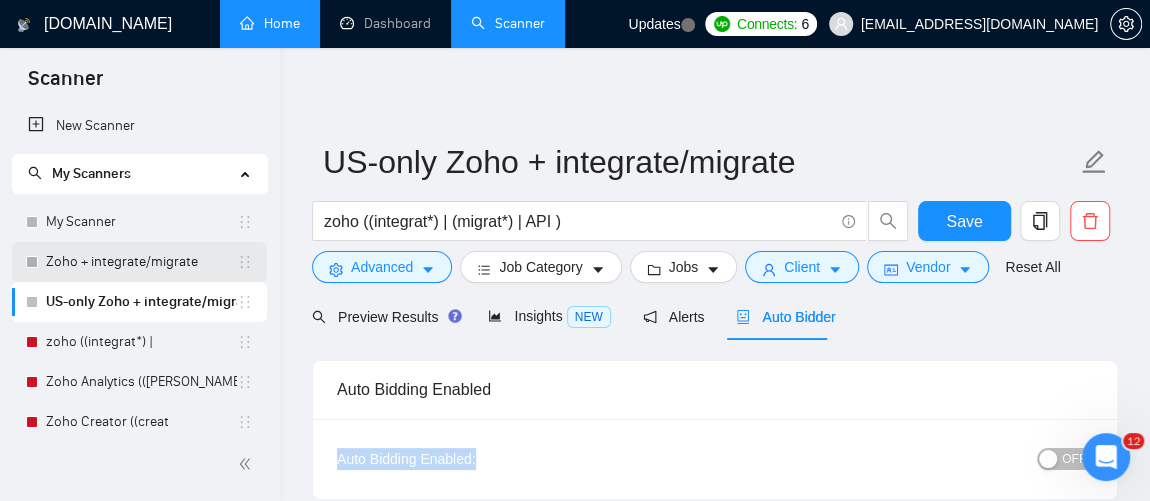 click on "Zoho + integrate/migrate" at bounding box center [141, 262] 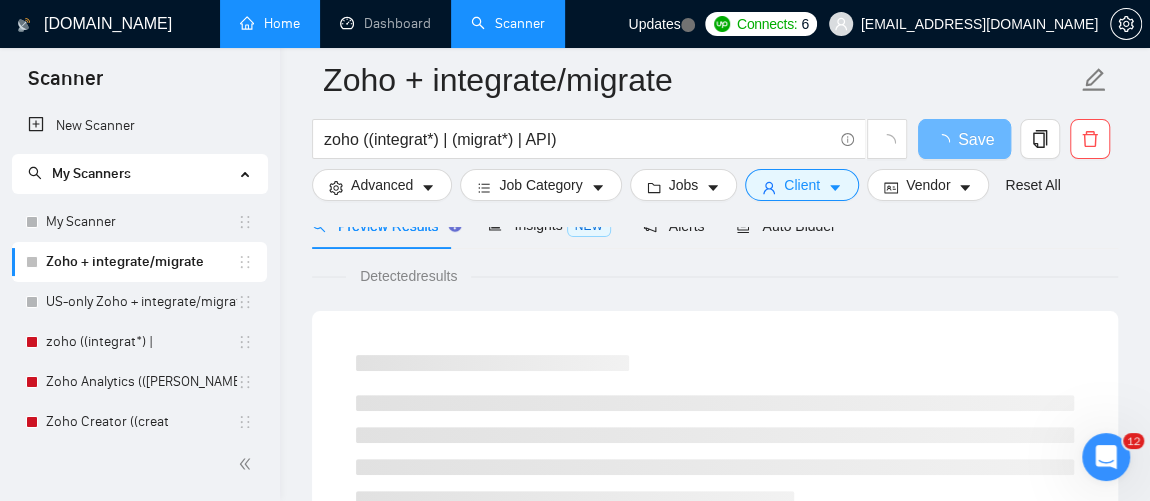 scroll, scrollTop: 104, scrollLeft: 0, axis: vertical 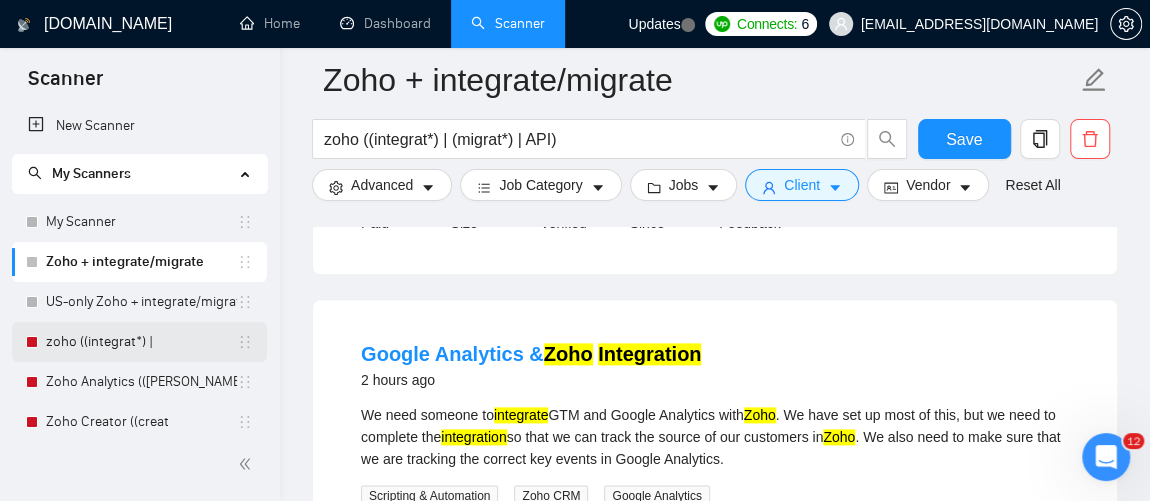 click on "zoho ((integrat*) |" at bounding box center (141, 342) 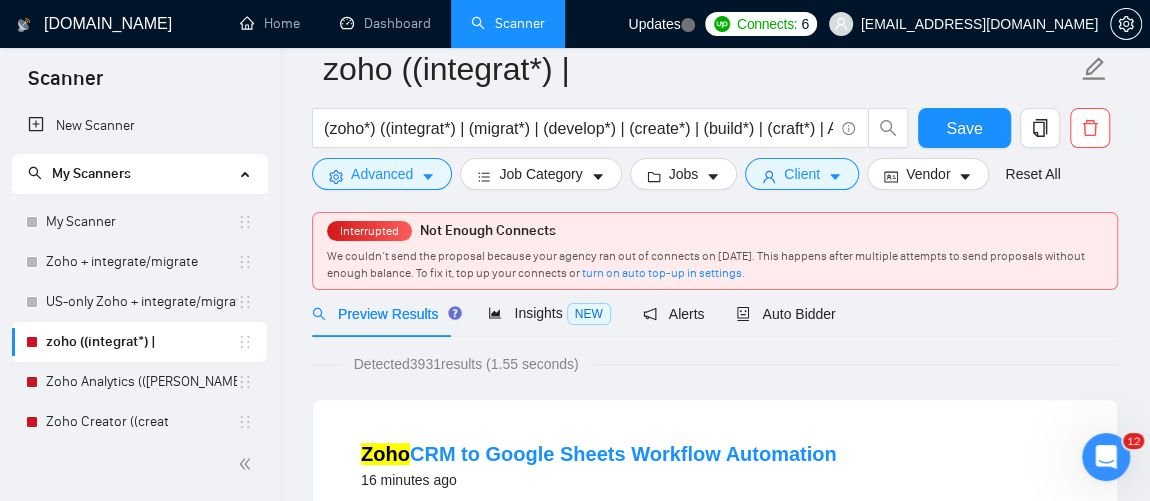 scroll, scrollTop: 0, scrollLeft: 0, axis: both 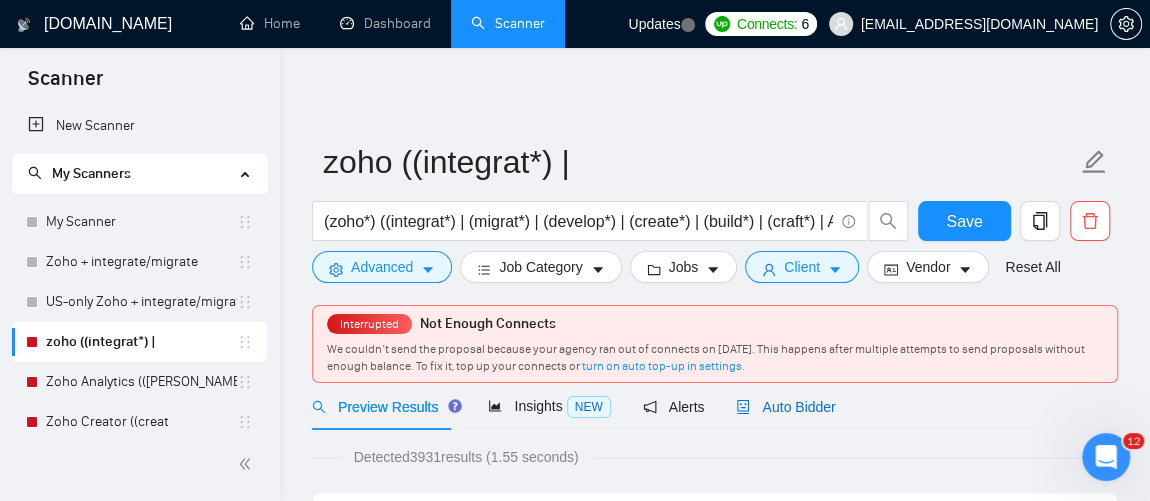 click on "Auto Bidder" at bounding box center (785, 407) 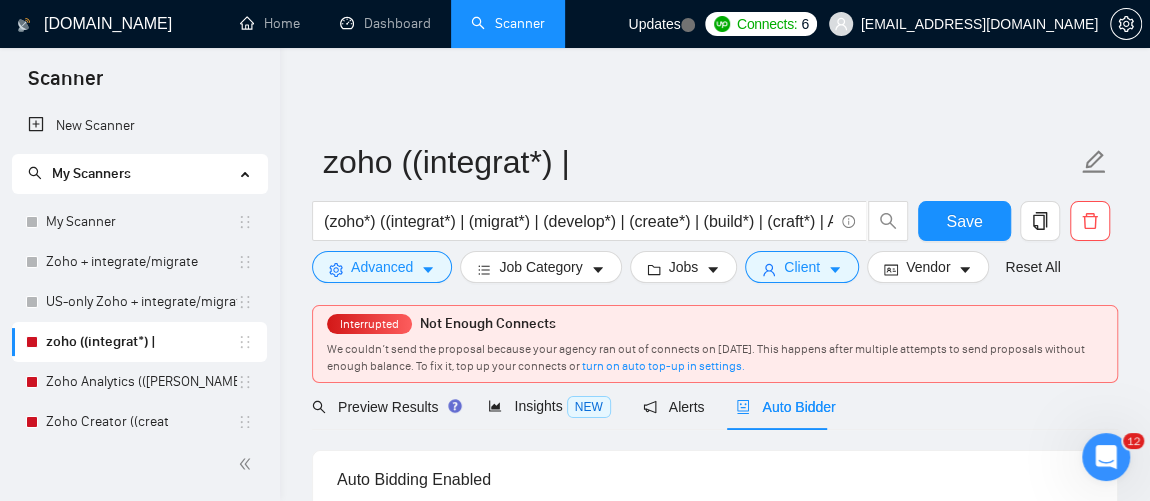 type 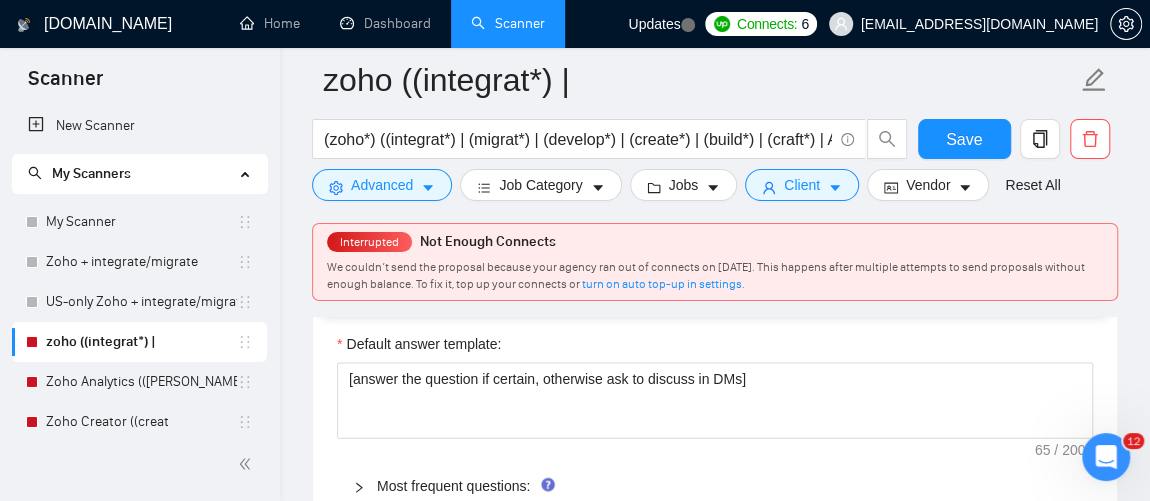 scroll, scrollTop: 2005, scrollLeft: 0, axis: vertical 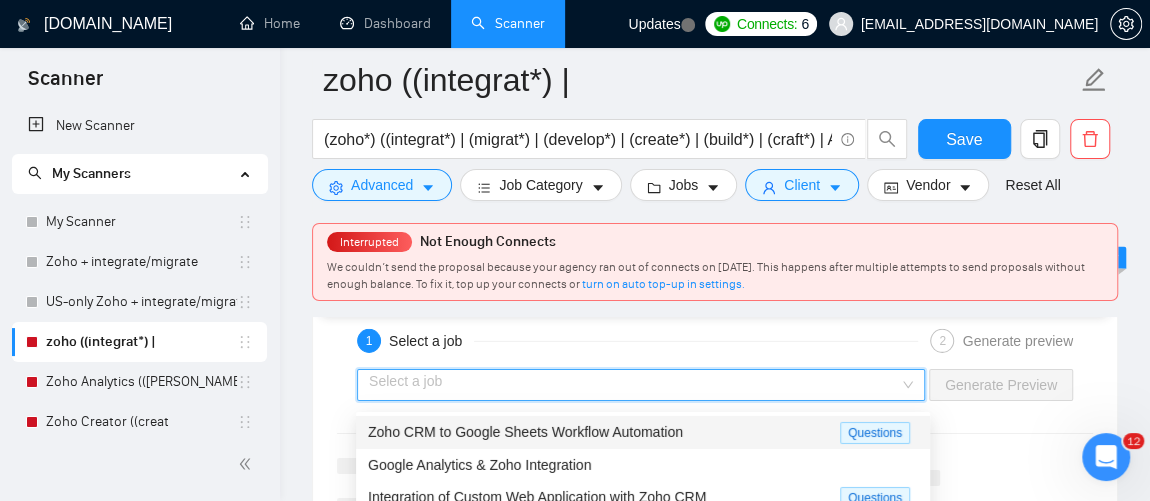 click at bounding box center (634, 385) 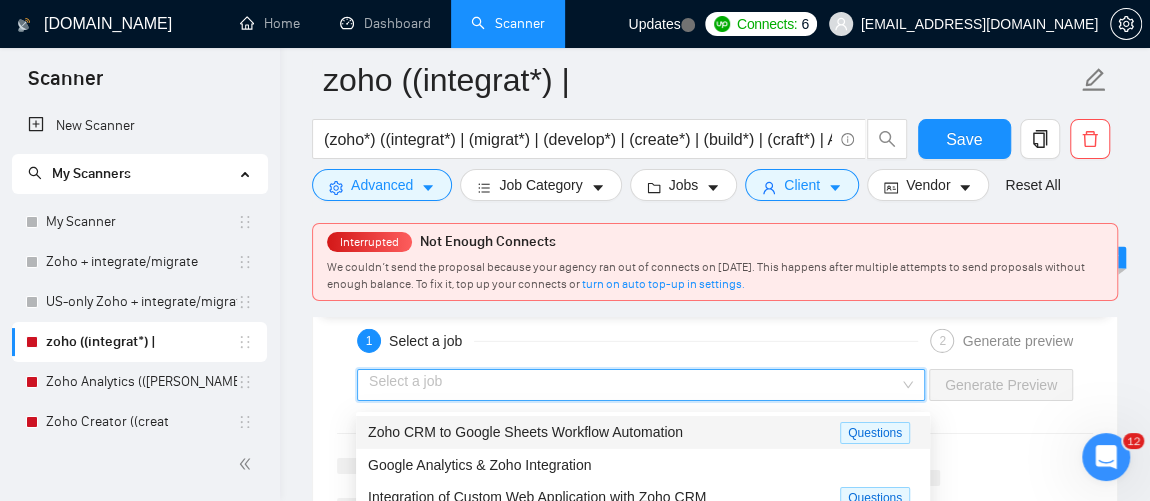 click on "Zoho CRM to Google Sheets Workflow Automation" at bounding box center [525, 432] 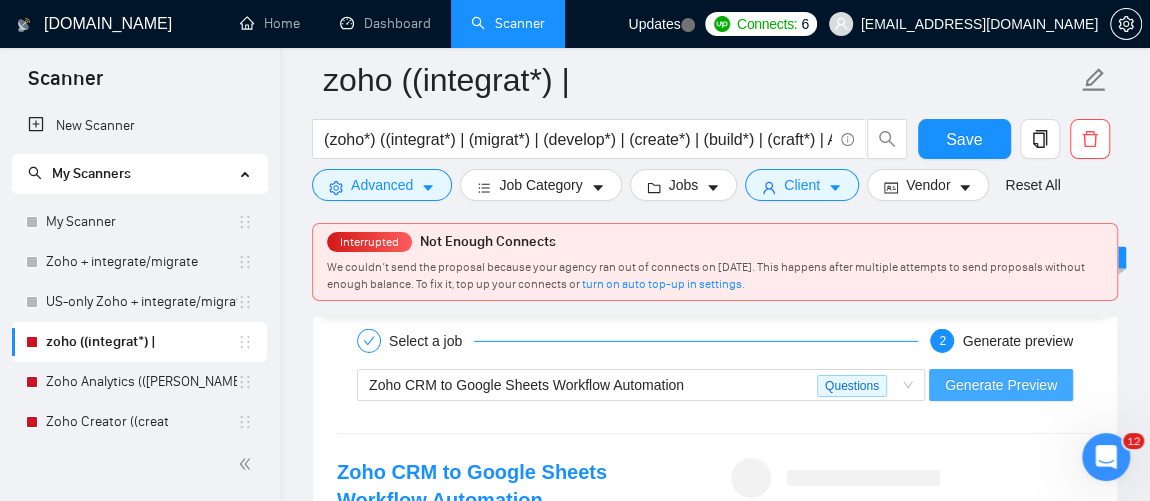 click on "Generate Preview" at bounding box center [1001, 385] 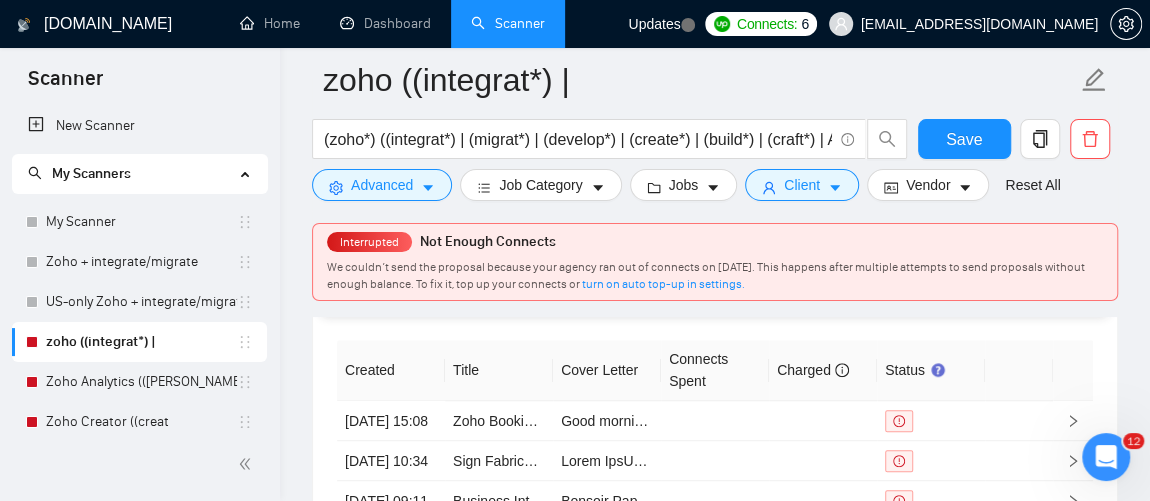 scroll, scrollTop: 4235, scrollLeft: 0, axis: vertical 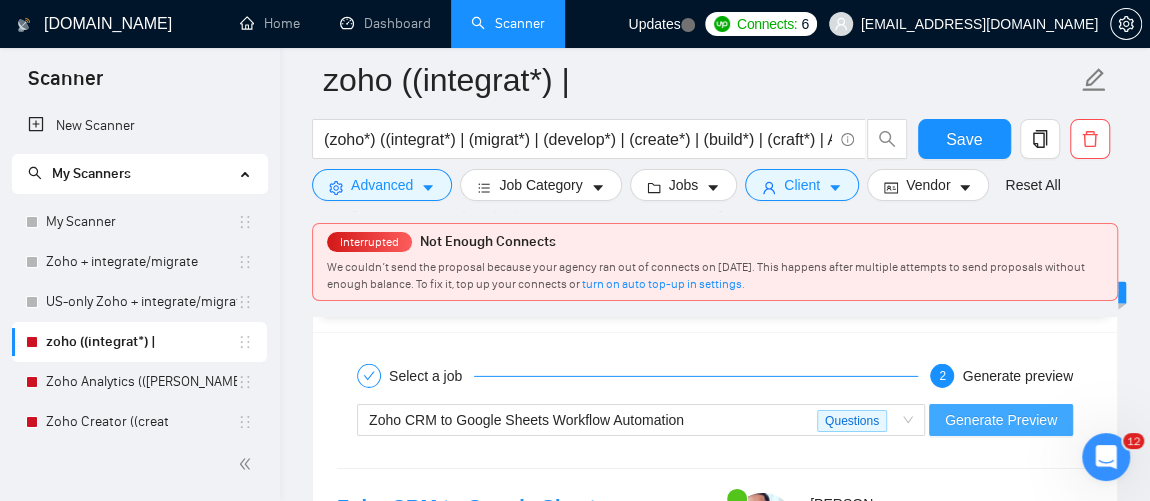 click on "Generate Preview" at bounding box center (1001, 420) 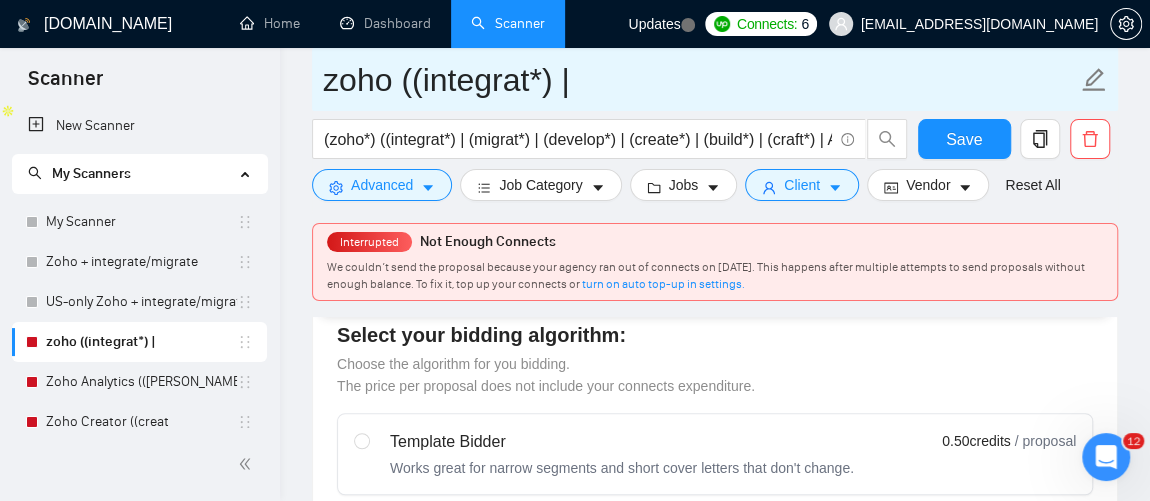 scroll, scrollTop: 372, scrollLeft: 0, axis: vertical 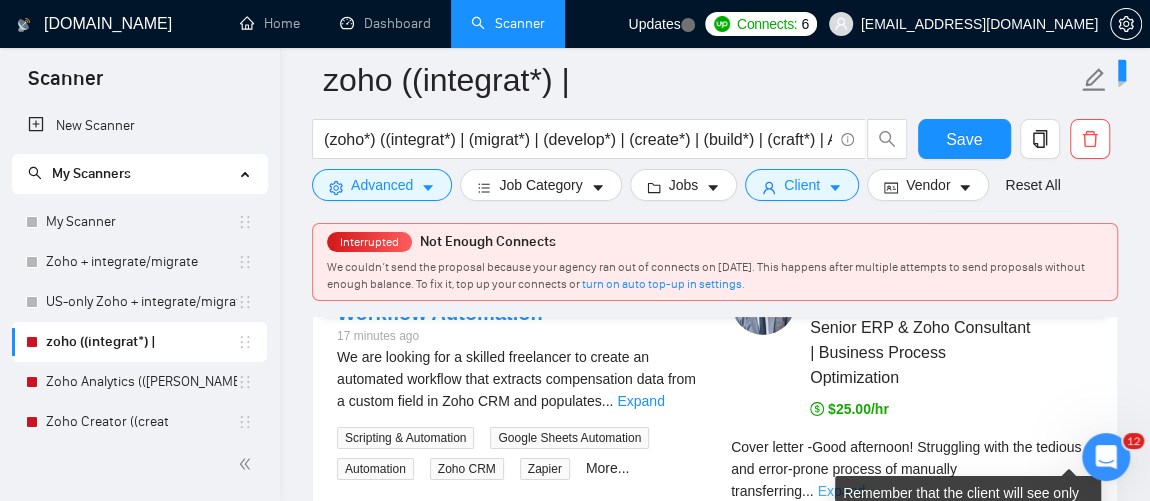 click on "Expand" at bounding box center [840, 491] 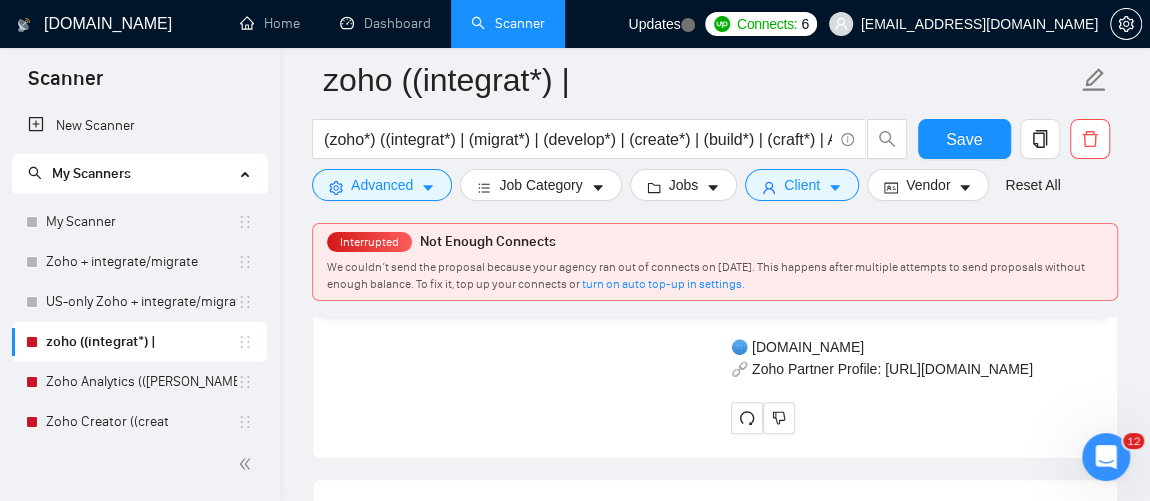 scroll, scrollTop: 3934, scrollLeft: 0, axis: vertical 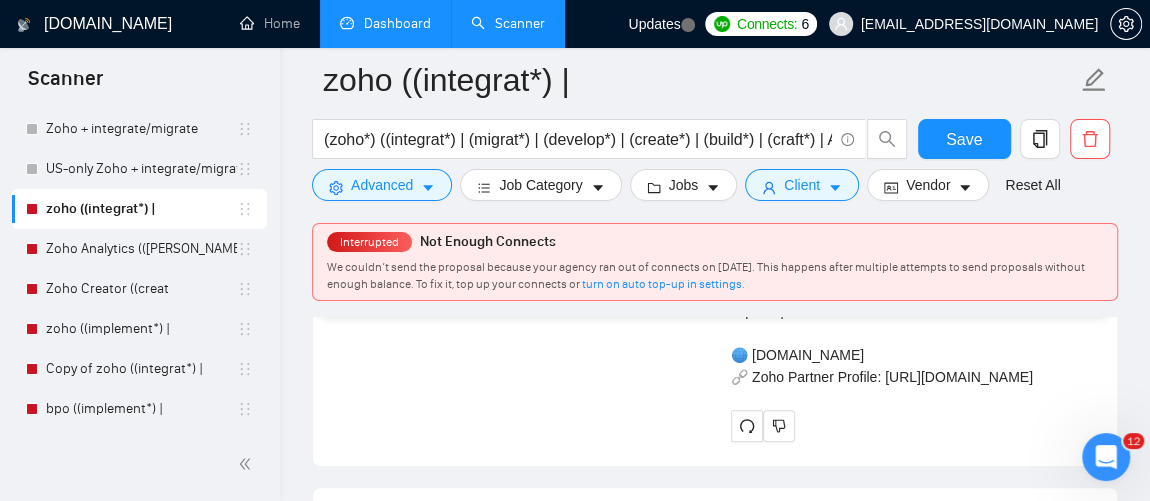 click on "Dashboard" at bounding box center [385, 23] 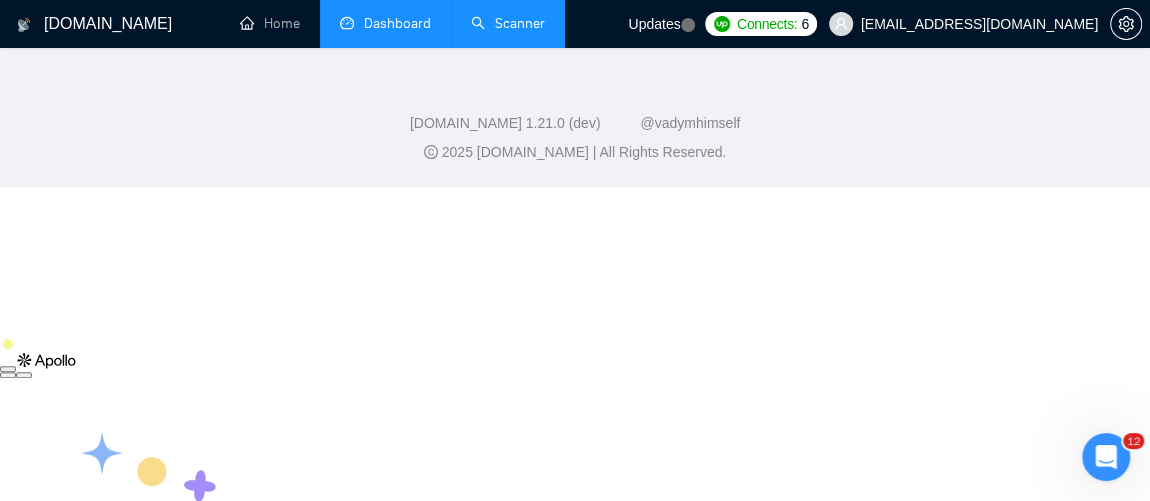 scroll, scrollTop: 0, scrollLeft: 0, axis: both 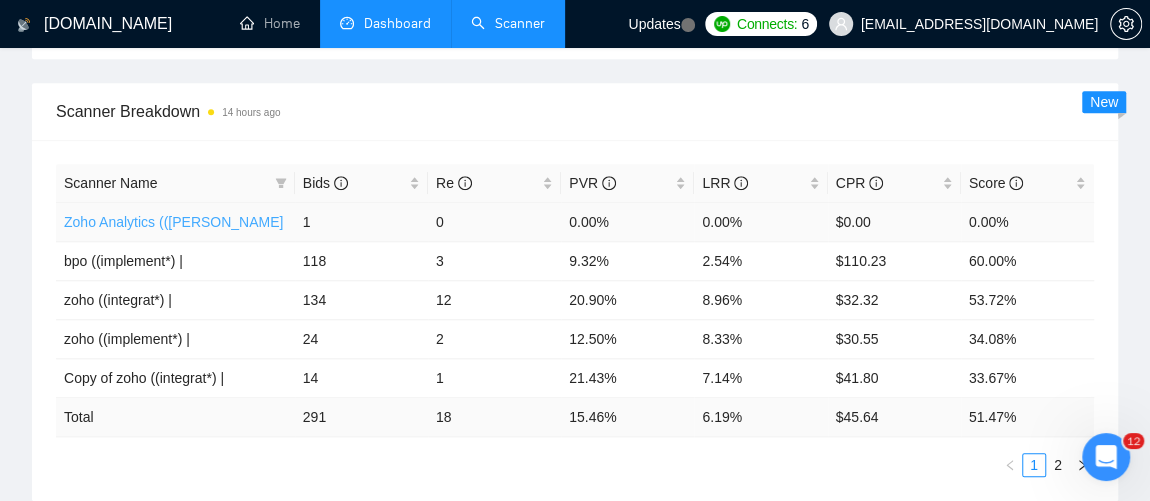 click on "Zoho Analytics (([PERSON_NAME]" at bounding box center (173, 222) 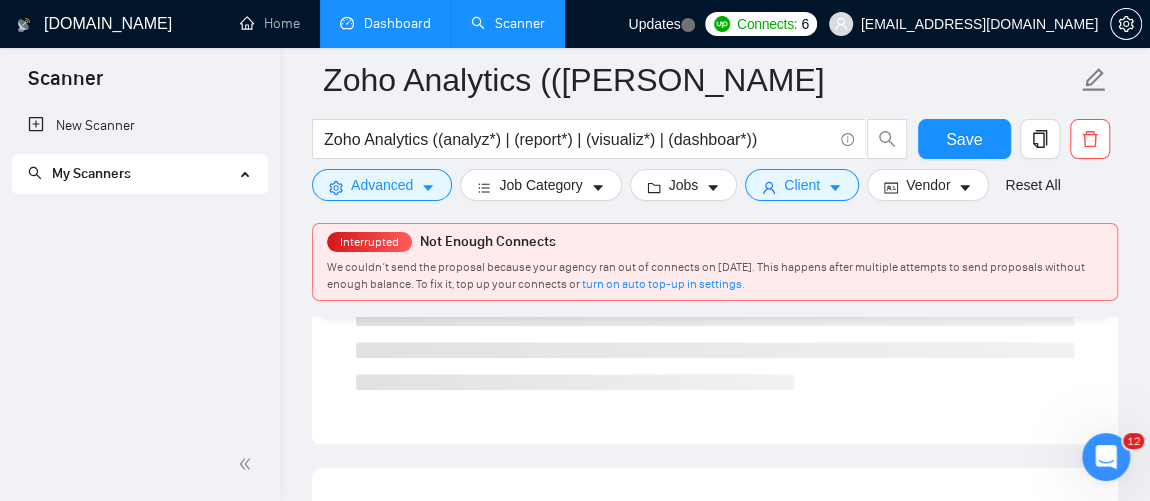 scroll, scrollTop: 212, scrollLeft: 0, axis: vertical 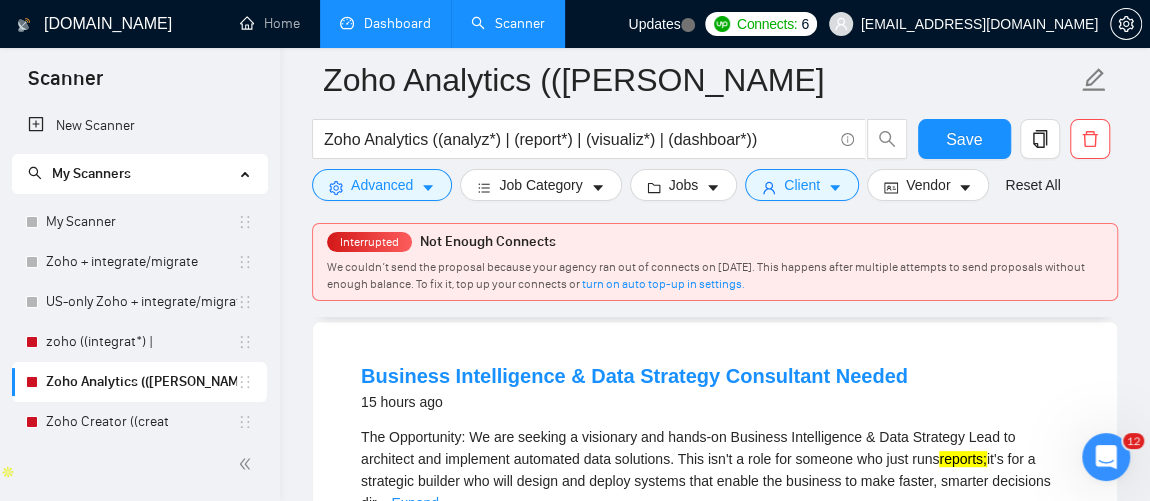 click on "Dashboard" at bounding box center [385, 23] 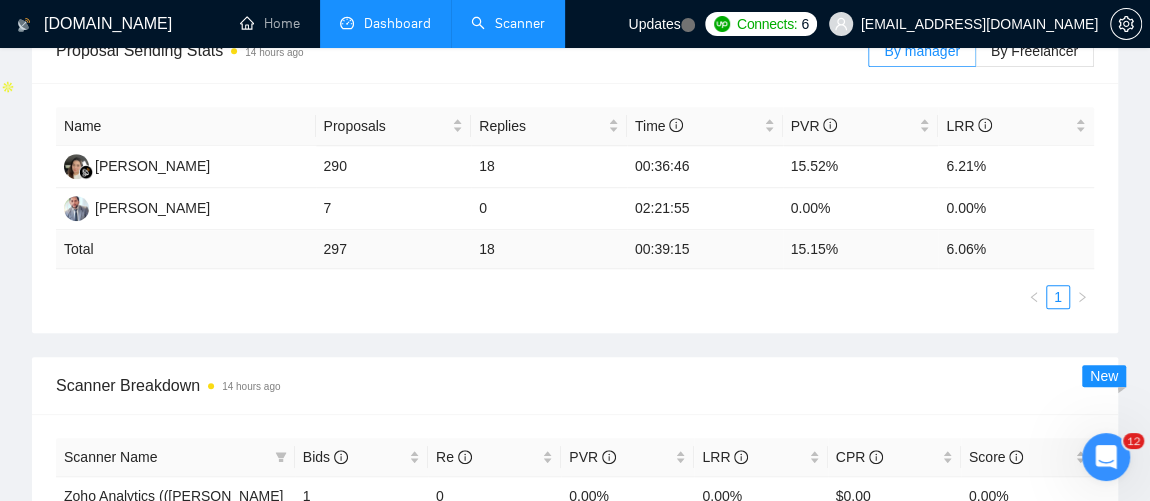 scroll, scrollTop: 1009, scrollLeft: 0, axis: vertical 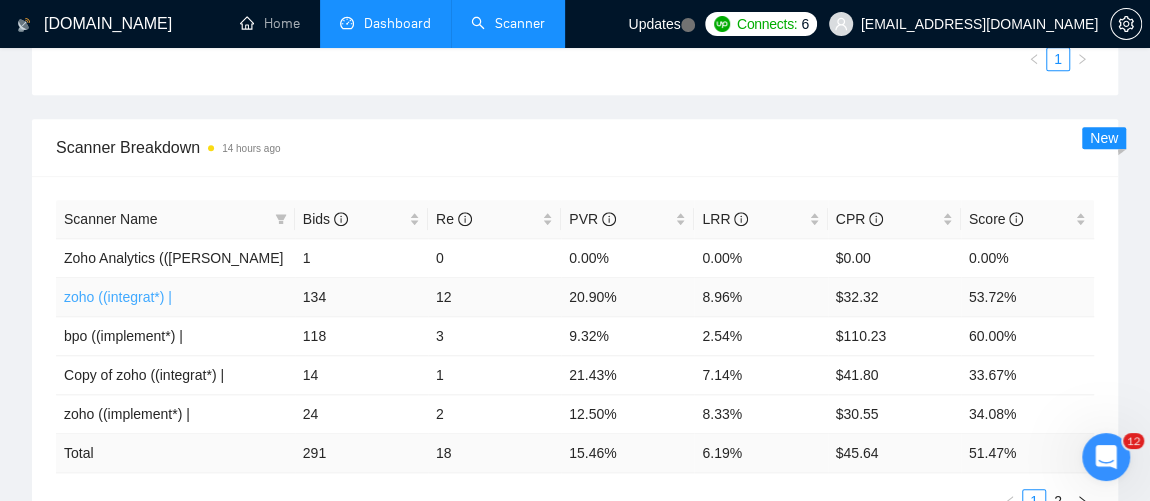 click on "zoho ((integrat*) |" at bounding box center (118, 297) 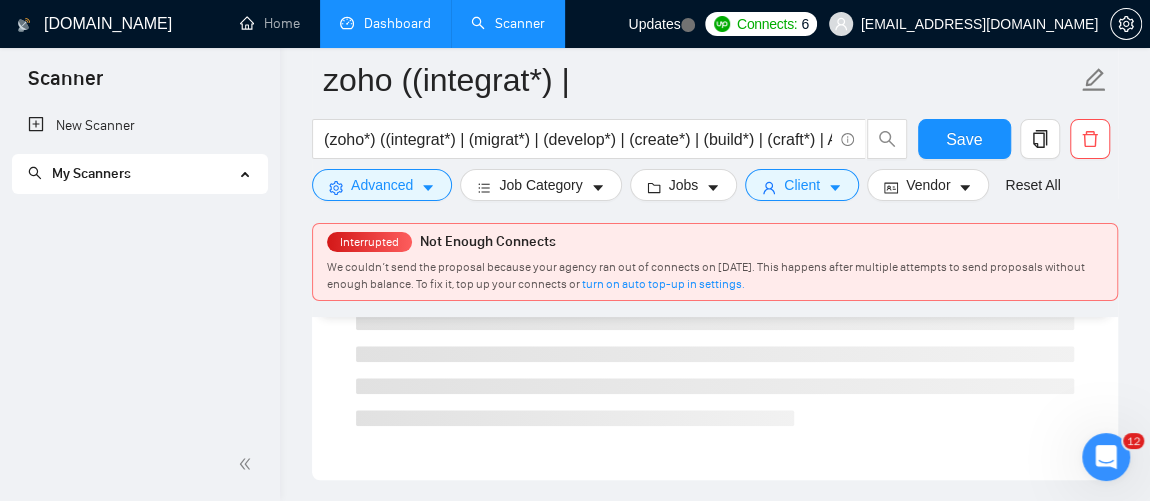scroll, scrollTop: 212, scrollLeft: 0, axis: vertical 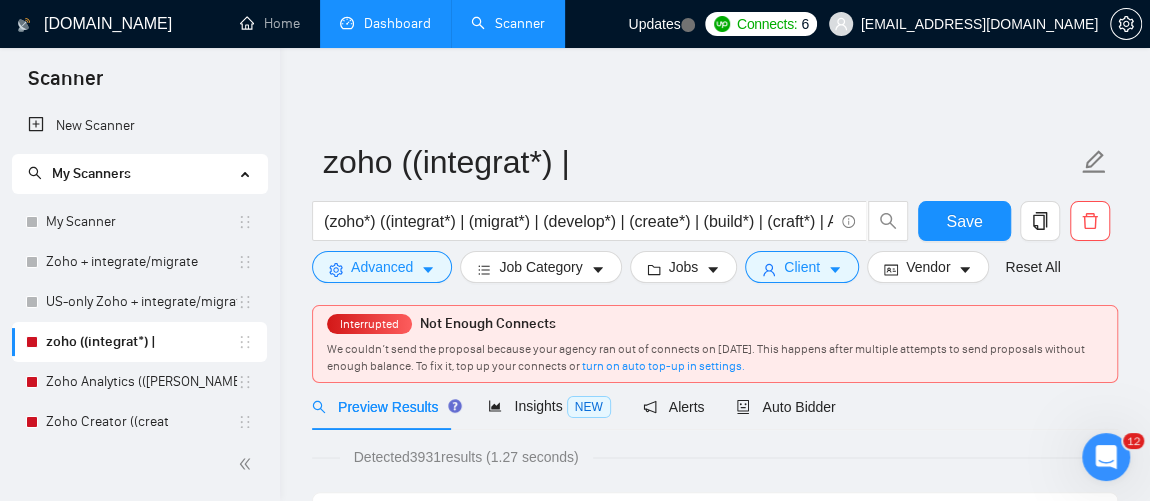 click on "Interrupted" at bounding box center [369, 324] 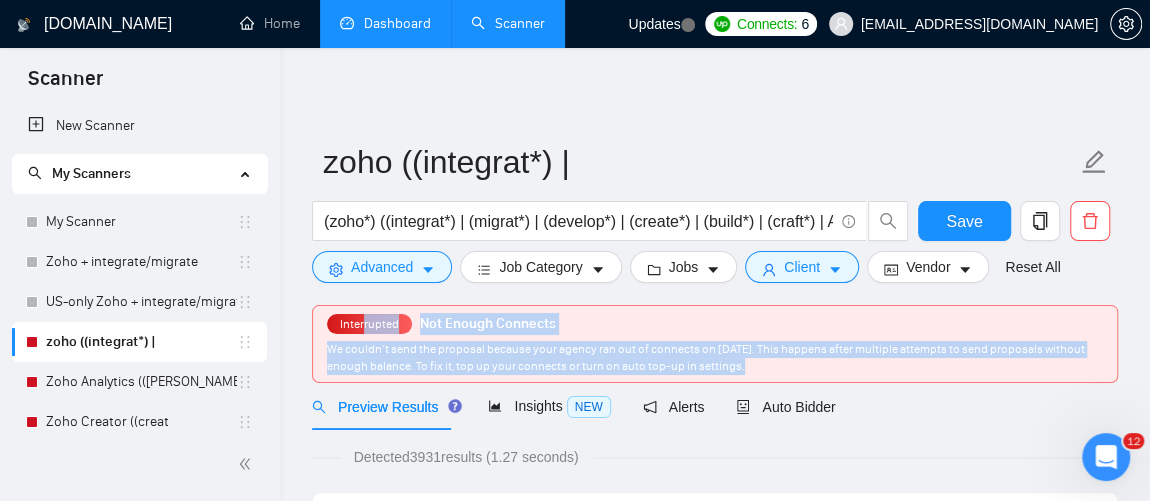 drag, startPoint x: 366, startPoint y: 326, endPoint x: 946, endPoint y: 367, distance: 581.4473 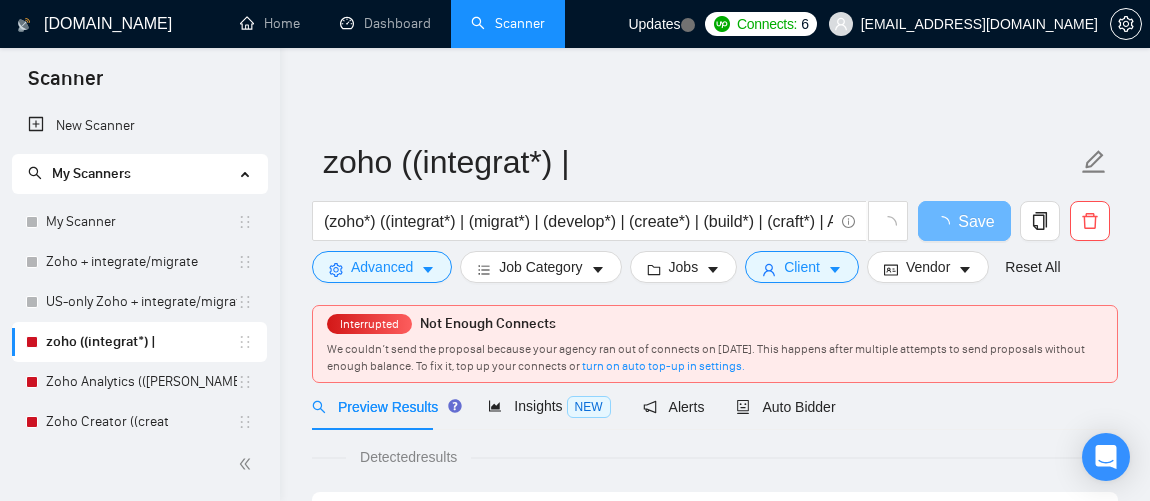scroll, scrollTop: 0, scrollLeft: 0, axis: both 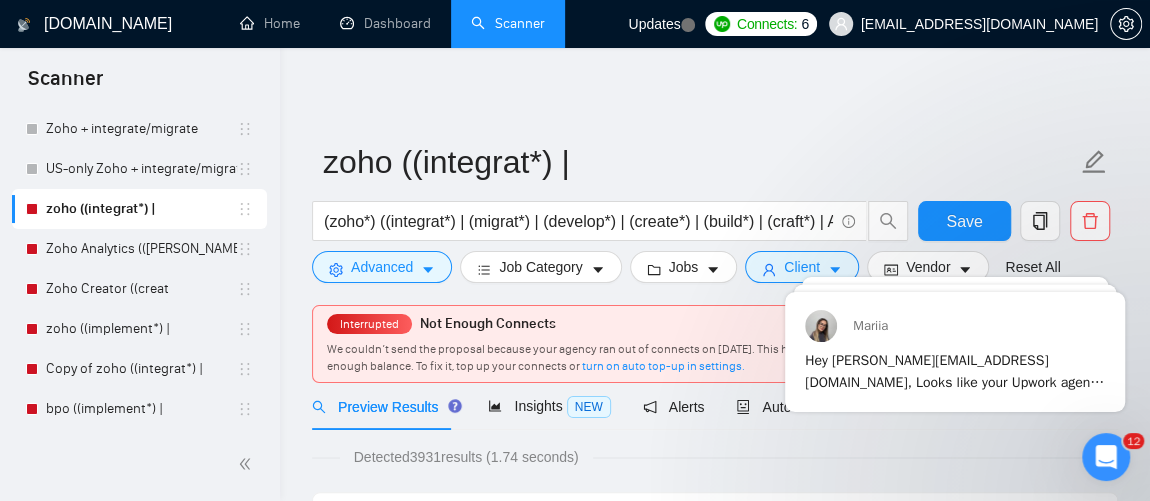 click 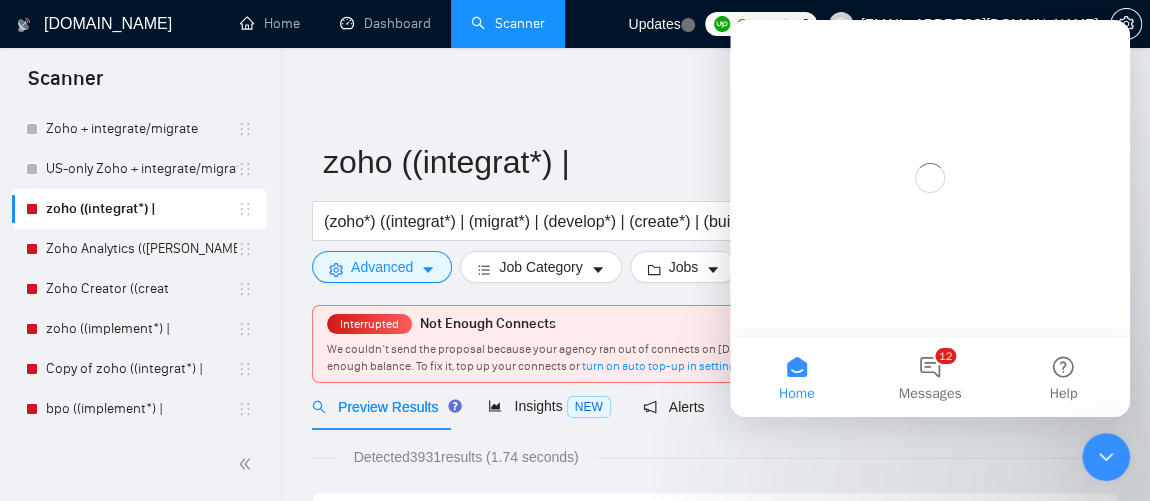 scroll, scrollTop: 0, scrollLeft: 0, axis: both 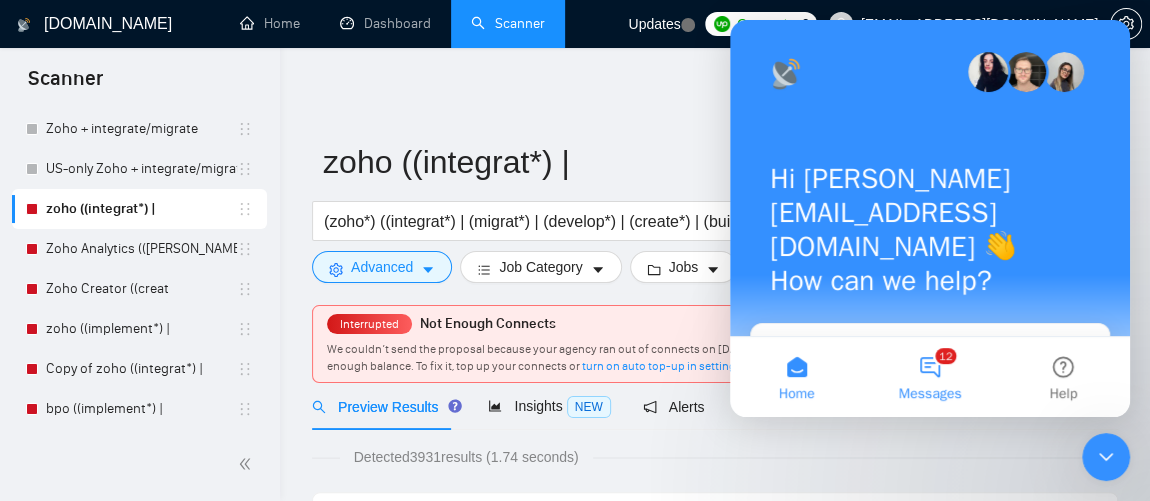 click on "12 Messages" at bounding box center [929, 377] 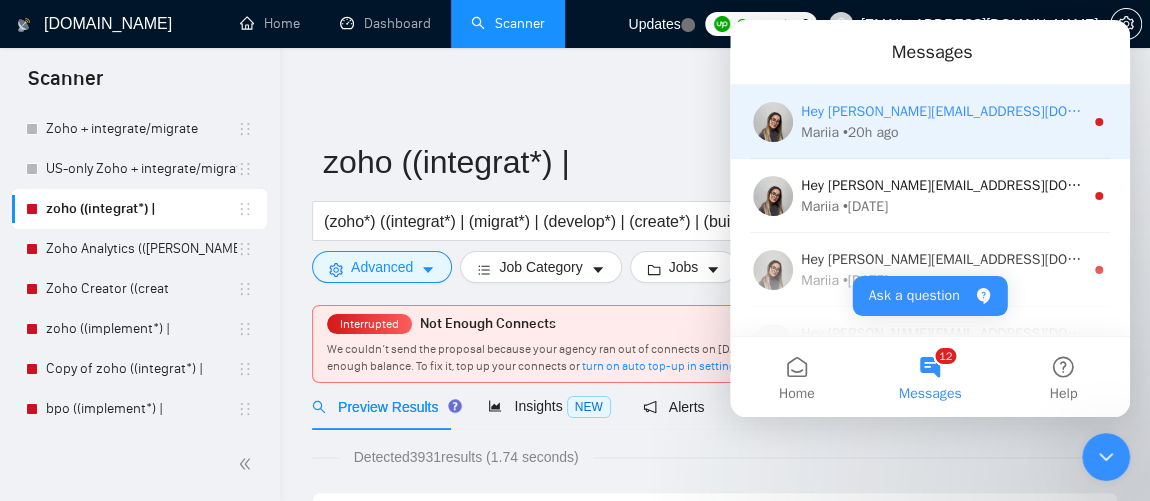 click on "Hey sahib@erphub.com, Looks like your Upwork agency Erphub ran out of connects. We recently tried to send a proposal for a job found by bpo ((implement*) |, but we could not because the number of connects was insufficient. If you don't top up your connects soon, all your Auto Bidders will be disabled, and you will have to reactivate it again. Please consider enabling the Auto Top-Up Feature to avoid this happening in the future. Mariia •  20h ago" at bounding box center (930, 122) 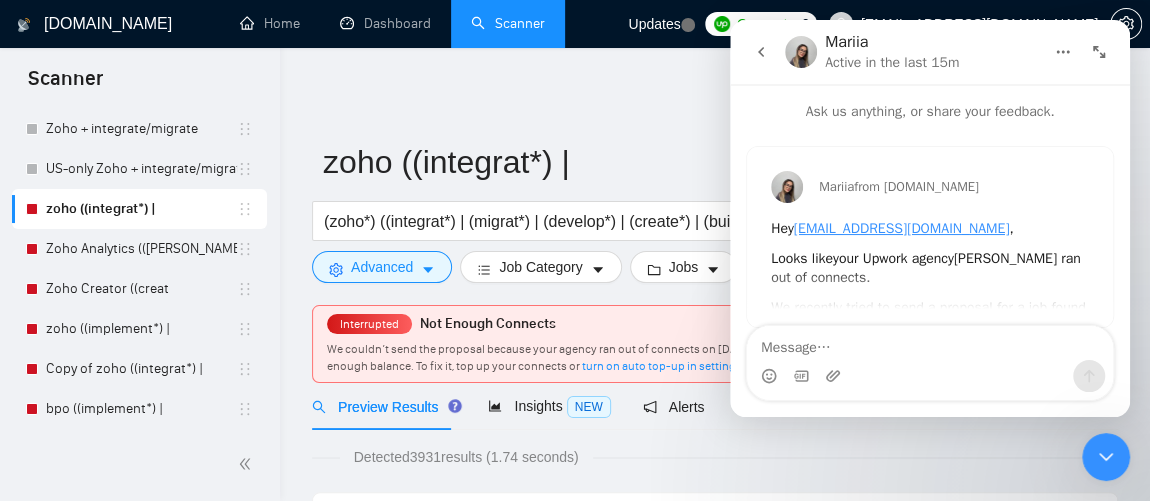 scroll, scrollTop: 21, scrollLeft: 0, axis: vertical 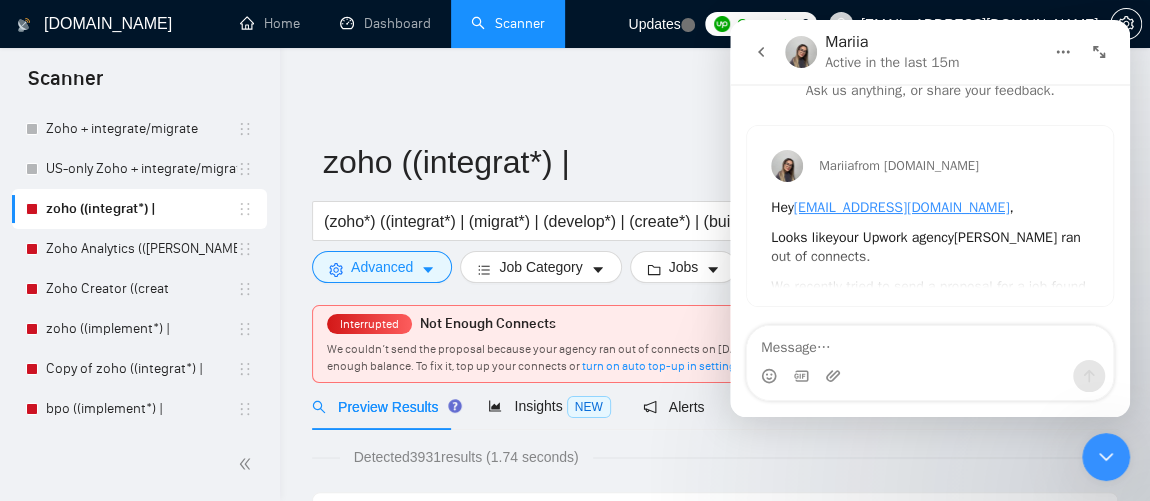 click at bounding box center (930, 343) 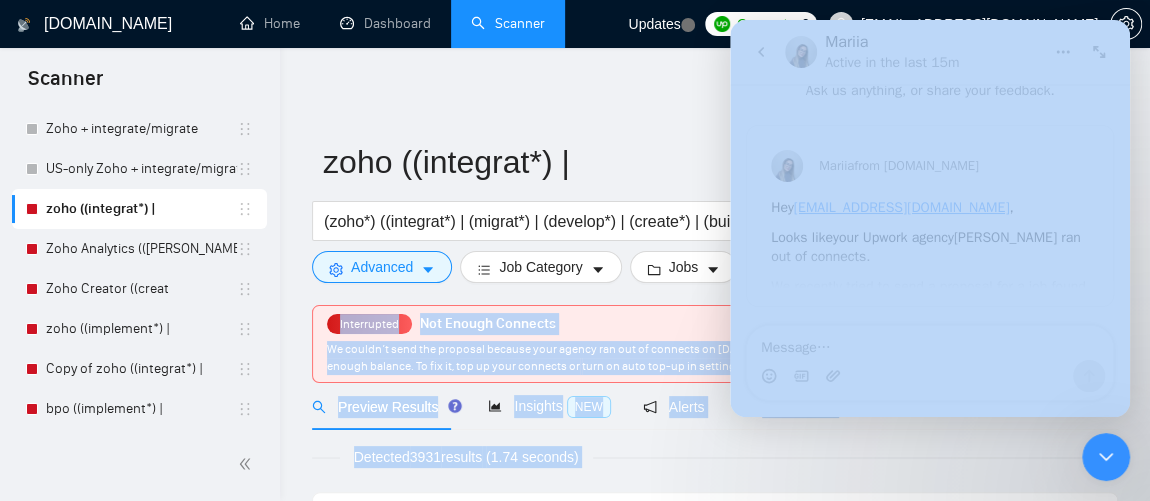 drag, startPoint x: 1050, startPoint y: 340, endPoint x: 738, endPoint y: 368, distance: 313.25388 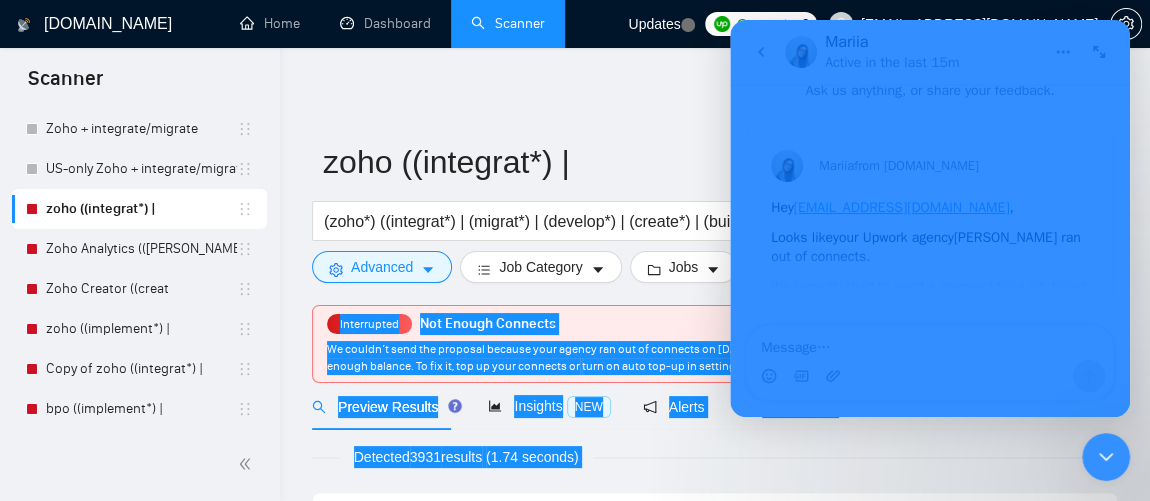 click 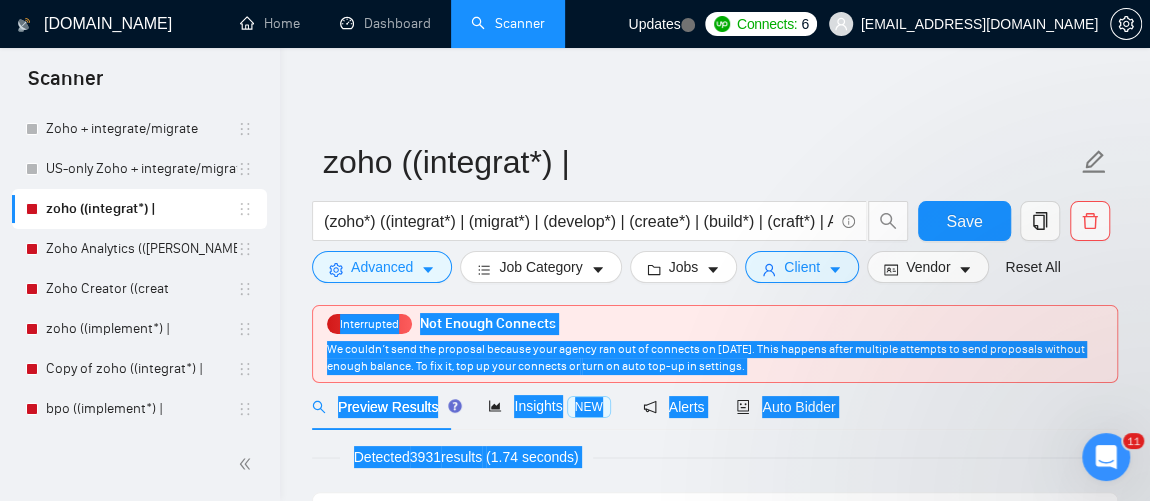 scroll, scrollTop: 0, scrollLeft: 0, axis: both 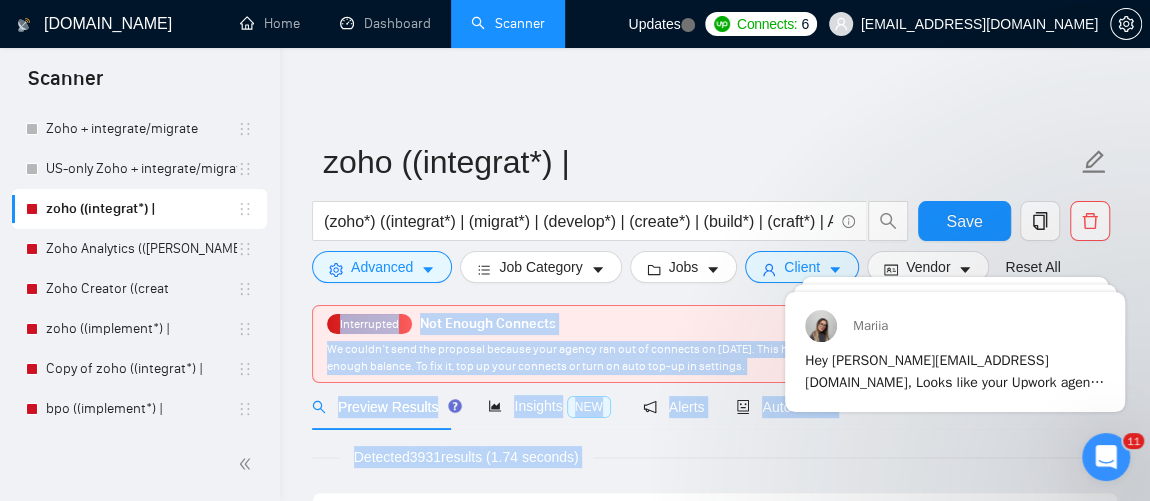 click on "turn on auto top-up in settings." at bounding box center [663, 366] 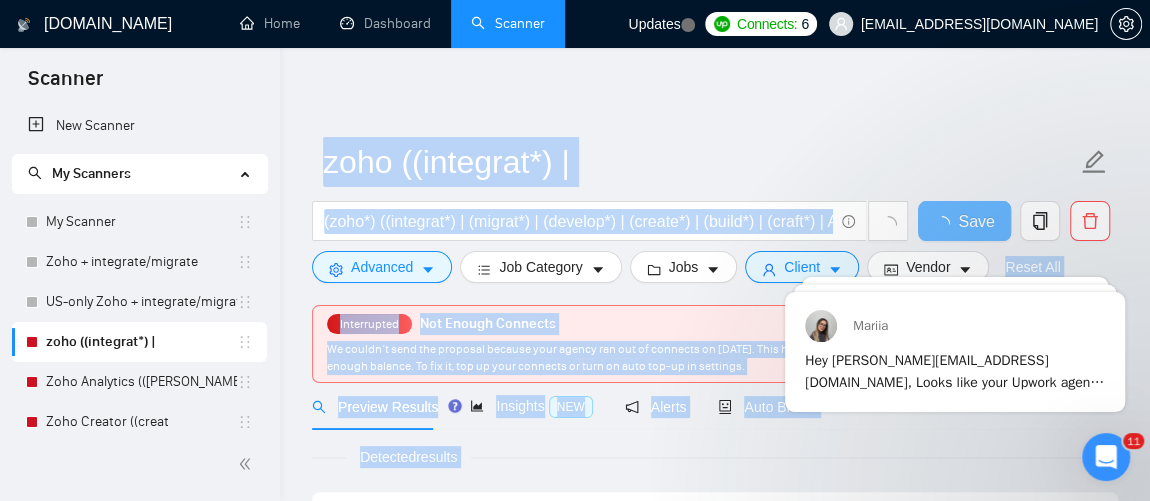 click on "Interrupted Not Enough Connects We couldn’t send the proposal because your agency ran out of connects on [DATE]. This happens after multiple attempts to send proposals without enough balance. To fix it, top up your connects or   turn on auto top-up in settings." at bounding box center (715, 344) 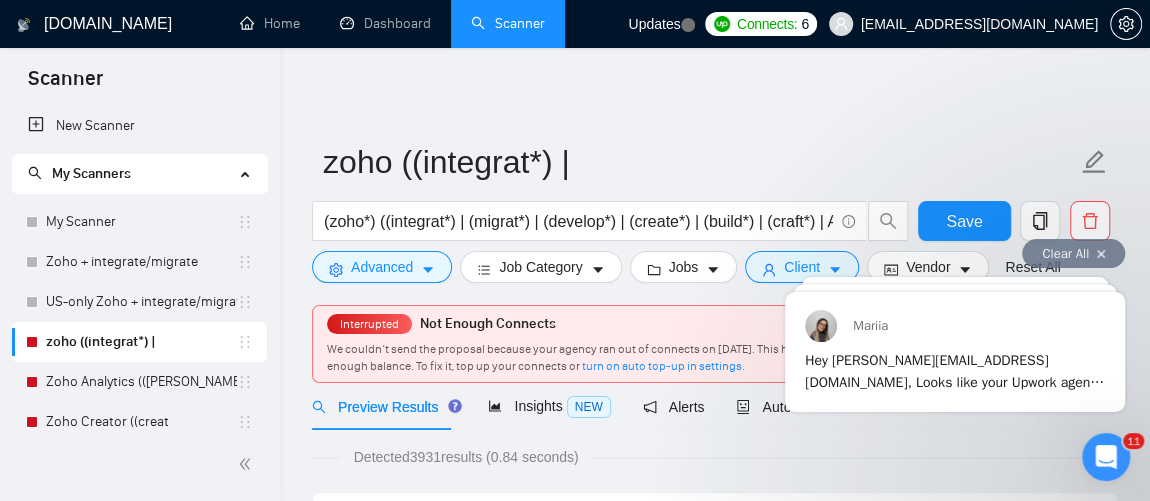 scroll, scrollTop: 11, scrollLeft: 0, axis: vertical 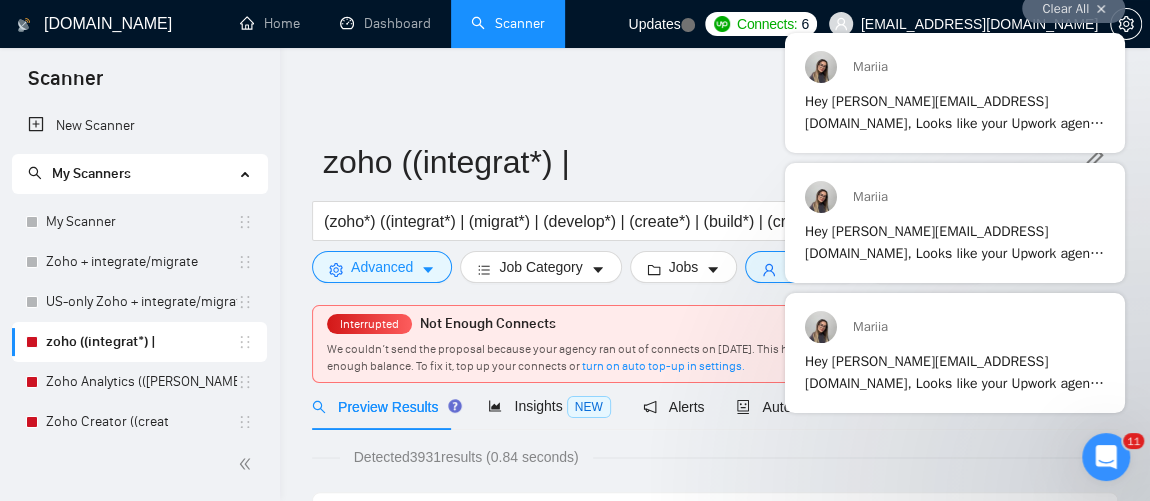 click on "Clear All" at bounding box center [1073, 9] 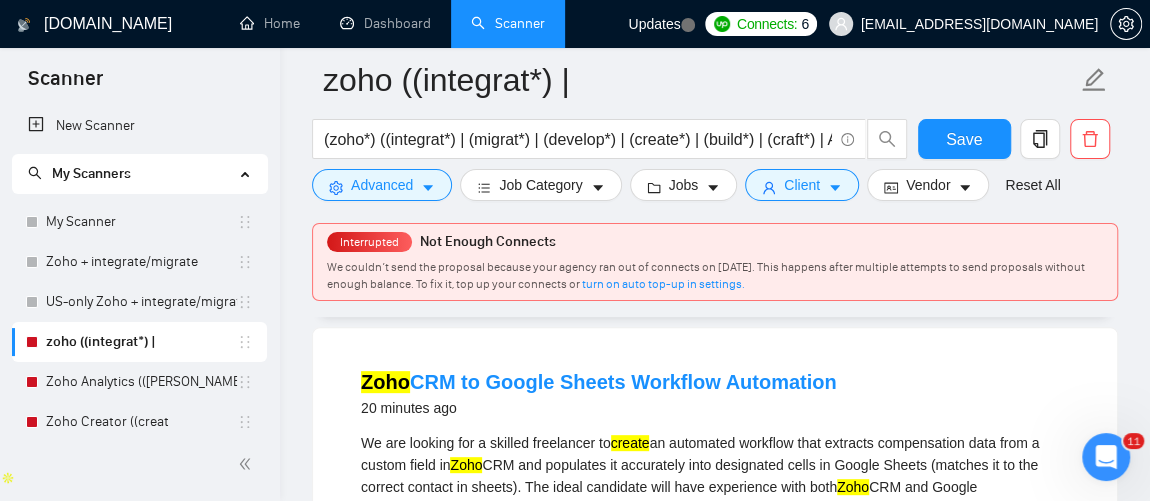 scroll, scrollTop: 187, scrollLeft: 0, axis: vertical 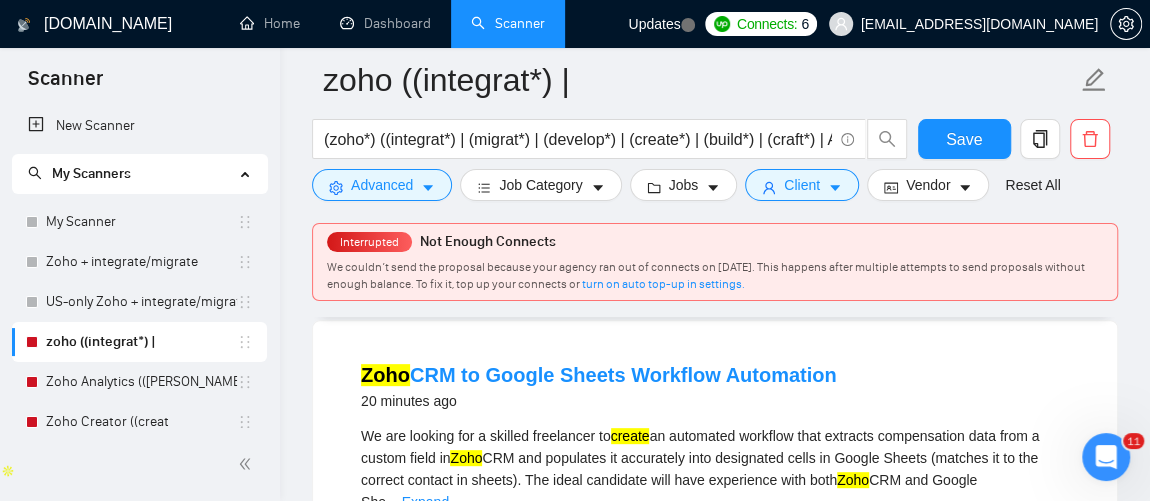 click on "20 minutes ago" at bounding box center (599, 401) 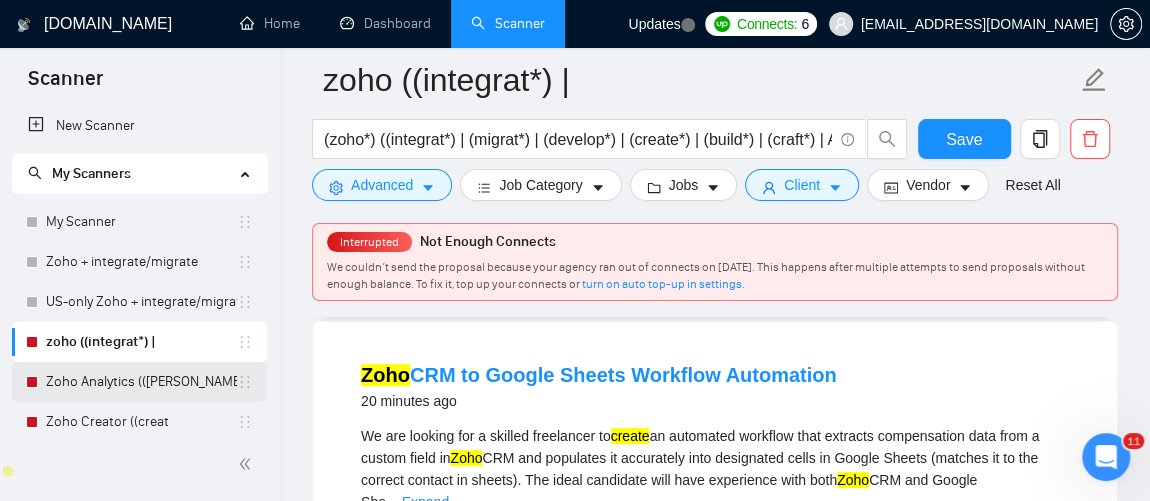 click on "Zoho Analytics (([PERSON_NAME]" at bounding box center [141, 382] 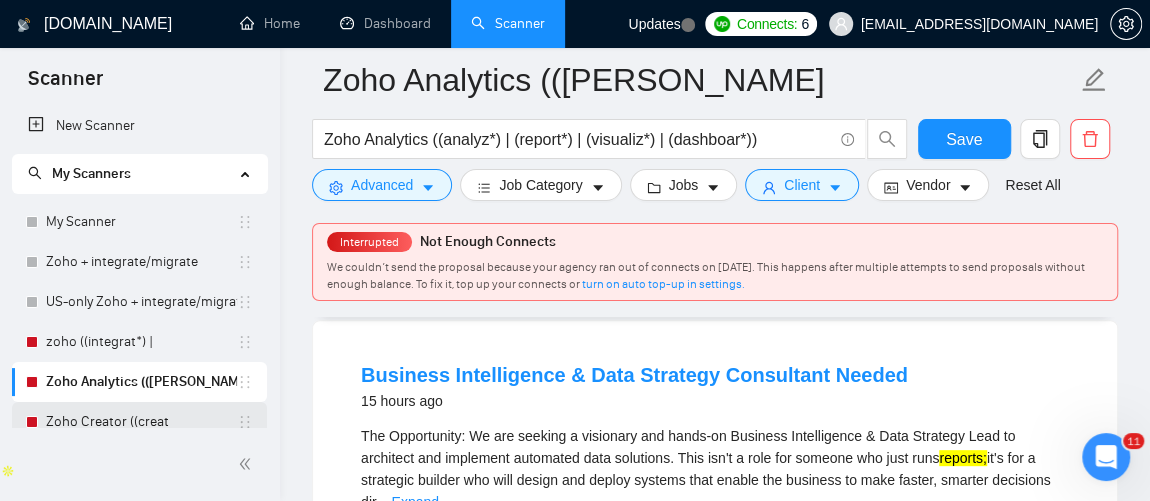 click on "Zoho Creator ((creat" at bounding box center (141, 422) 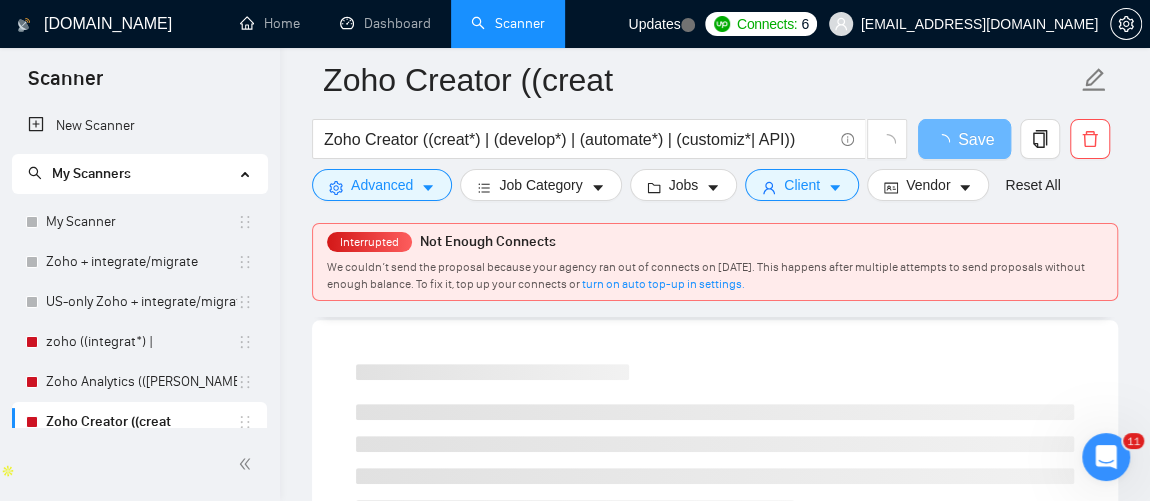 drag, startPoint x: 273, startPoint y: 294, endPoint x: 276, endPoint y: 313, distance: 19.235384 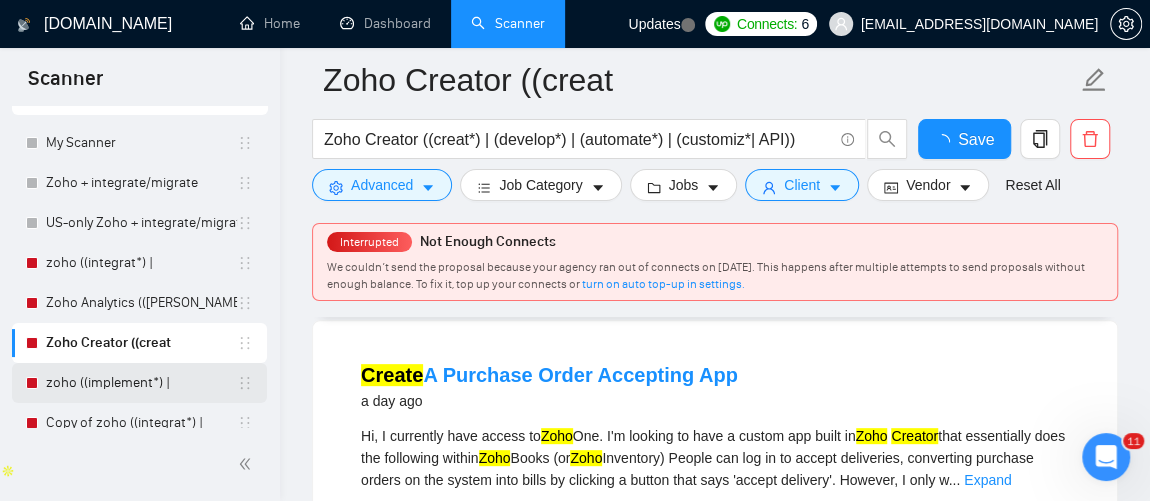 scroll, scrollTop: 110, scrollLeft: 0, axis: vertical 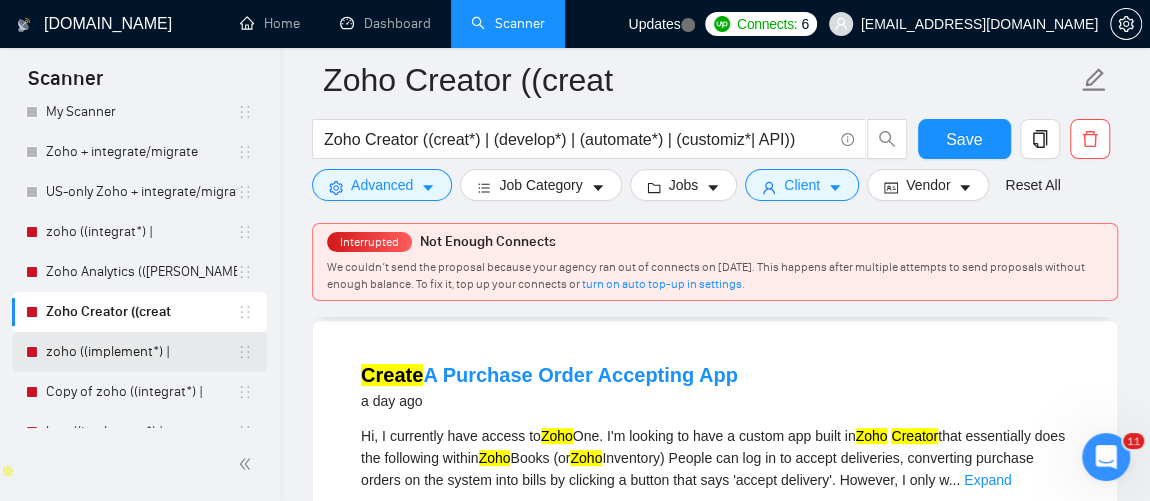 click on "zoho ((implement*) |" at bounding box center [141, 352] 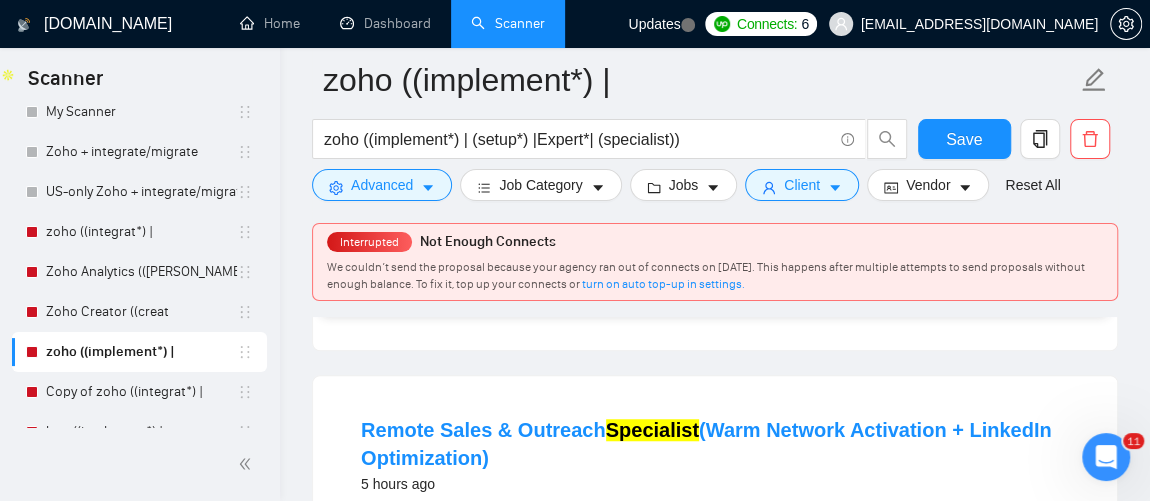 scroll, scrollTop: 590, scrollLeft: 0, axis: vertical 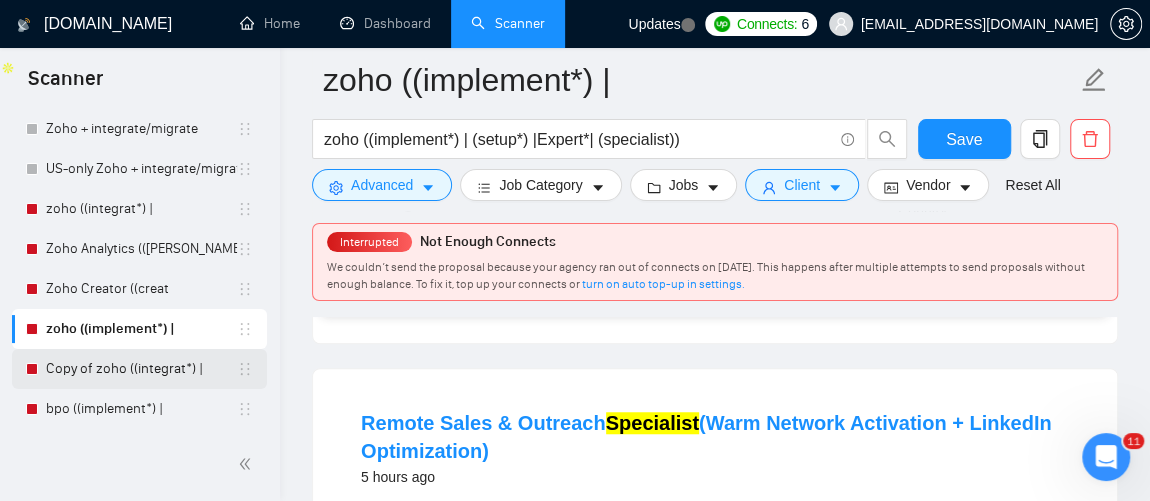 click on "Copy of zoho ((integrat*) |" at bounding box center [141, 369] 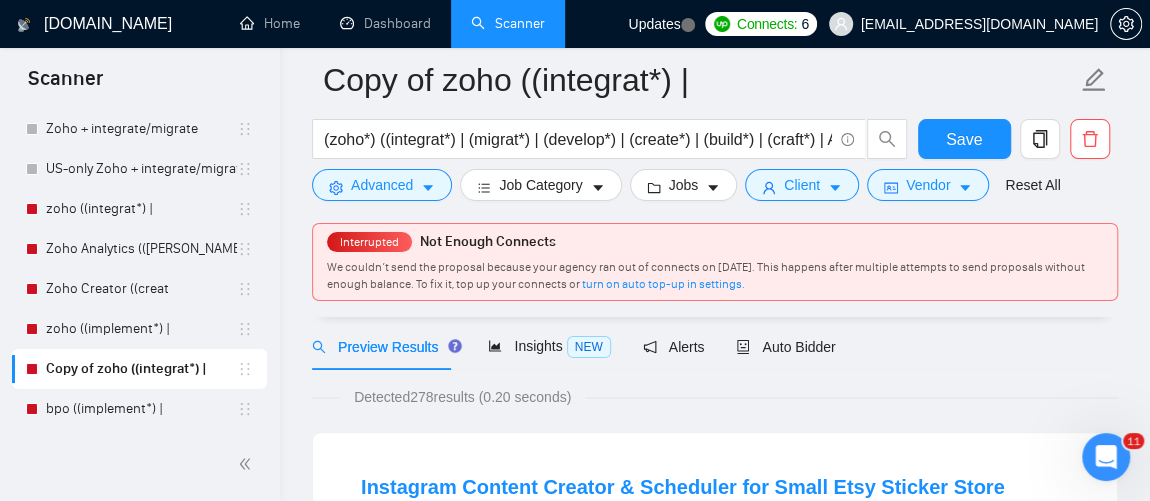 scroll, scrollTop: 42, scrollLeft: 0, axis: vertical 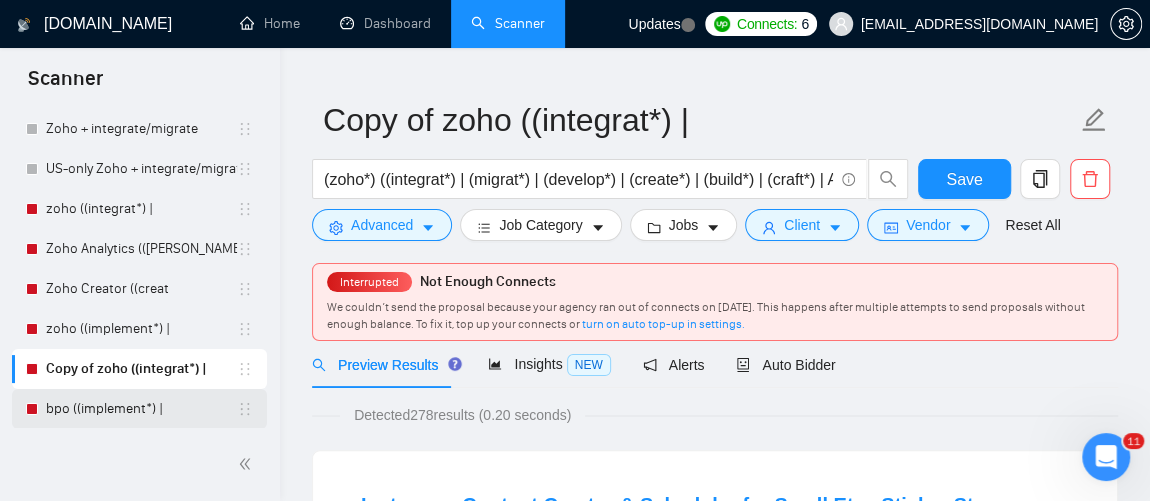 click on "bpo ((implement*) |" at bounding box center (141, 409) 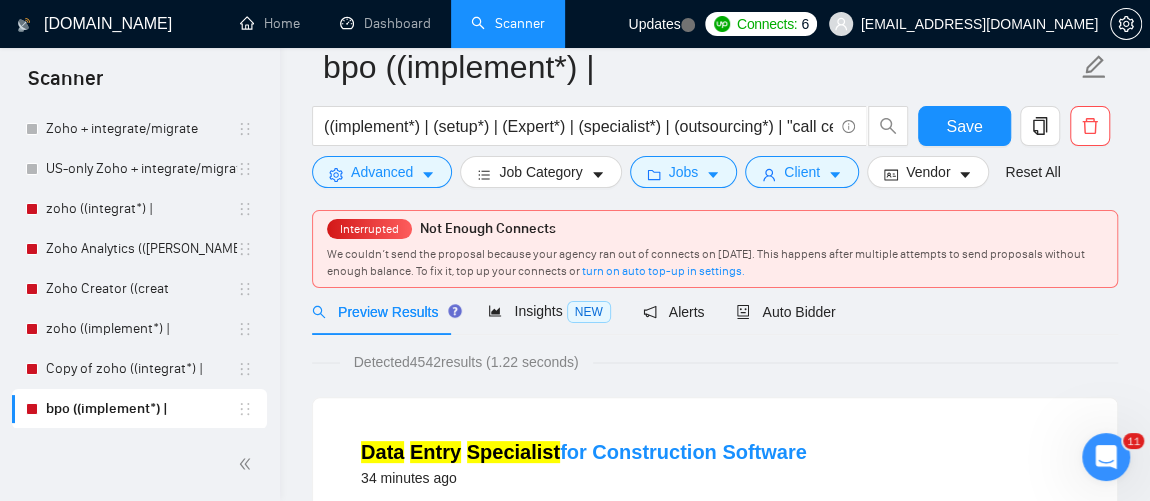 scroll, scrollTop: 75, scrollLeft: 0, axis: vertical 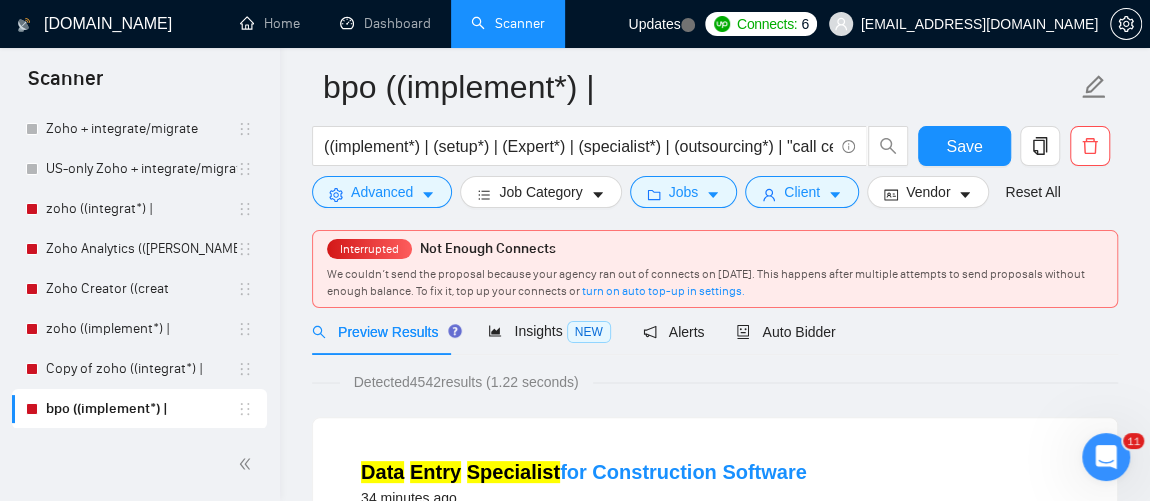 click 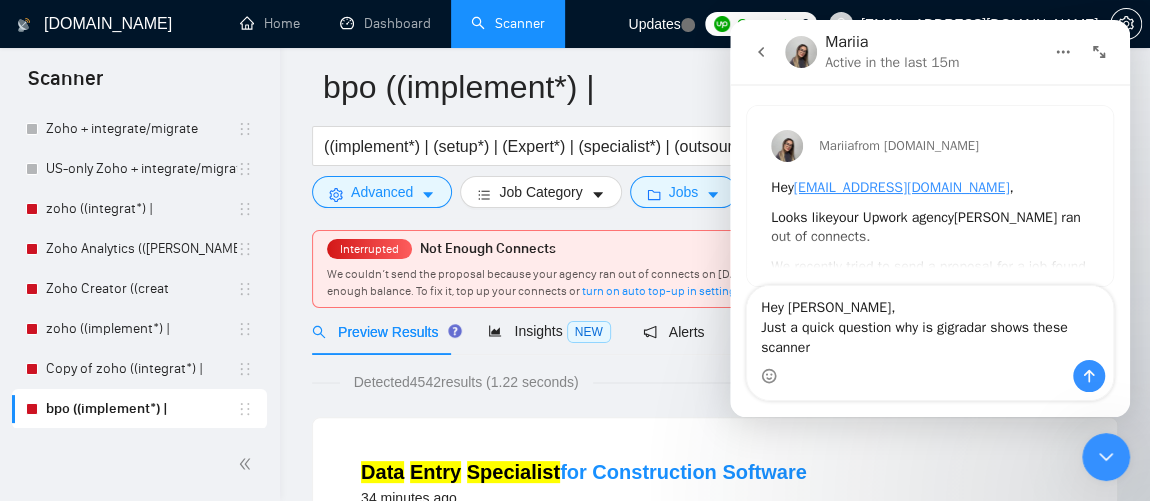 scroll, scrollTop: 61, scrollLeft: 0, axis: vertical 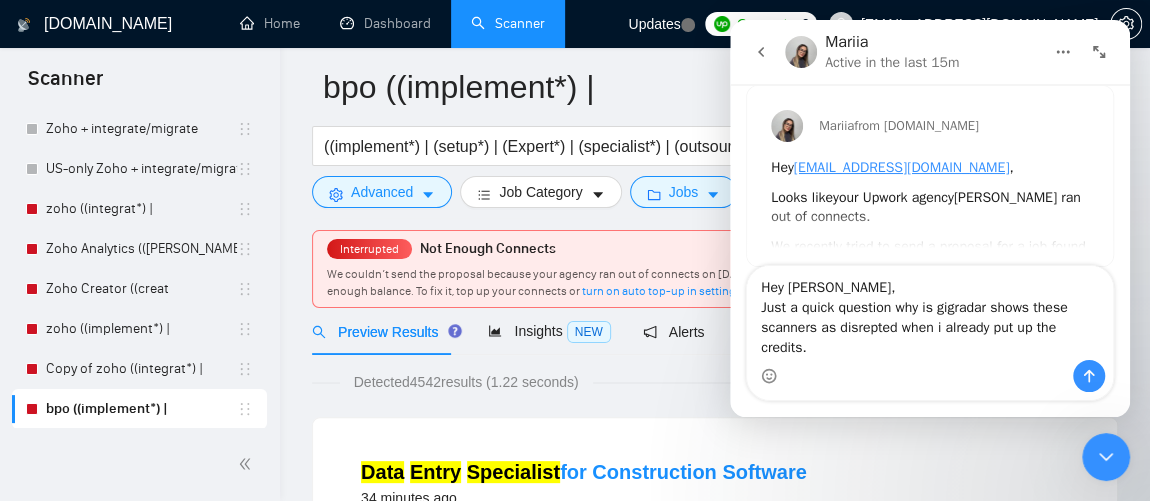 type on "Hey Maria,
Just a quick question why is gigradar shows these scanners as disrepted when i already put up the credits." 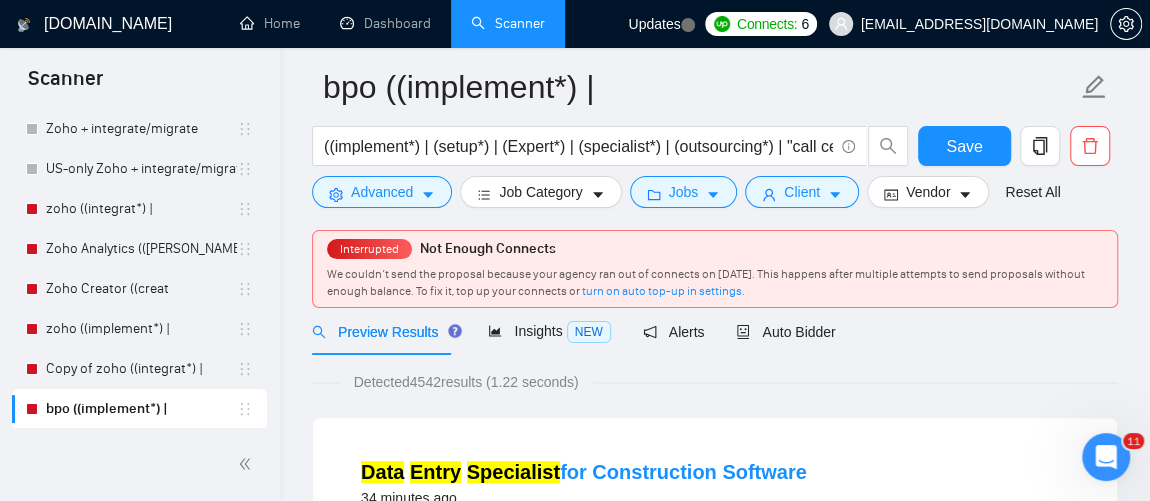 click 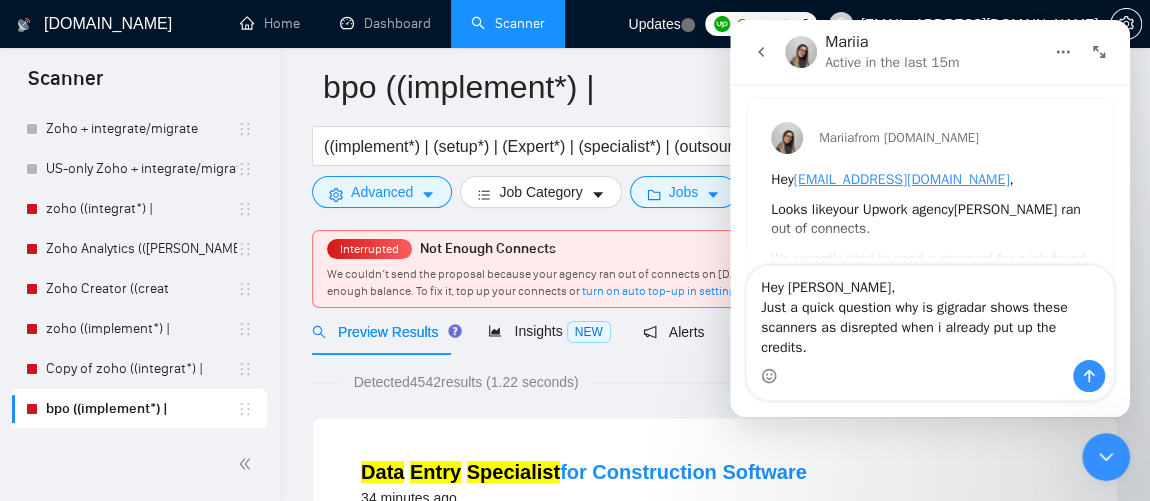 scroll, scrollTop: 61, scrollLeft: 0, axis: vertical 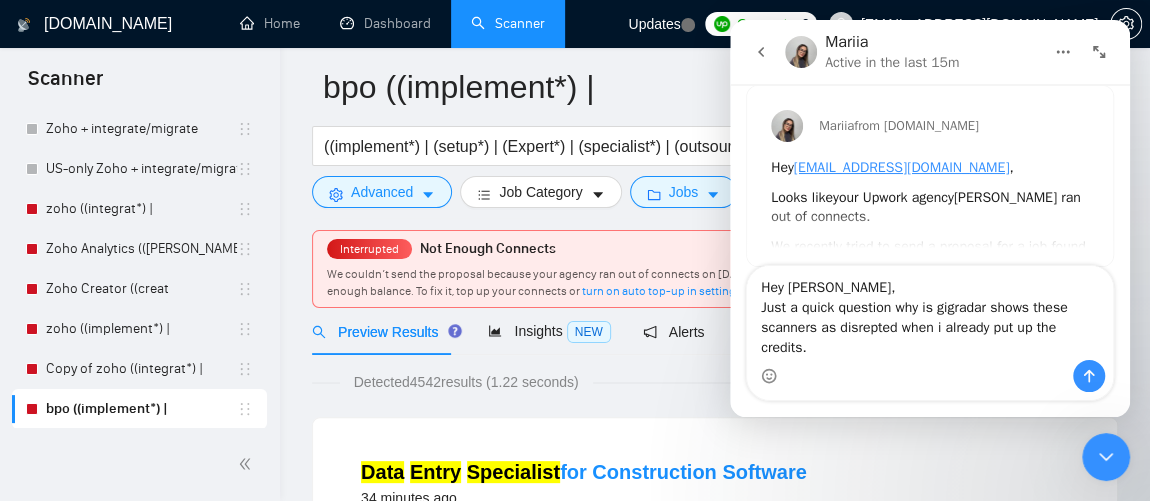 click at bounding box center [930, 376] 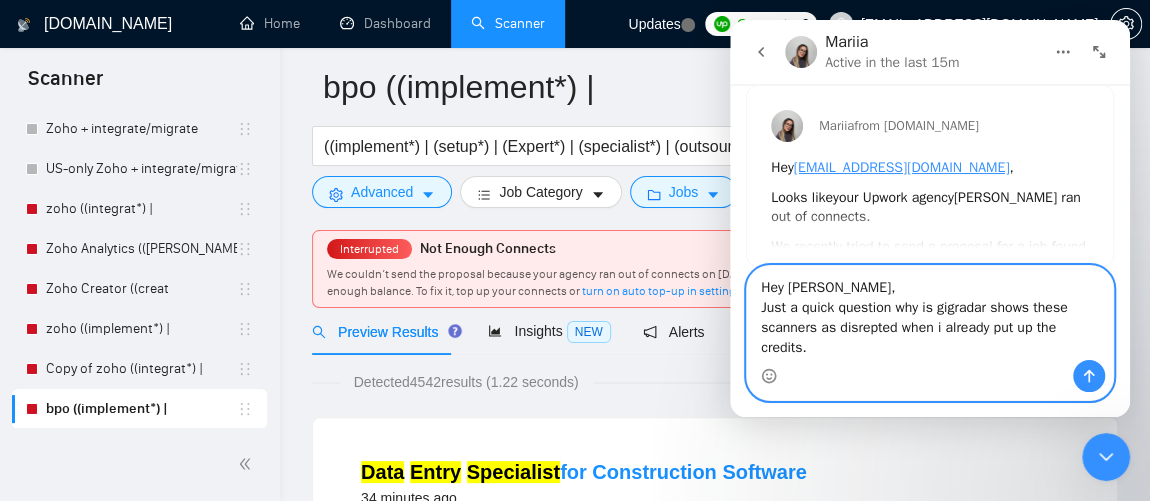 click on "Hey Maria,
Just a quick question why is gigradar shows these scanners as disrepted when i already put up the credits." at bounding box center [930, 313] 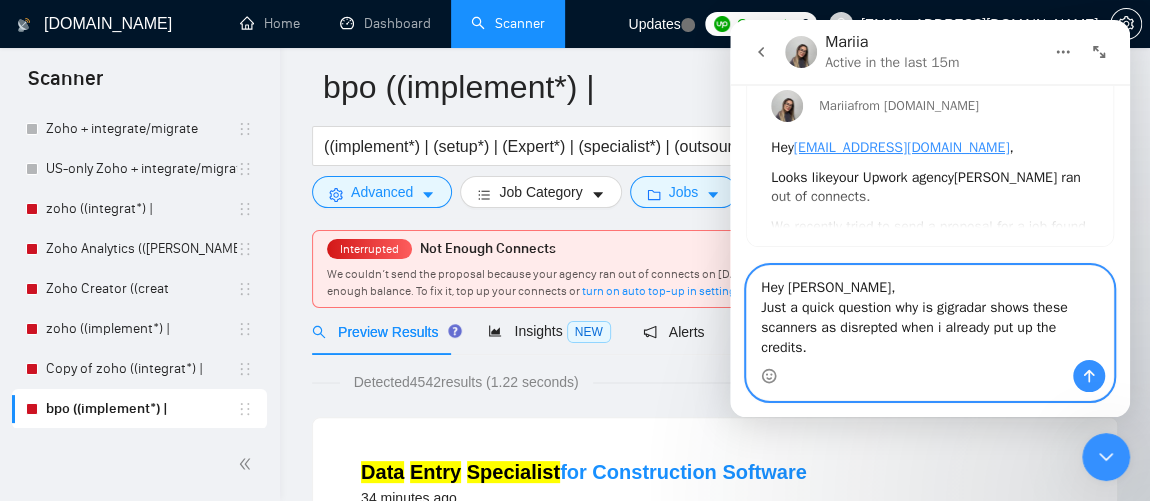 scroll, scrollTop: 101, scrollLeft: 0, axis: vertical 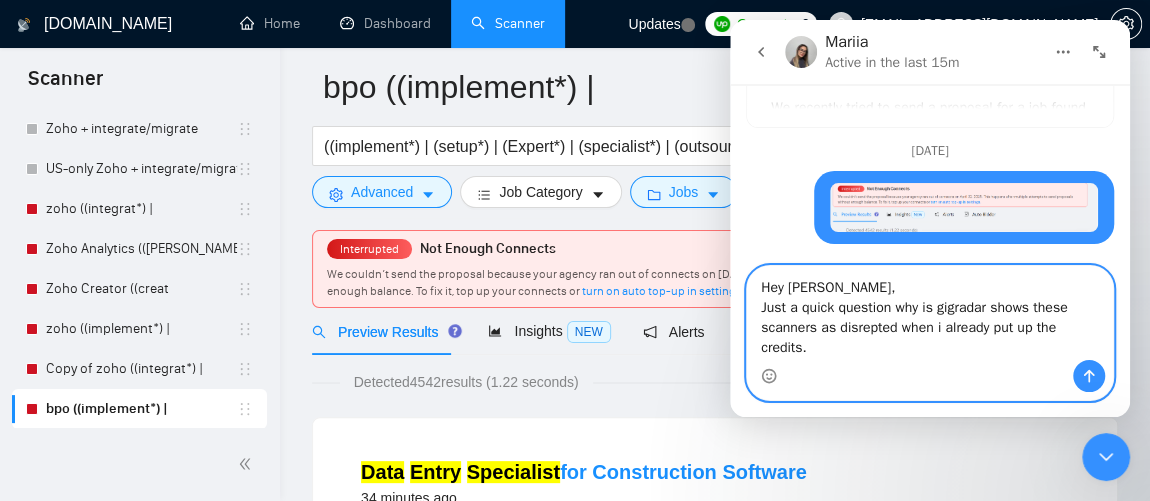 drag, startPoint x: 837, startPoint y: 315, endPoint x: 758, endPoint y: 245, distance: 105.550934 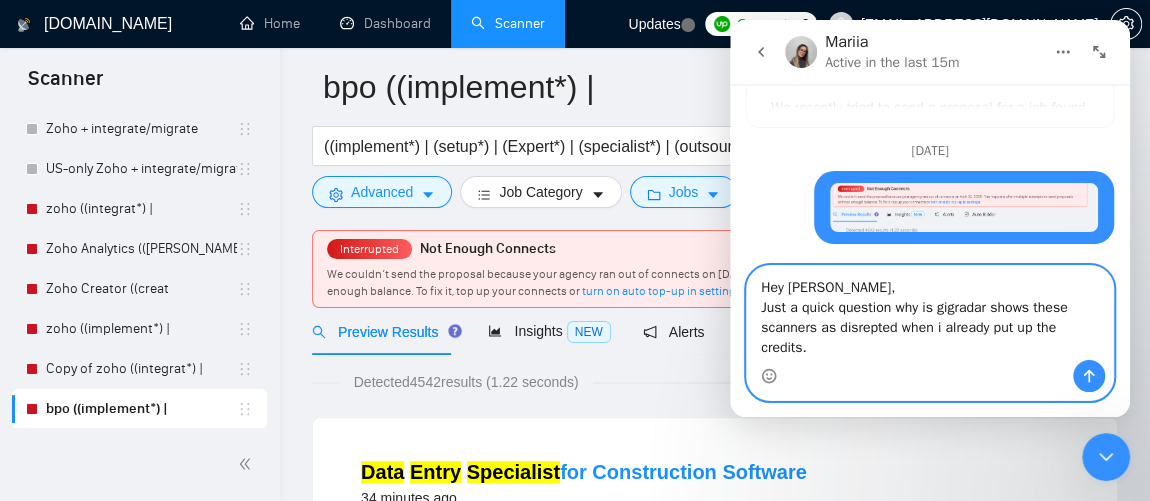 click on "Hey Maria,
Just a quick question why is gigradar shows these scanners as disrepted when i already put up the credits." at bounding box center (930, 313) 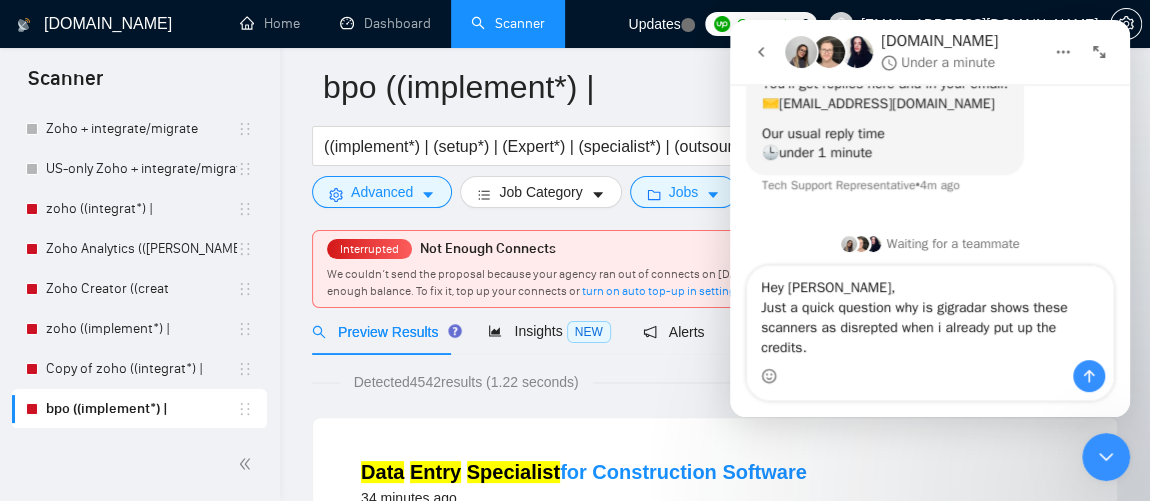 scroll, scrollTop: 422, scrollLeft: 0, axis: vertical 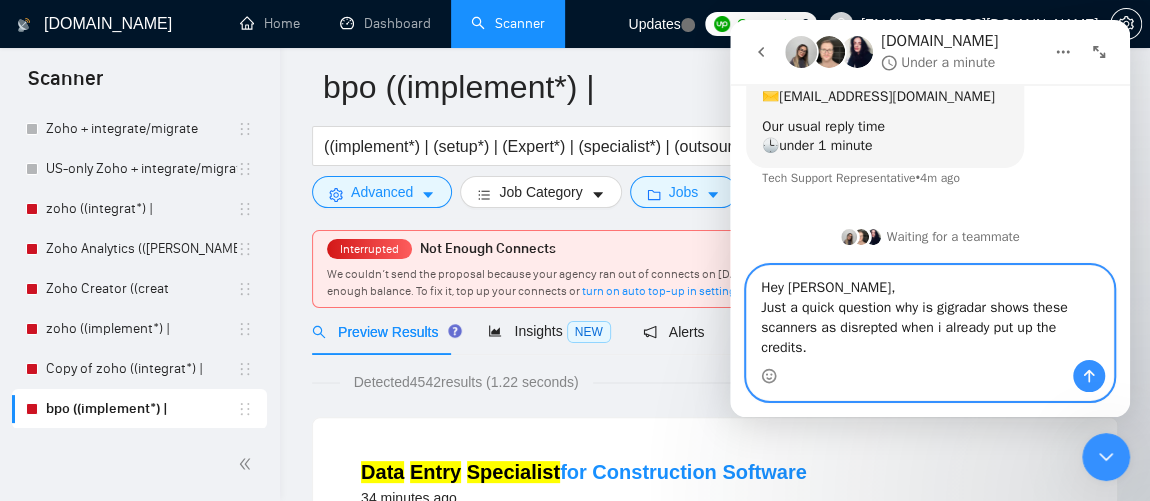 click on "Hey Maria,
Just a quick question why is gigradar shows these scanners as disrepted when i already put up the credits." at bounding box center [930, 313] 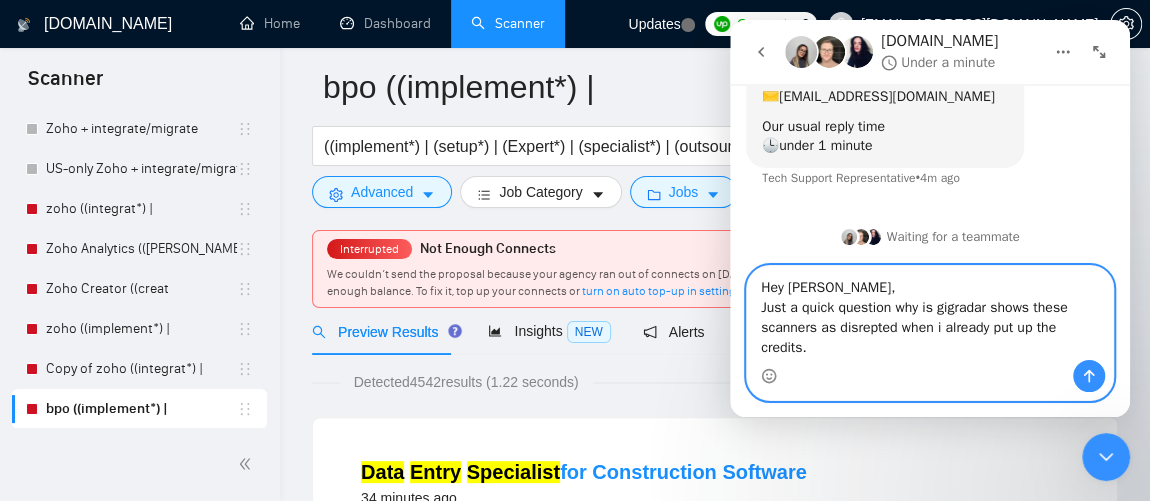 scroll, scrollTop: 499, scrollLeft: 0, axis: vertical 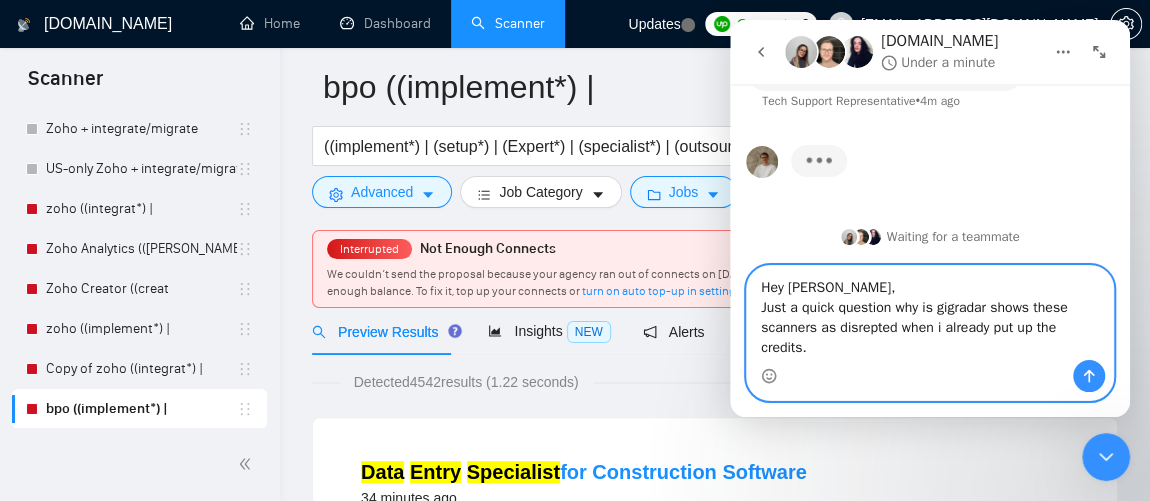 drag, startPoint x: 837, startPoint y: 324, endPoint x: 749, endPoint y: 267, distance: 104.84751 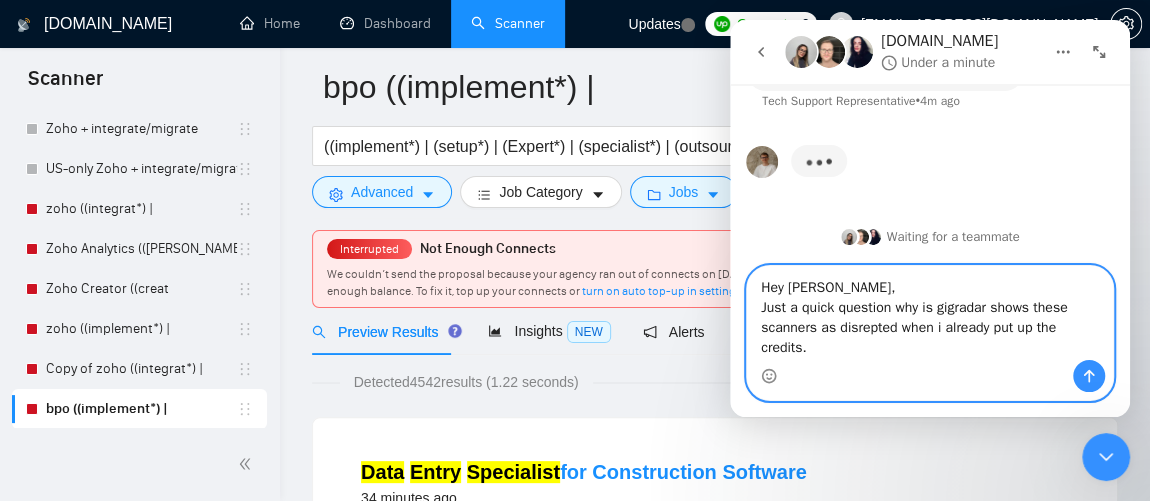click on "Hey Maria,
Just a quick question why is gigradar shows these scanners as disrepted when i already put up the credits." at bounding box center [930, 313] 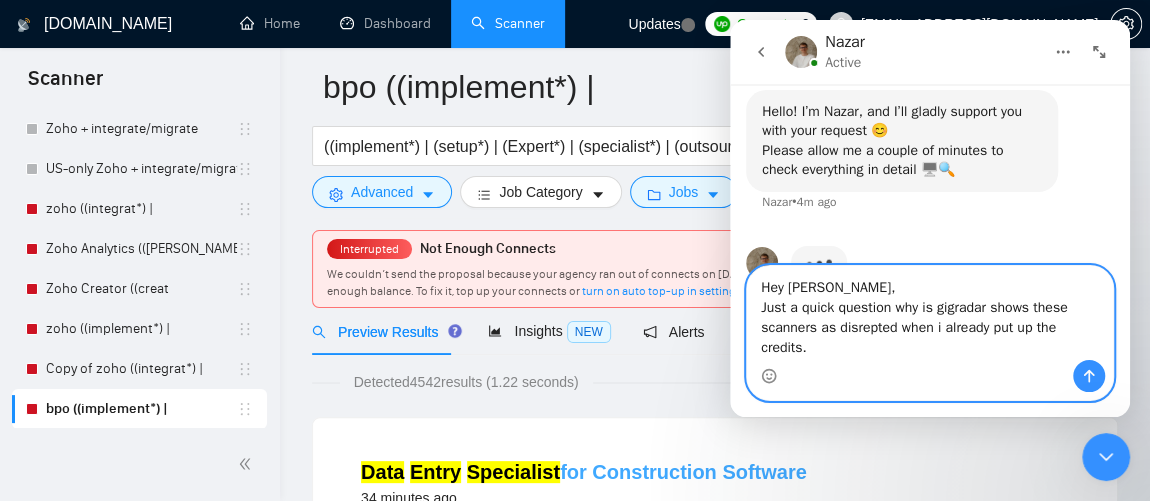 scroll, scrollTop: 561, scrollLeft: 0, axis: vertical 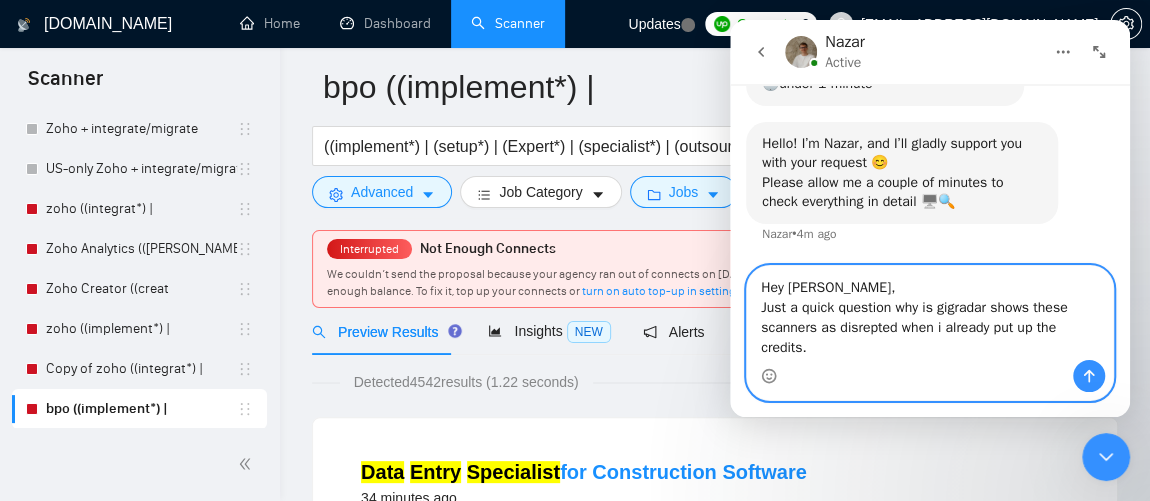 drag, startPoint x: 846, startPoint y: 339, endPoint x: 714, endPoint y: 251, distance: 158.64426 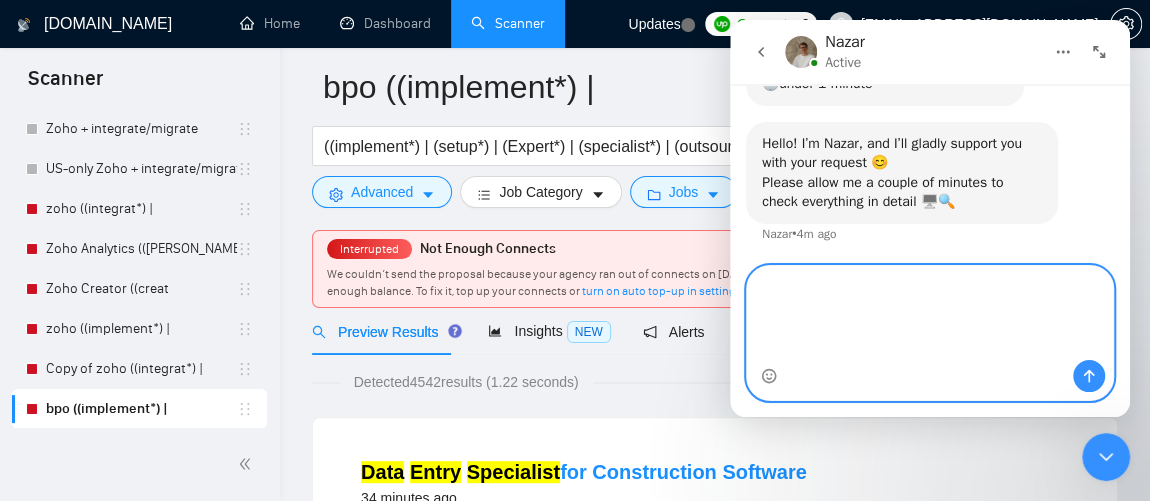 scroll, scrollTop: 424, scrollLeft: 0, axis: vertical 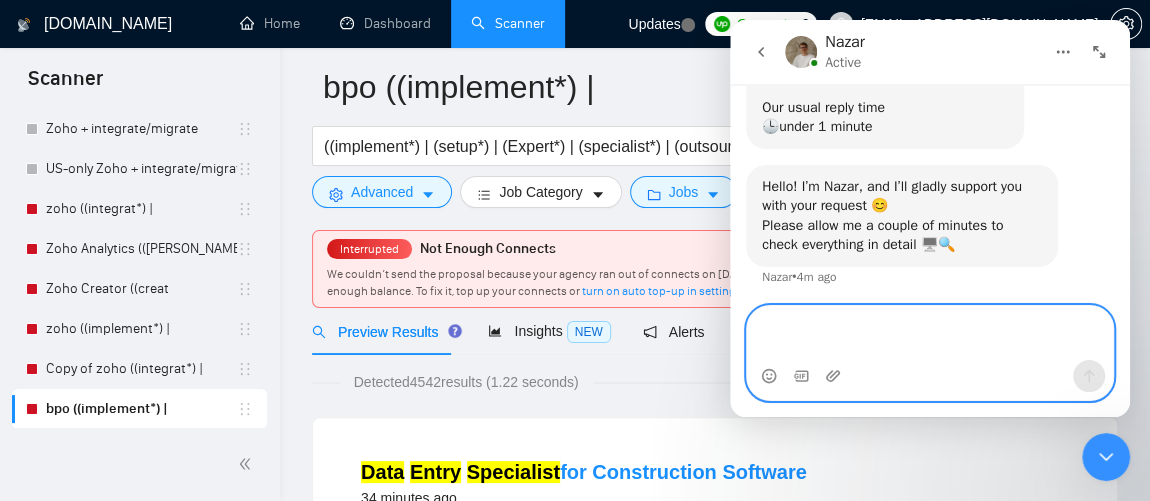 paste on "Hey Maria,
Just a quick question why is gigradar shows these scanners as disrepted when i already put up the credits." 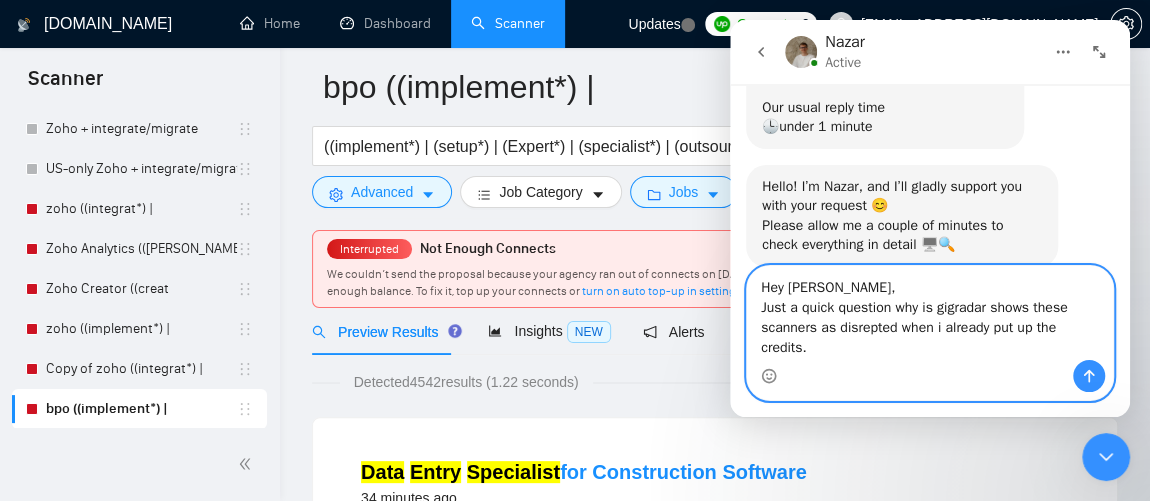 scroll, scrollTop: 464, scrollLeft: 0, axis: vertical 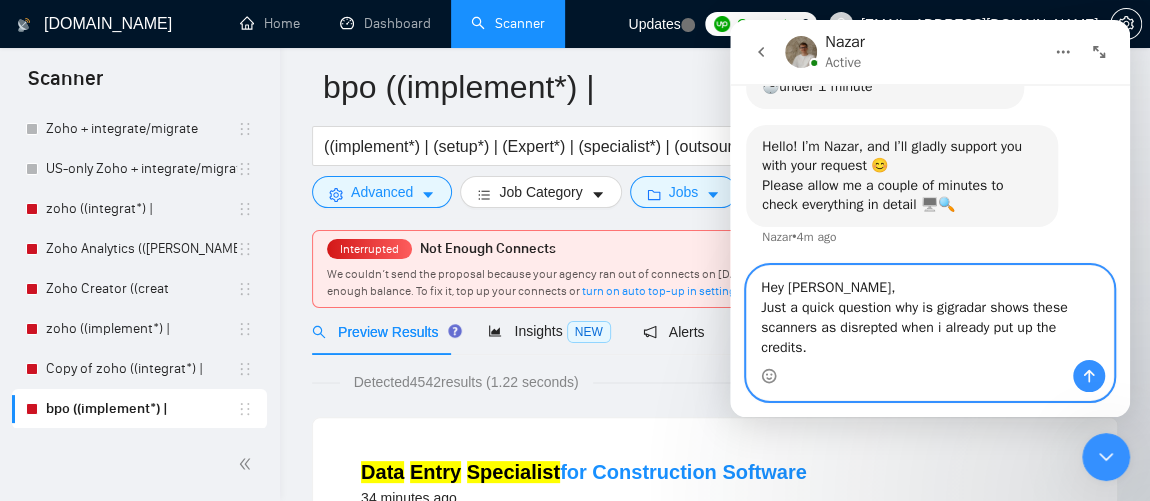 drag, startPoint x: 846, startPoint y: 288, endPoint x: 731, endPoint y: 294, distance: 115.15642 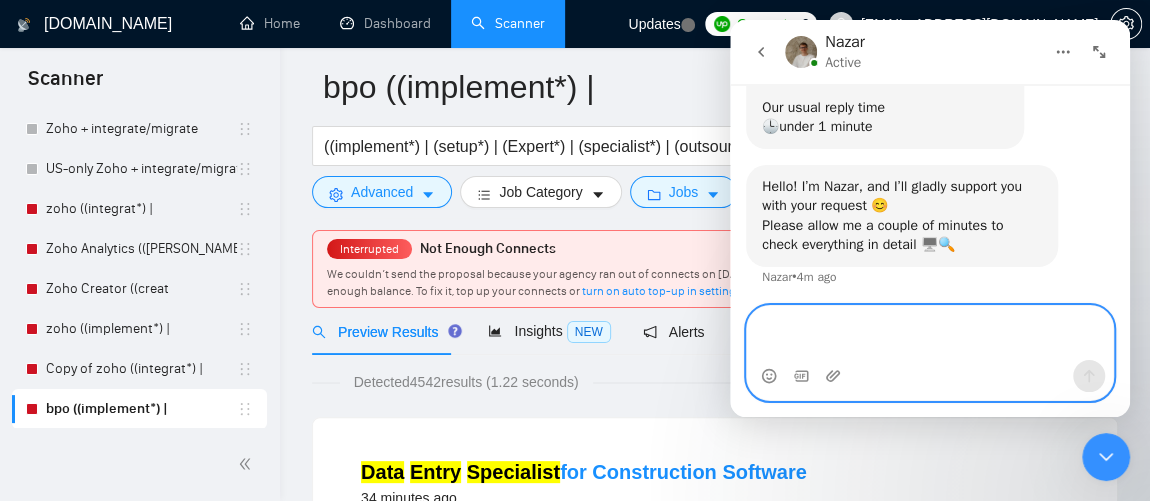 paste on "Quick question. Why does Gigradar show these scanners as disrupted when I’ve already added the credits?" 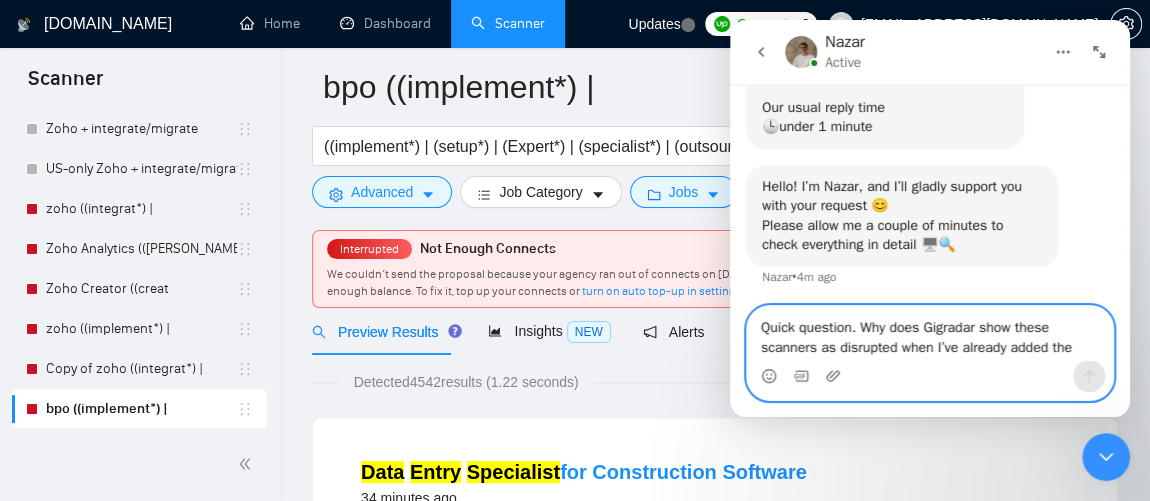 scroll, scrollTop: 464, scrollLeft: 0, axis: vertical 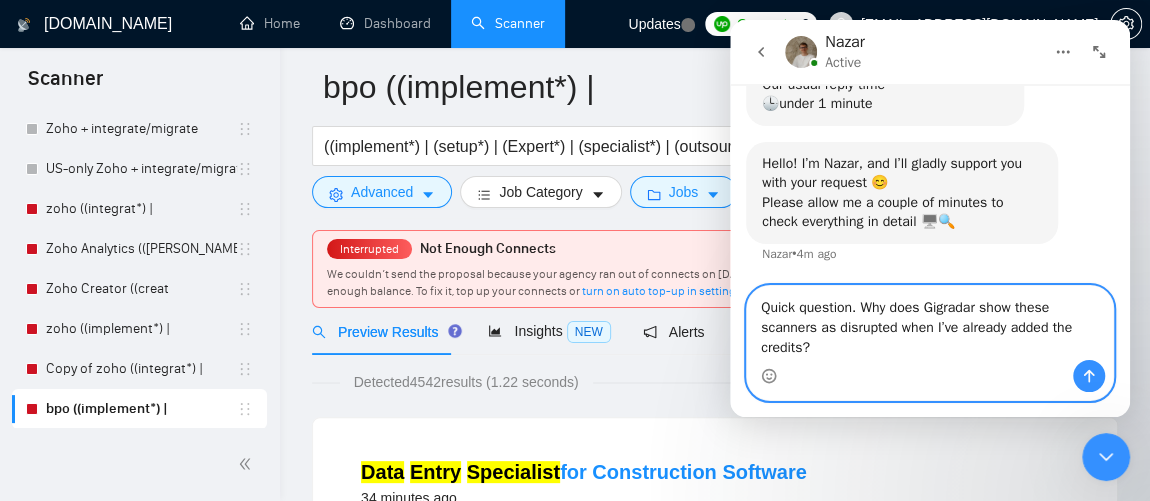 type on "Quick question. Why does Gigradar show these scanners as disrupted when I’ve already added the credits?" 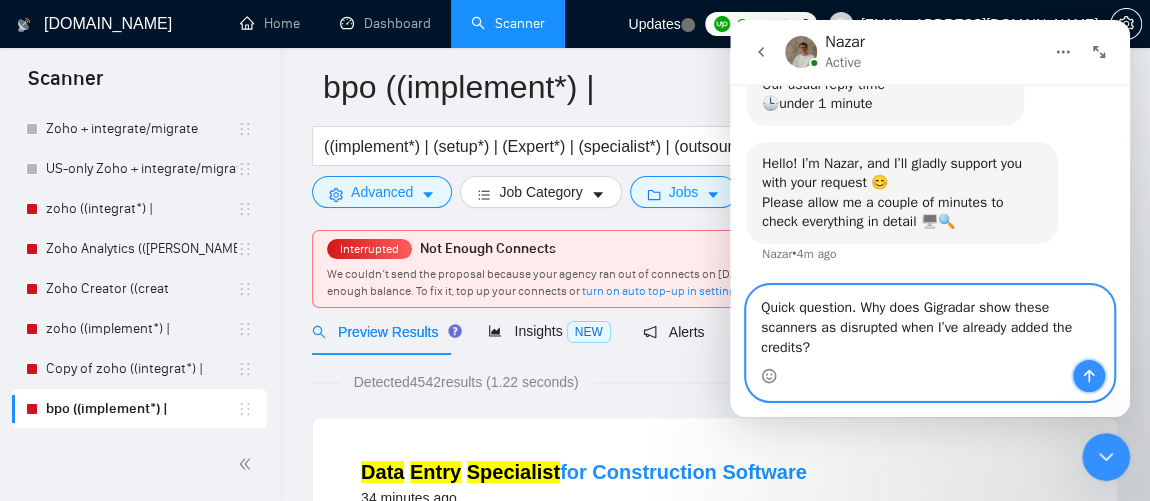 click 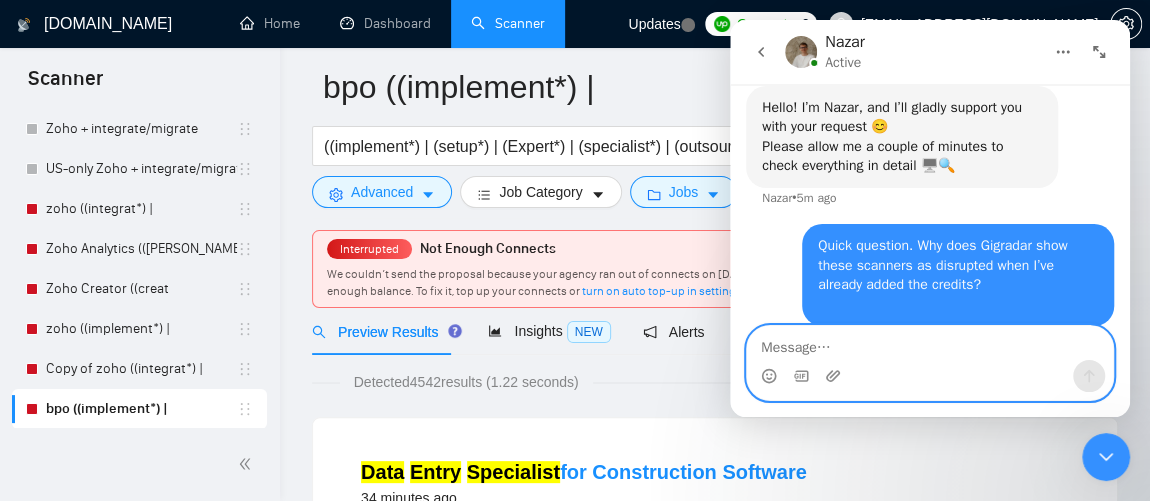 scroll, scrollTop: 523, scrollLeft: 0, axis: vertical 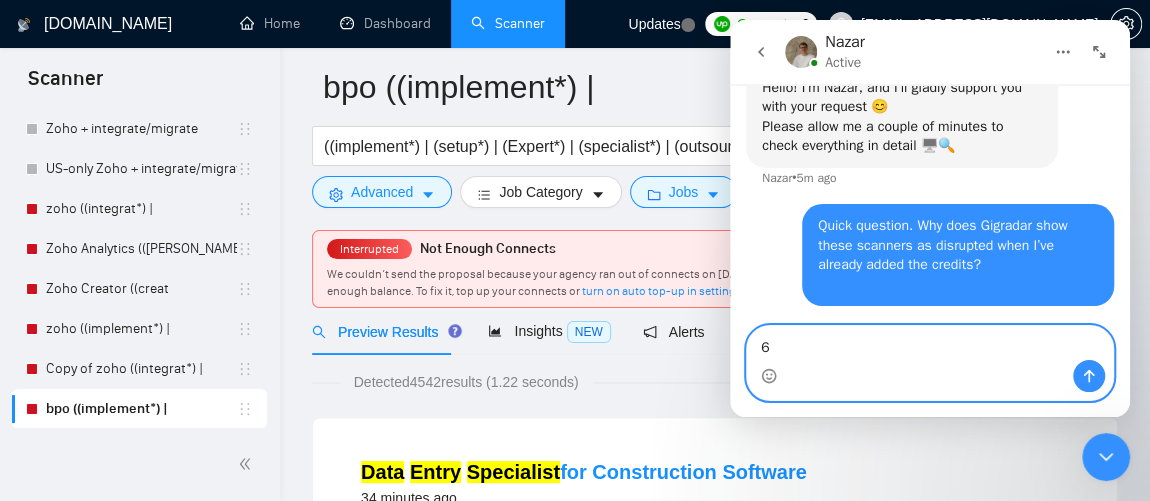 type on "6" 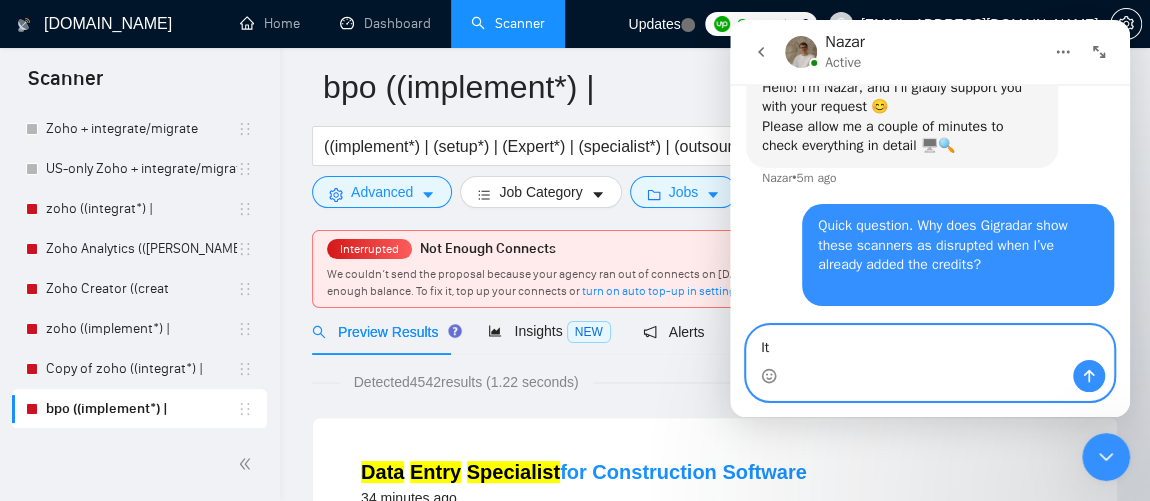 type on "I" 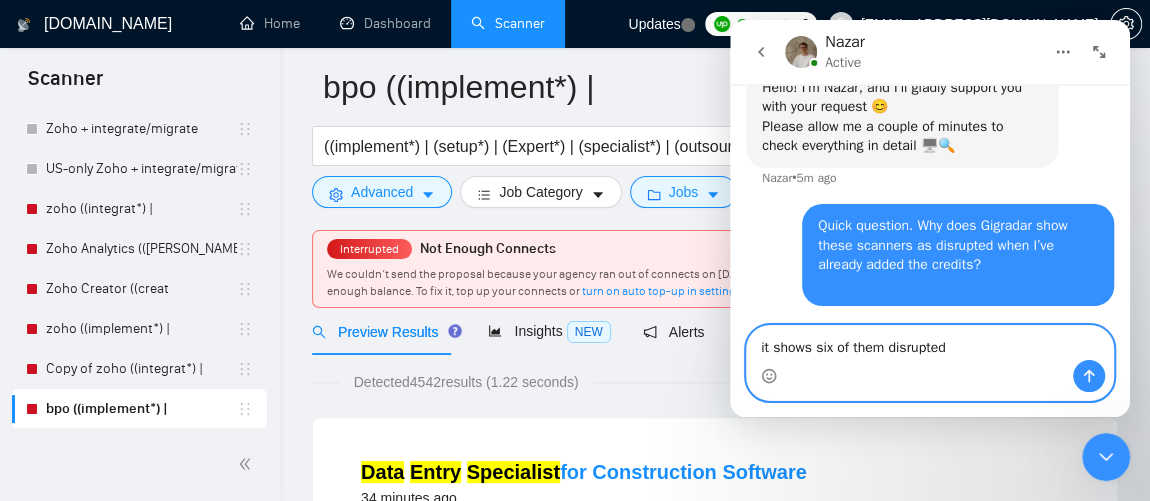 type on "it shows six of them disrupted." 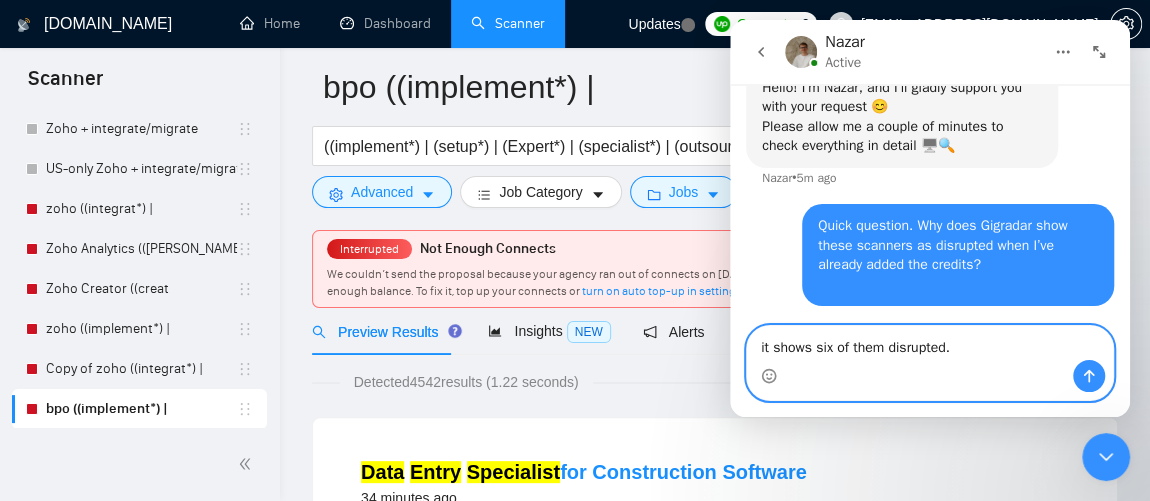 type 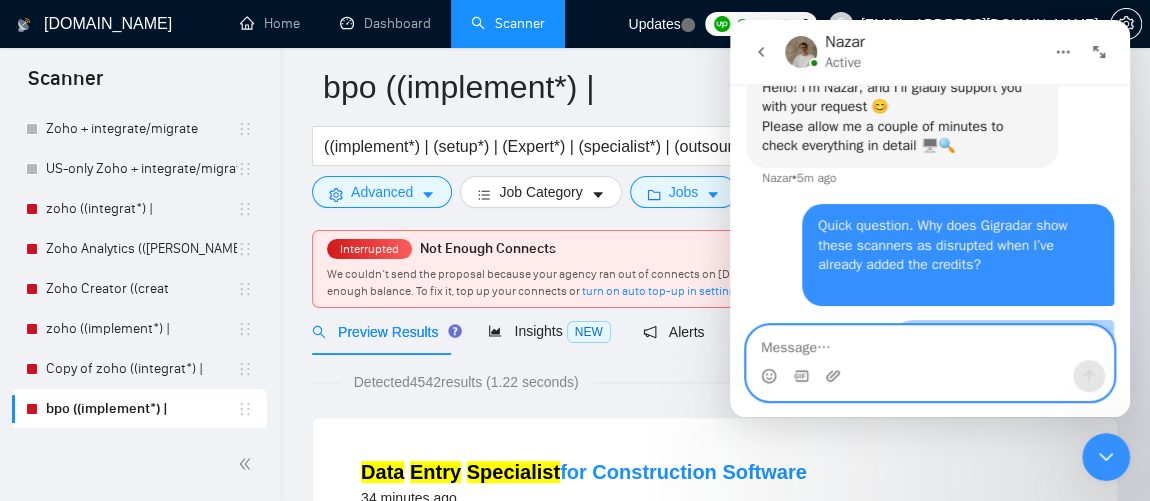 scroll, scrollTop: 568, scrollLeft: 0, axis: vertical 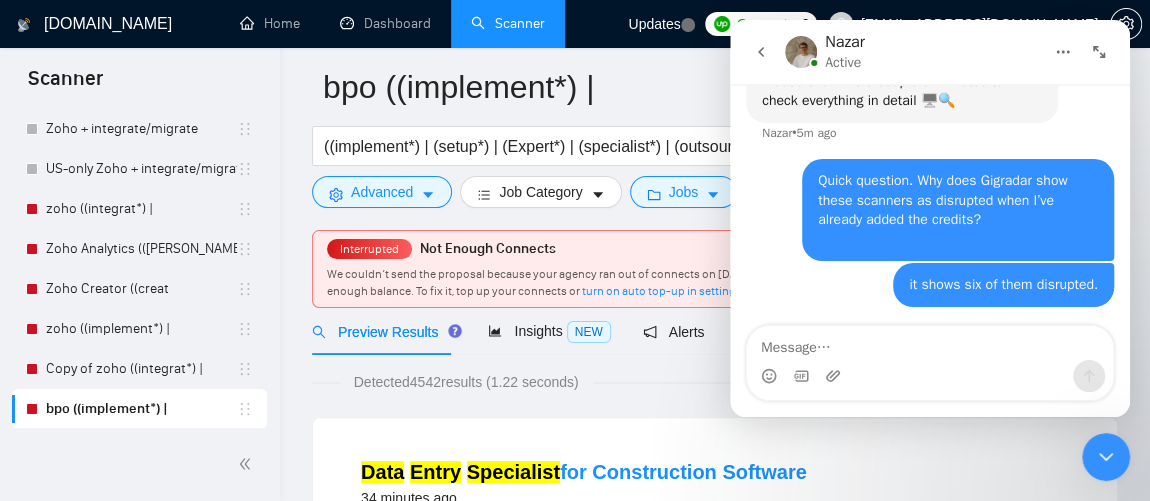 click on "Interrupted" at bounding box center (369, 249) 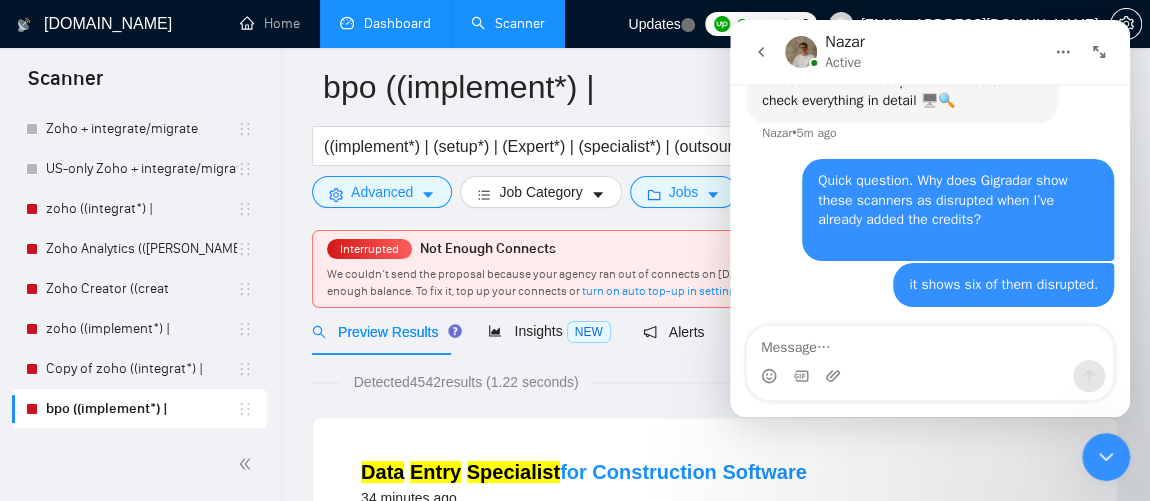 click on "Dashboard" at bounding box center (385, 23) 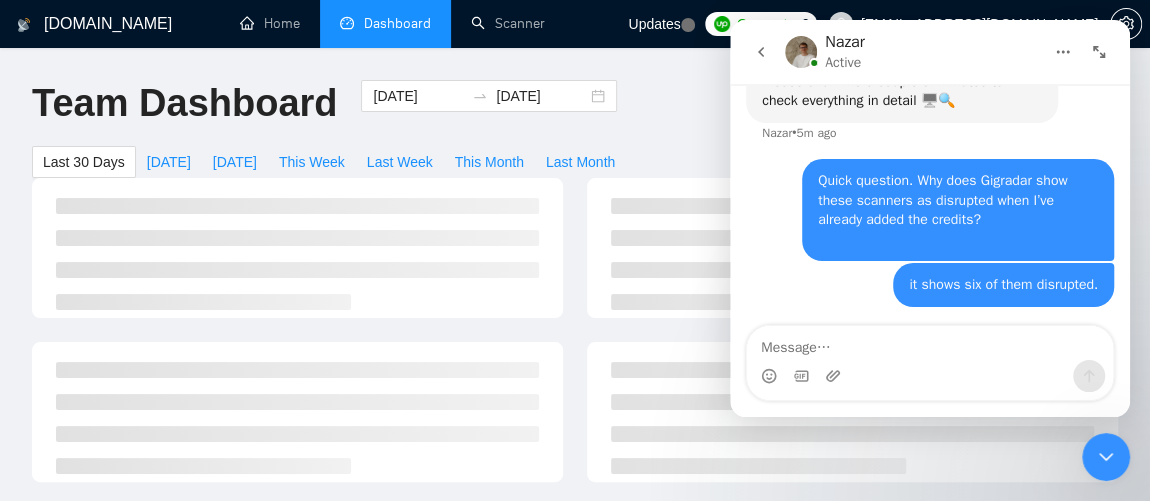 click 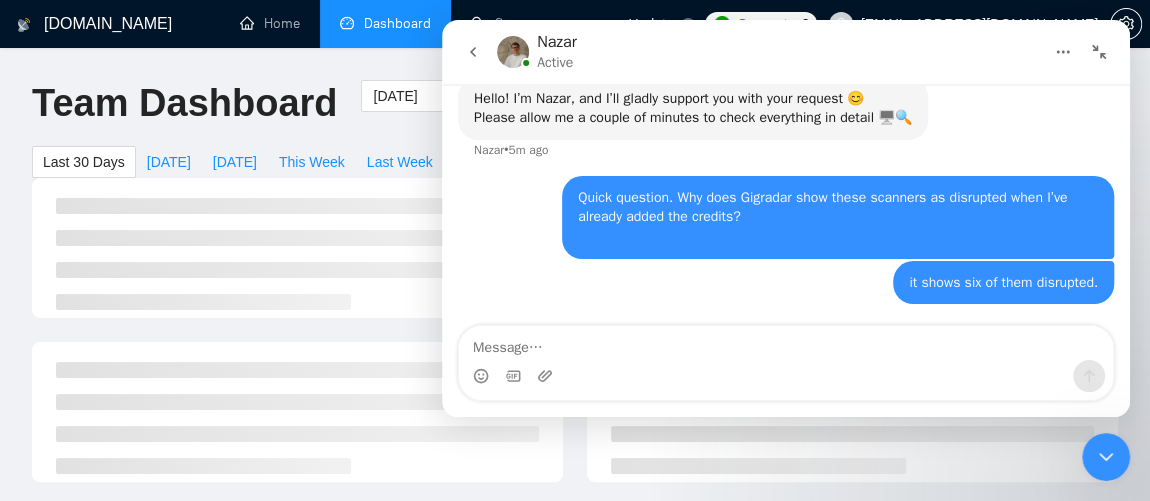 scroll, scrollTop: 510, scrollLeft: 0, axis: vertical 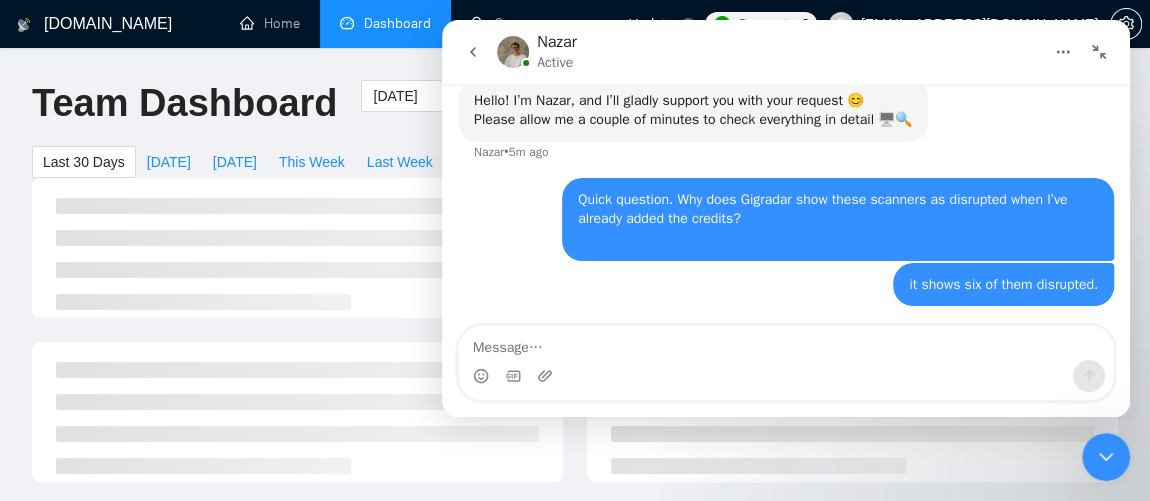 click 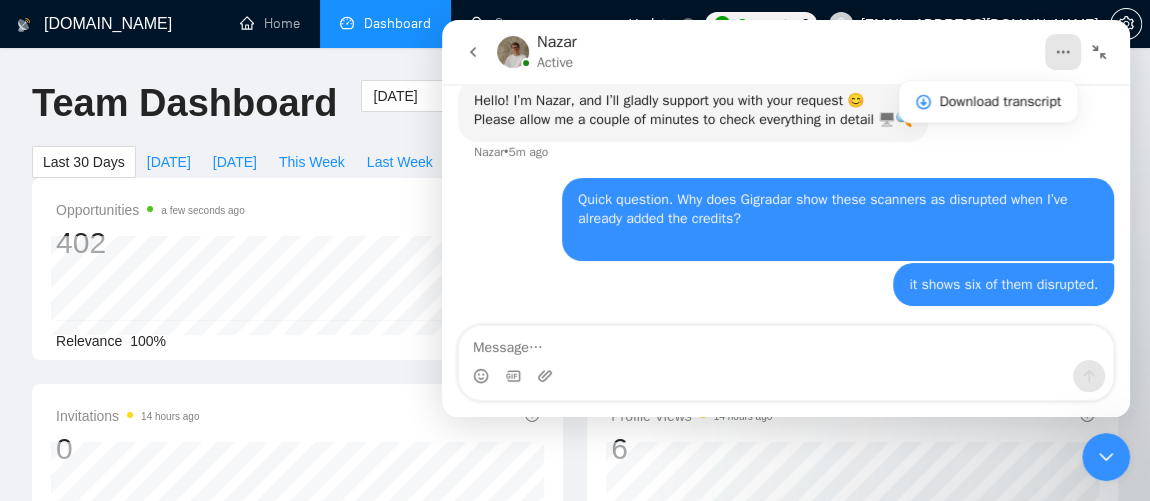 click on "GigRadar.io Home Dashboard Scanner Updates
Connects: 6 zain@byteit.com Team Dashboard 2025-06-09 2025-07-09 Last 30 Days Today Yesterday This Week Last Week This Month Last Month Opportunities a few seconds ago 402   Relevance 100% Proposals 14 hours ago 297   Reply Rate 6.06% Invitations 14 hours ago 0   Acceptance Rate -- Profile Views 14 hours ago 6   Only exclusive agency members Proposal Sending Stats 14 hours ago By manager By Freelancer Name Proposals Replies Time   PVR   LRR   Lira Akhmetova  290 18 00:36:46 15.52% 6.21% Aziz Syed 7 0 02:21:55 0.00% 0.00% Total 297 18 00:39:15 15.15 % 6.06 % 1 Scanner Breakdown 14 hours ago Scanner Name Bids   Re   PVR   LRR   CPR   Score   Copy of zoho ((integrat*) | 14 1 21.43% 7.14% $41.80 33.67% Zoho Creator ((creat 0 0 0.00% 0.00% $0.00 0.00% zoho ((implement*) | 24 2 12.50% 8.33% $30.55 34.08% bpo ((implement*) | 118 3 9.32% 2.54% $110.23 60.00% zoho ((integrat*) | 134 12 20.90% 8.96% $32.32 53.72% Total 291 %" at bounding box center [575, 1206] 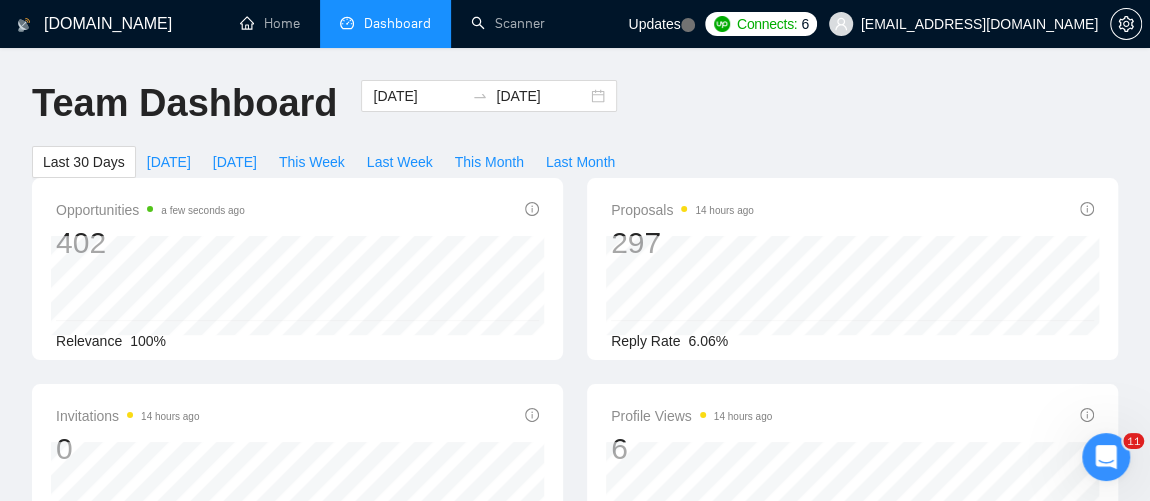 scroll, scrollTop: 438, scrollLeft: 0, axis: vertical 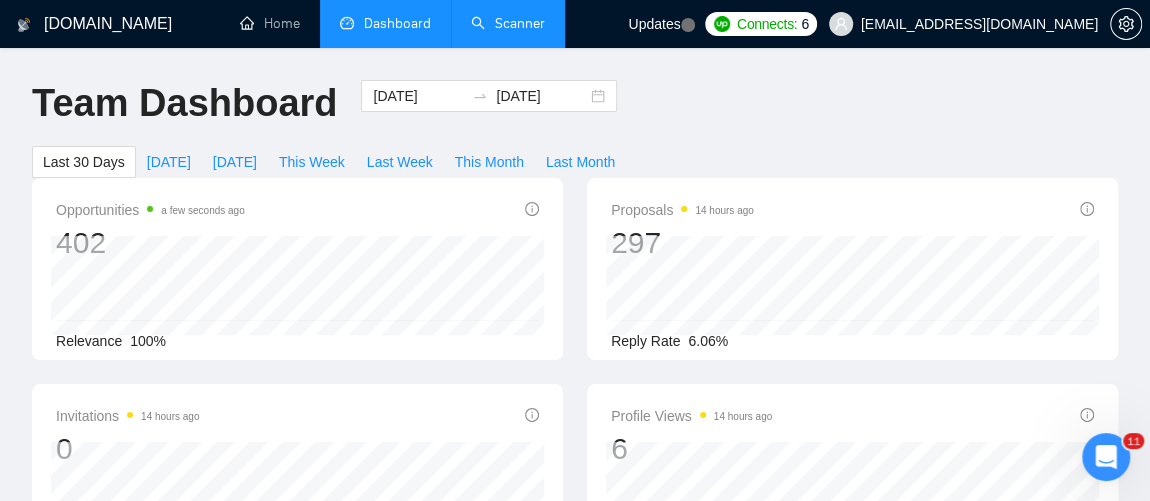 click on "Scanner" at bounding box center (508, 23) 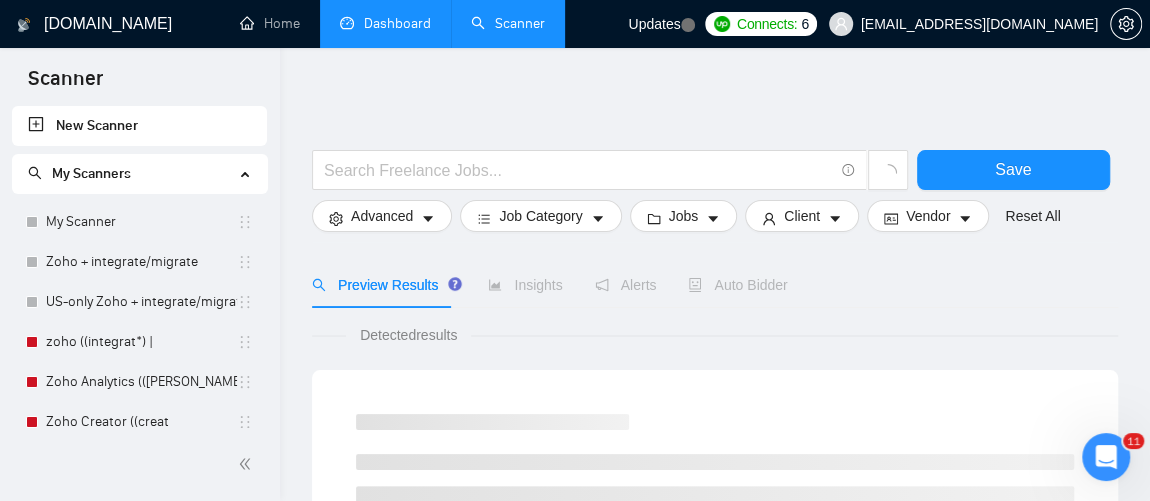 click 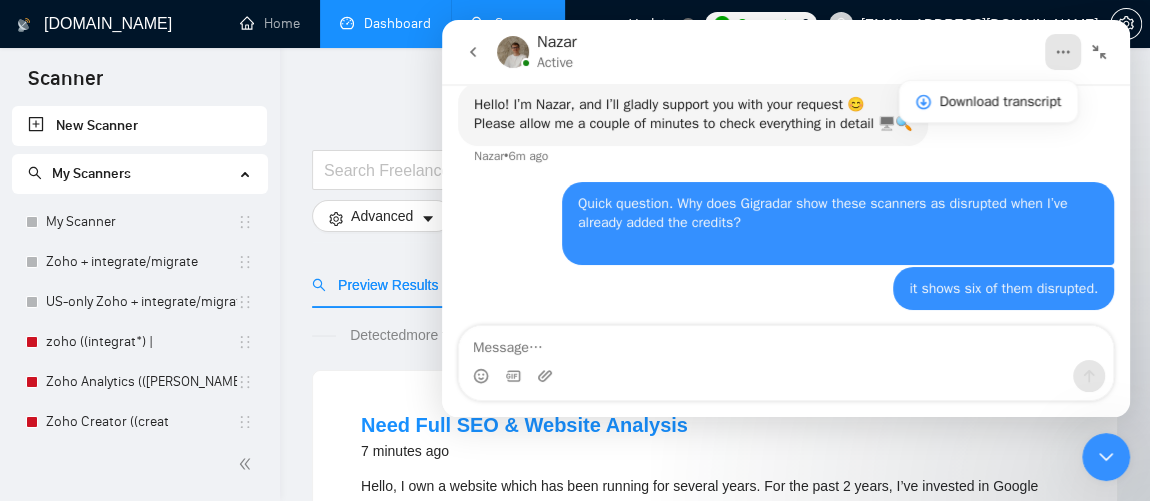 scroll, scrollTop: 509, scrollLeft: 0, axis: vertical 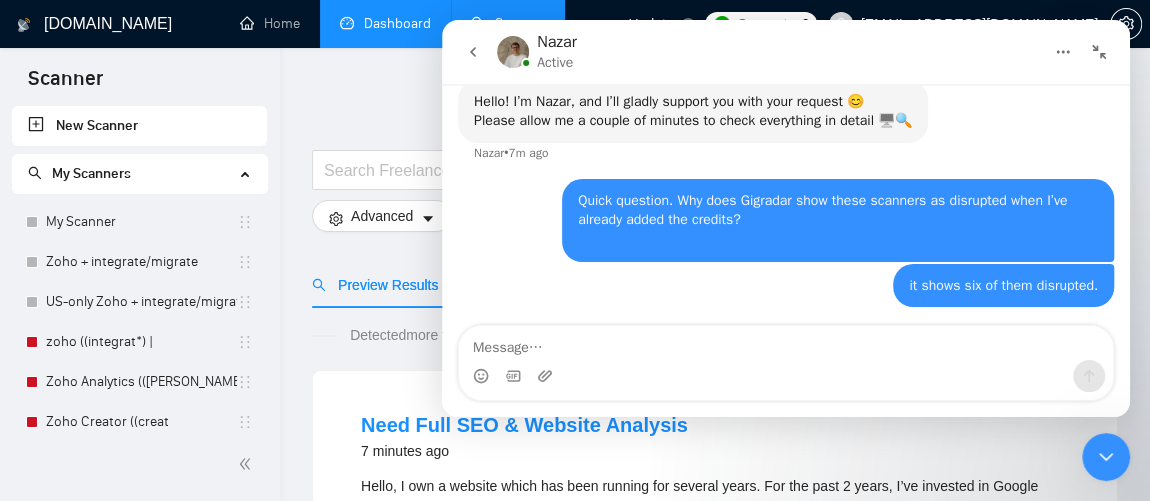 click at bounding box center (1099, 52) 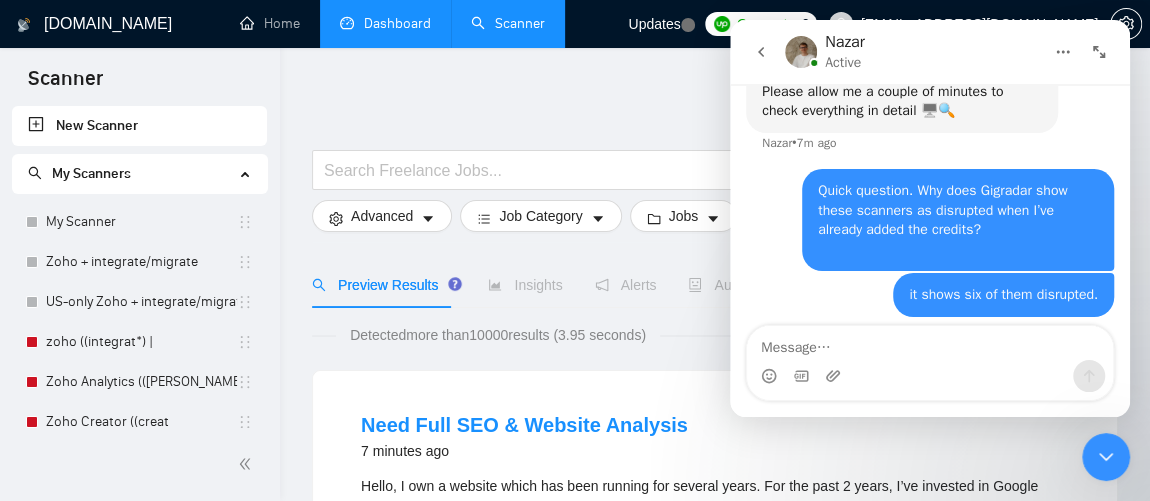 scroll, scrollTop: 568, scrollLeft: 0, axis: vertical 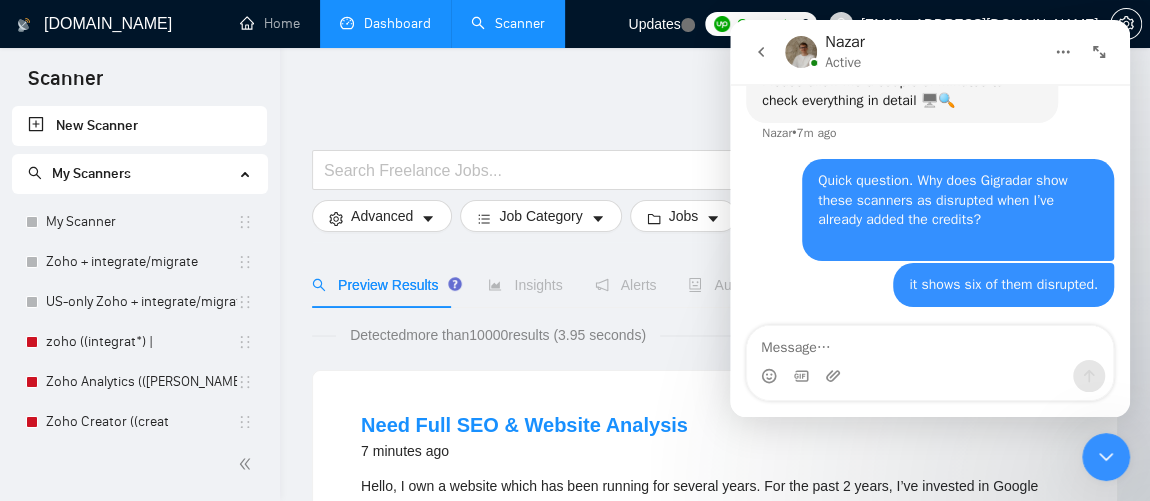 click at bounding box center [1063, 52] 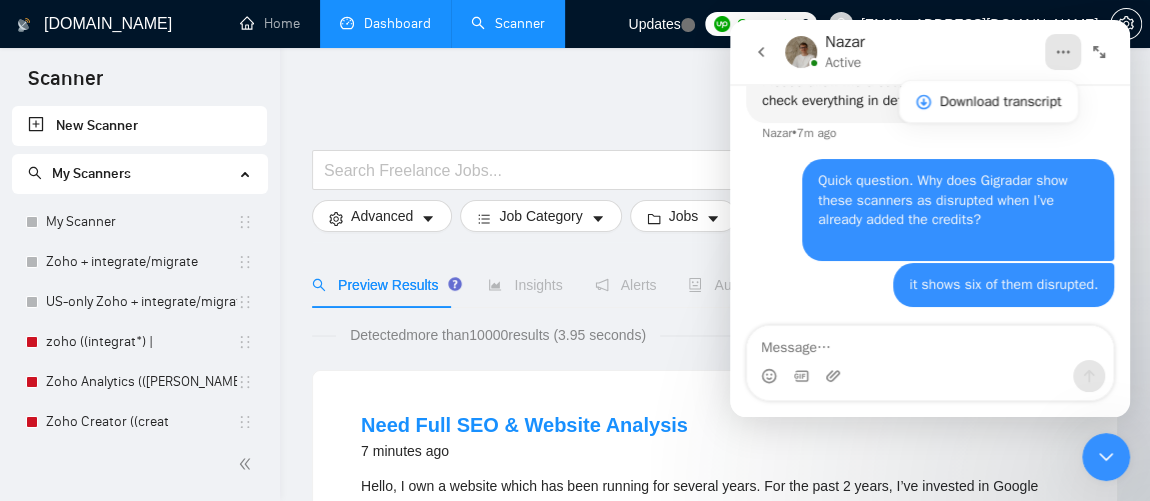 drag, startPoint x: 547, startPoint y: 141, endPoint x: 532, endPoint y: 111, distance: 33.54102 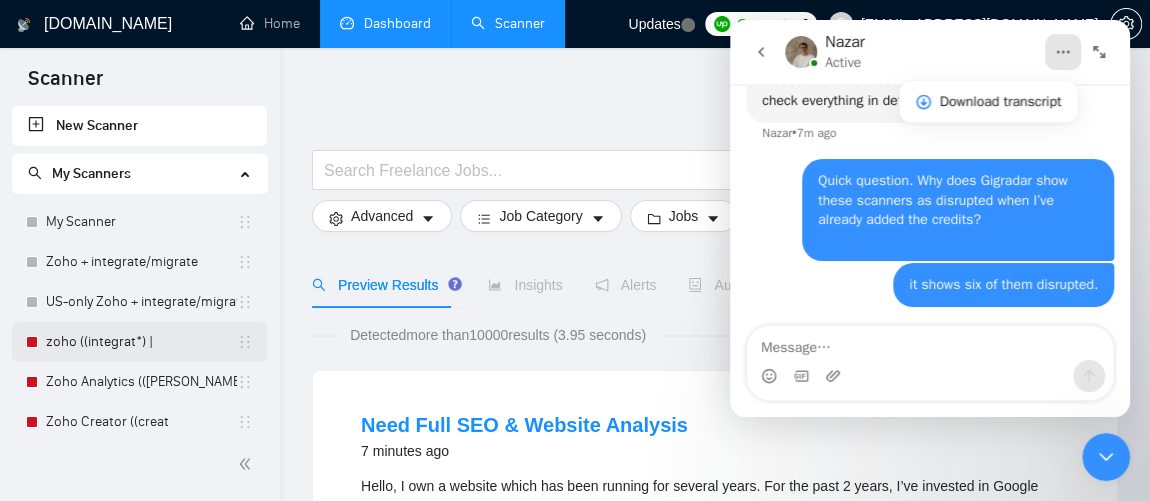 click on "zoho ((integrat*) |" at bounding box center (141, 342) 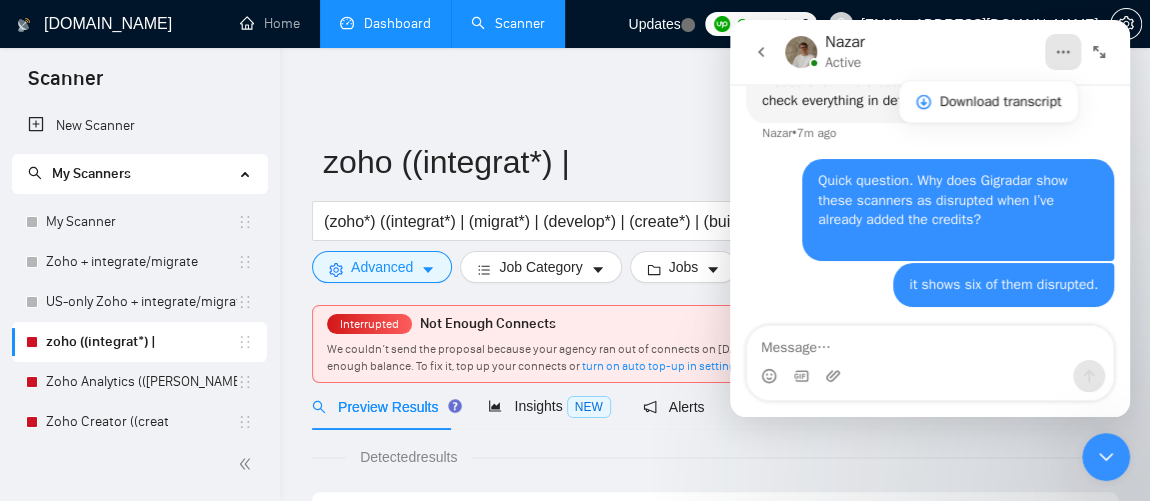 click 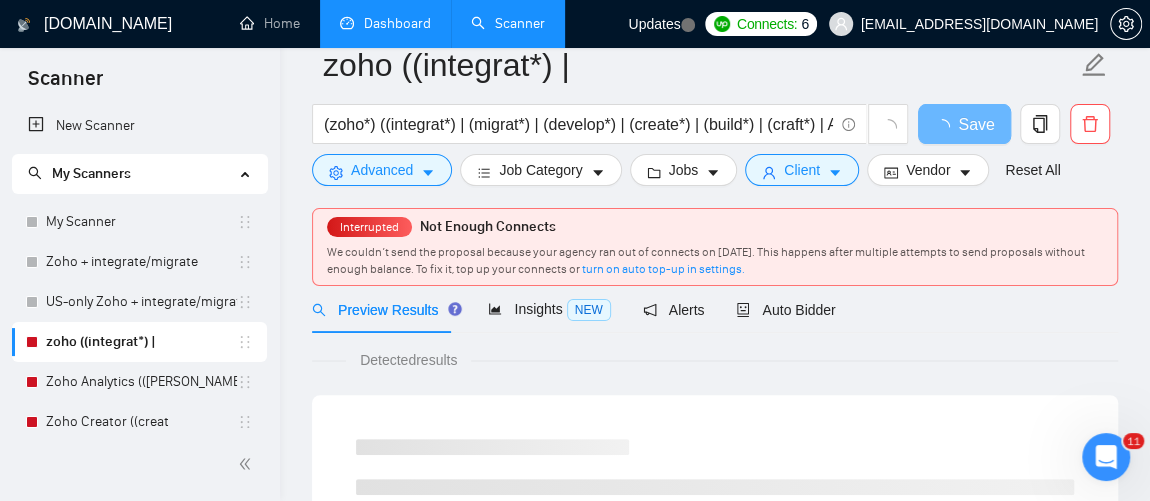 scroll, scrollTop: 69, scrollLeft: 0, axis: vertical 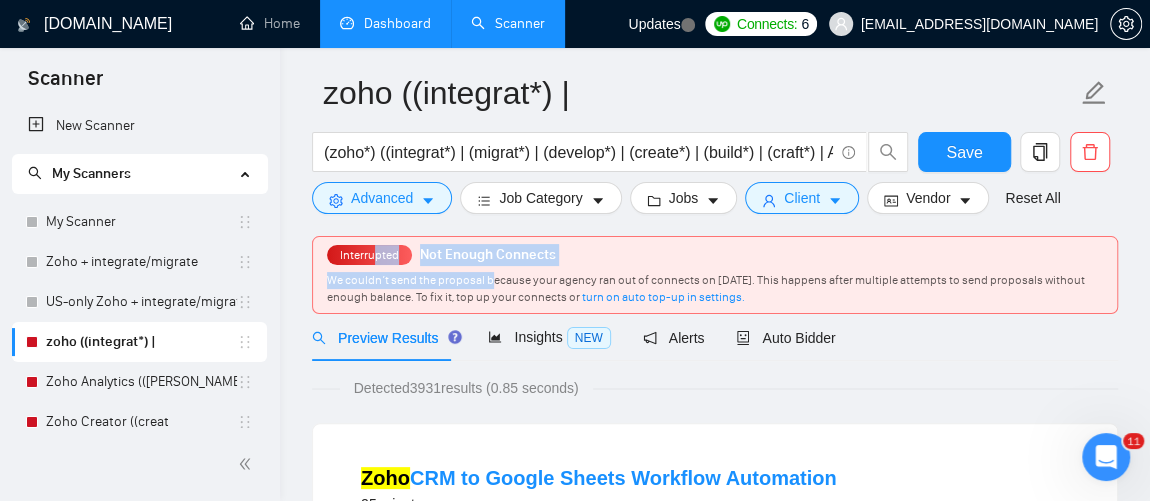 drag, startPoint x: 376, startPoint y: 257, endPoint x: 488, endPoint y: 268, distance: 112.53888 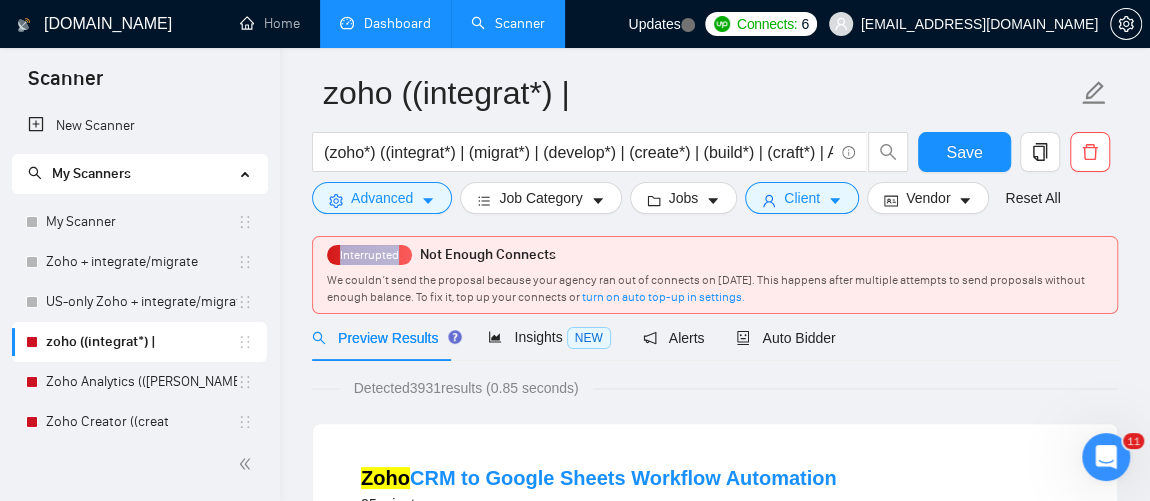 drag, startPoint x: 335, startPoint y: 250, endPoint x: 406, endPoint y: 251, distance: 71.00704 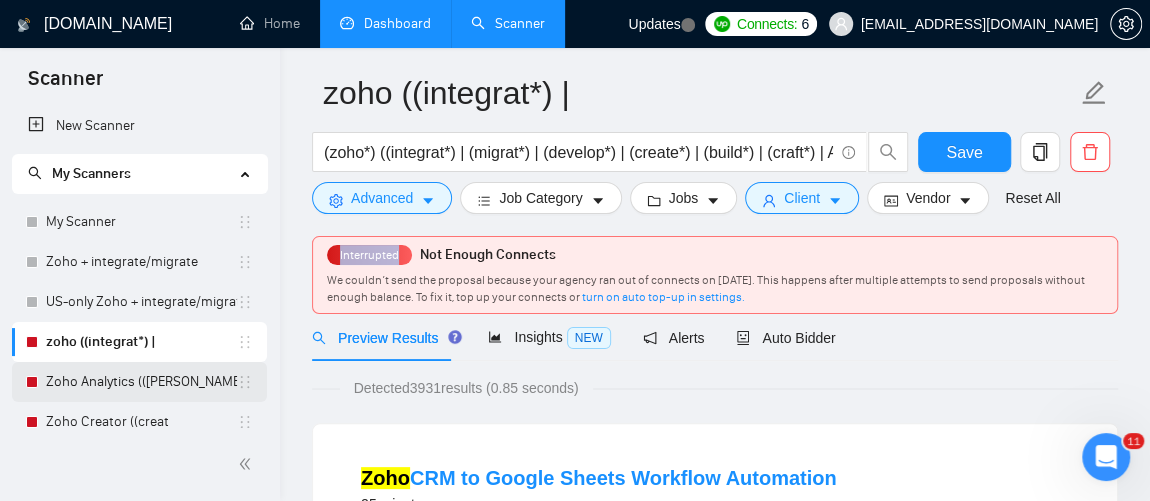 click on "Zoho Analytics (([PERSON_NAME]" at bounding box center [141, 382] 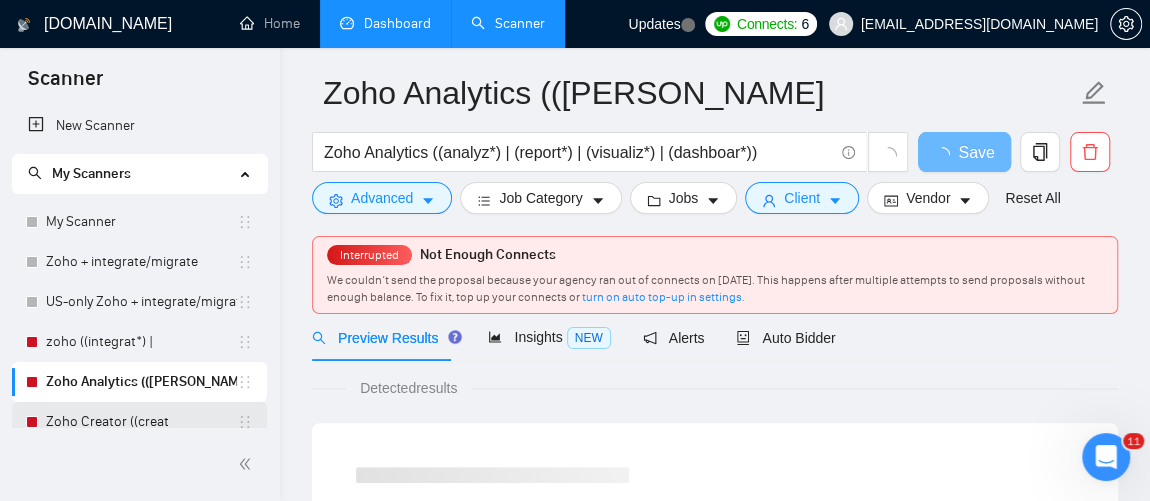 click on "Zoho Creator ((creat" at bounding box center (141, 422) 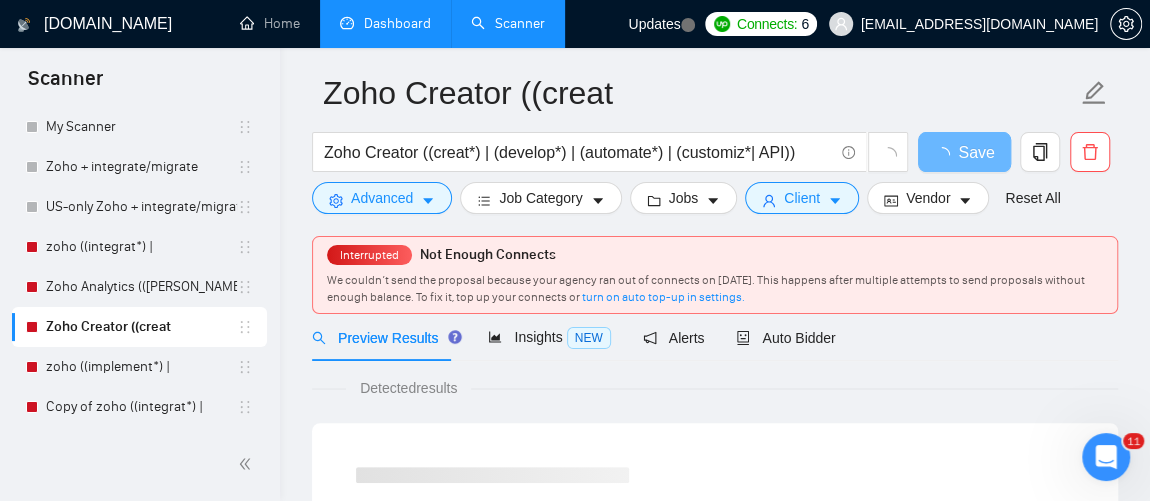 scroll, scrollTop: 133, scrollLeft: 0, axis: vertical 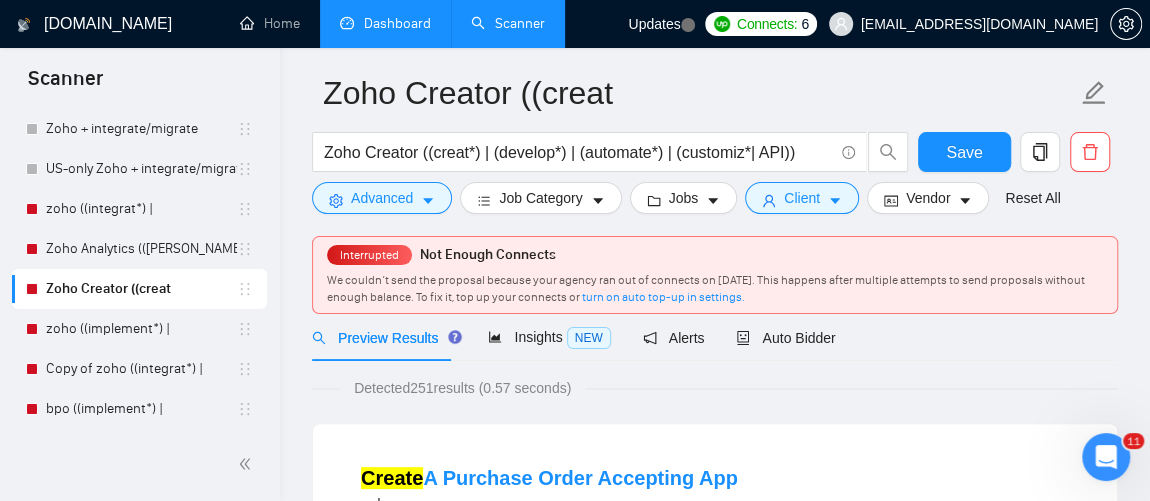 click 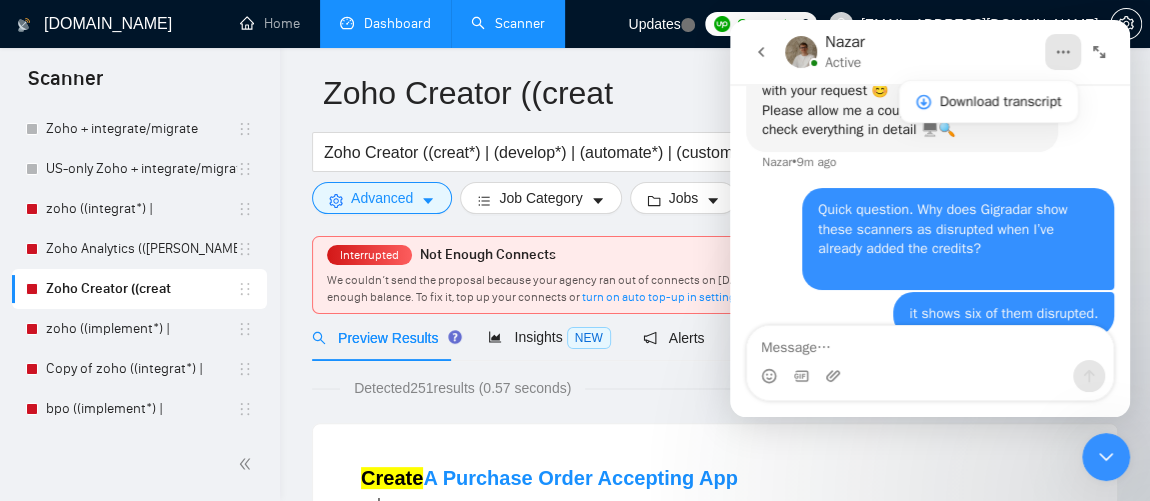 scroll, scrollTop: 568, scrollLeft: 0, axis: vertical 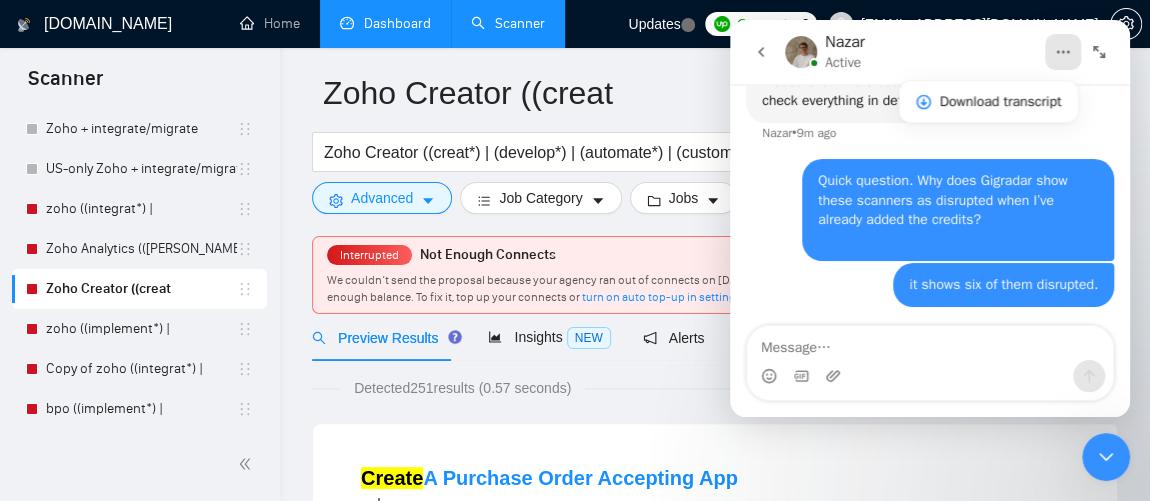 drag, startPoint x: 916, startPoint y: 374, endPoint x: 839, endPoint y: 353, distance: 79.81228 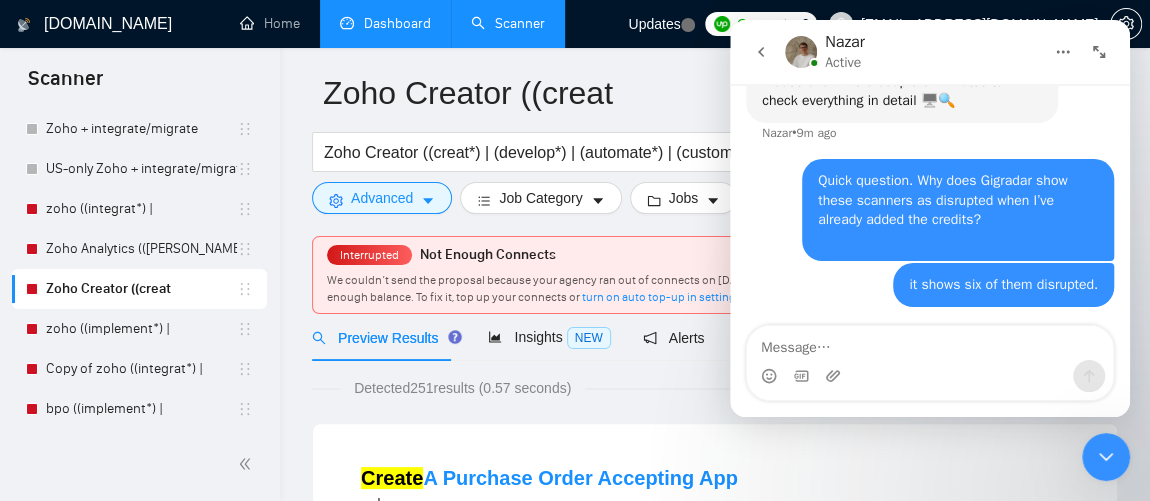 click at bounding box center (930, 343) 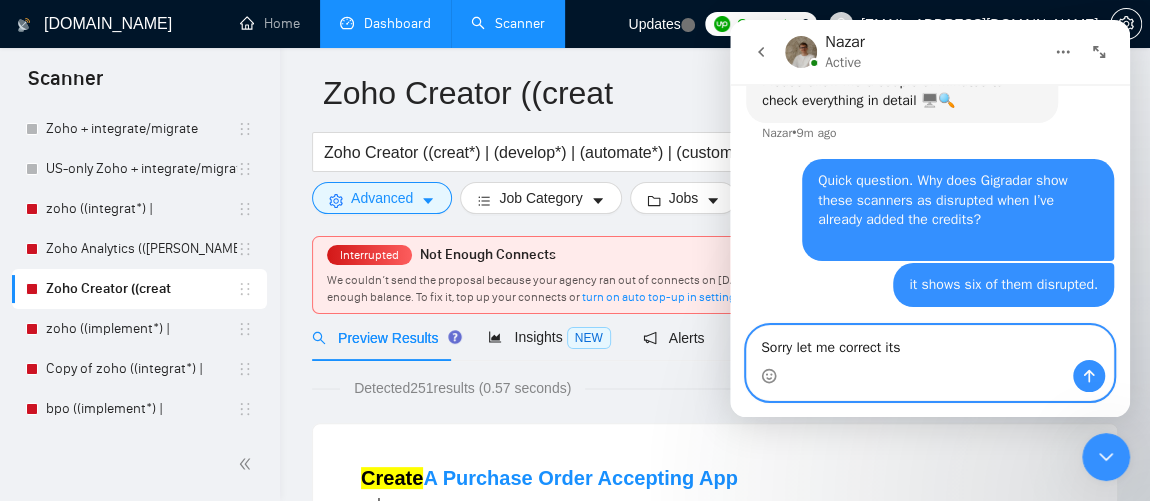 paste on "interrupted" 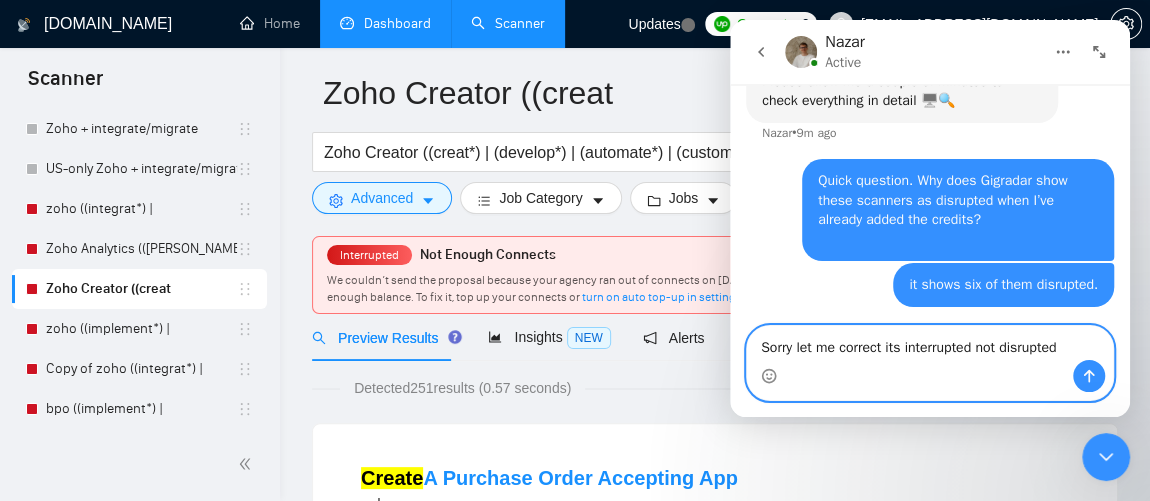 type on "Sorry let me correct its interrupted not disrupted." 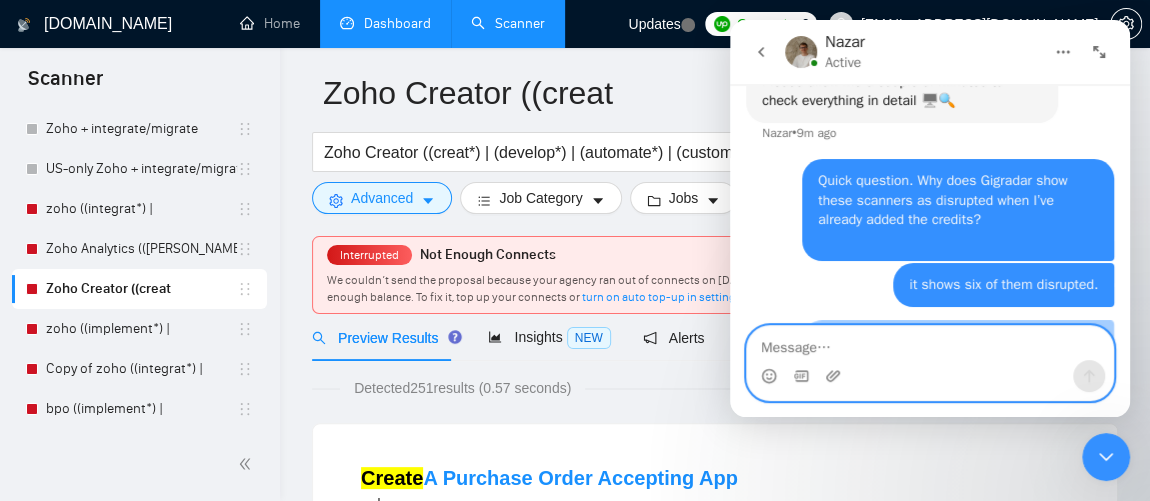 scroll, scrollTop: 633, scrollLeft: 0, axis: vertical 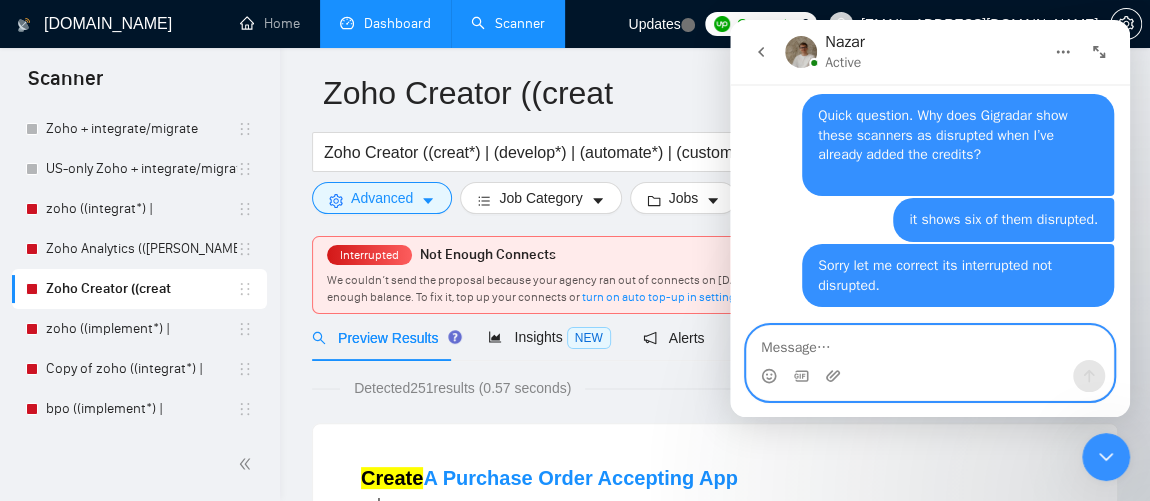 type 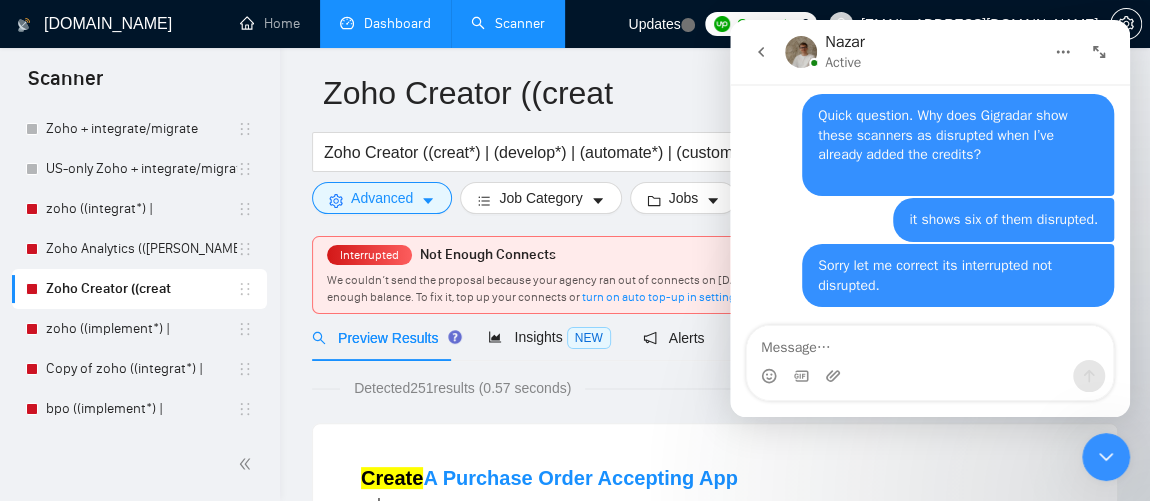 click 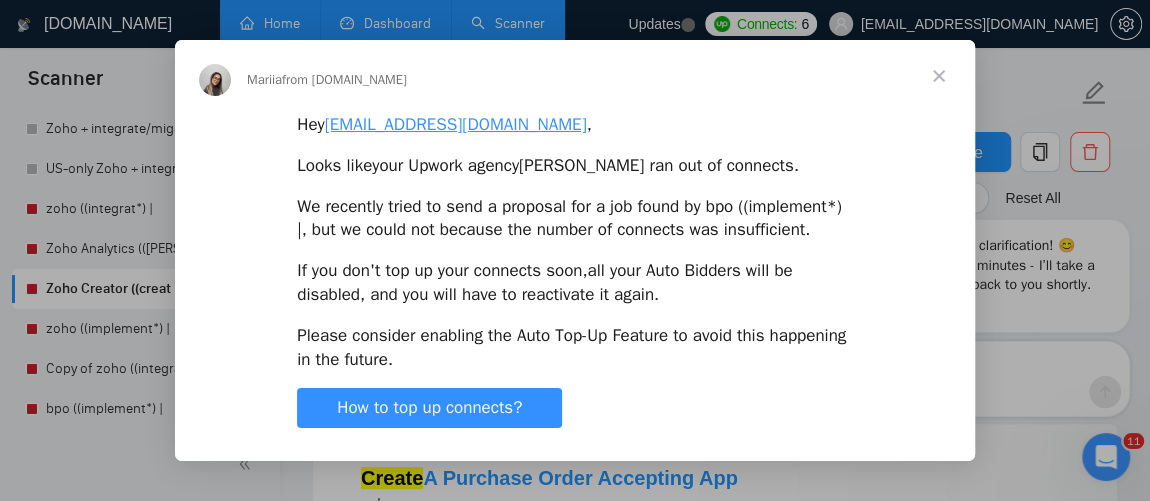 scroll, scrollTop: 0, scrollLeft: 0, axis: both 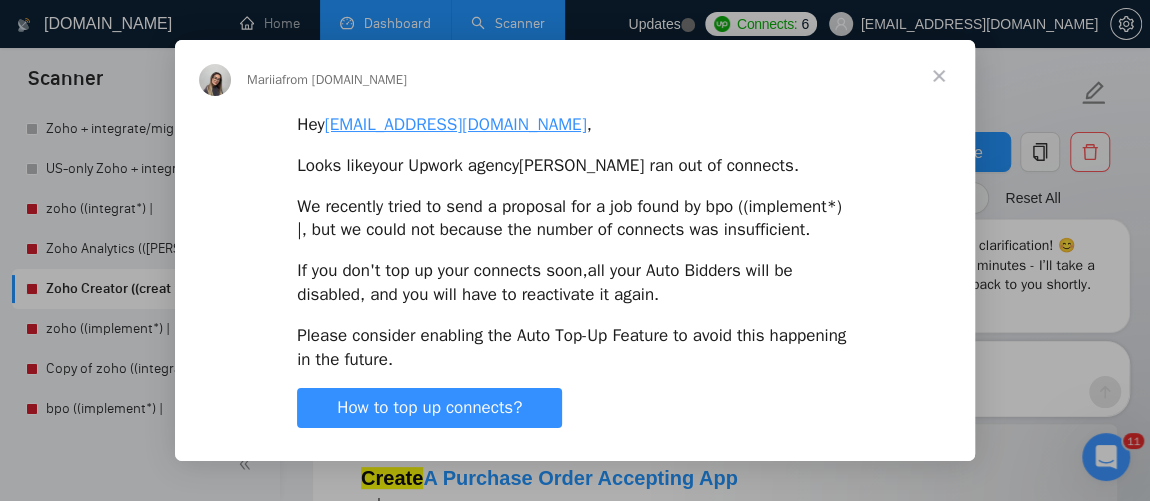 click at bounding box center [939, 76] 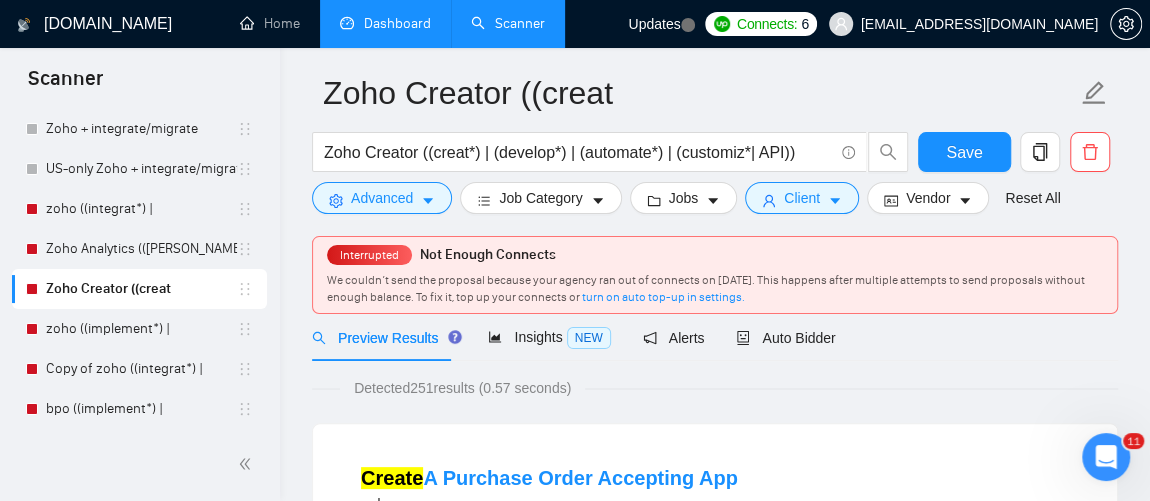 click 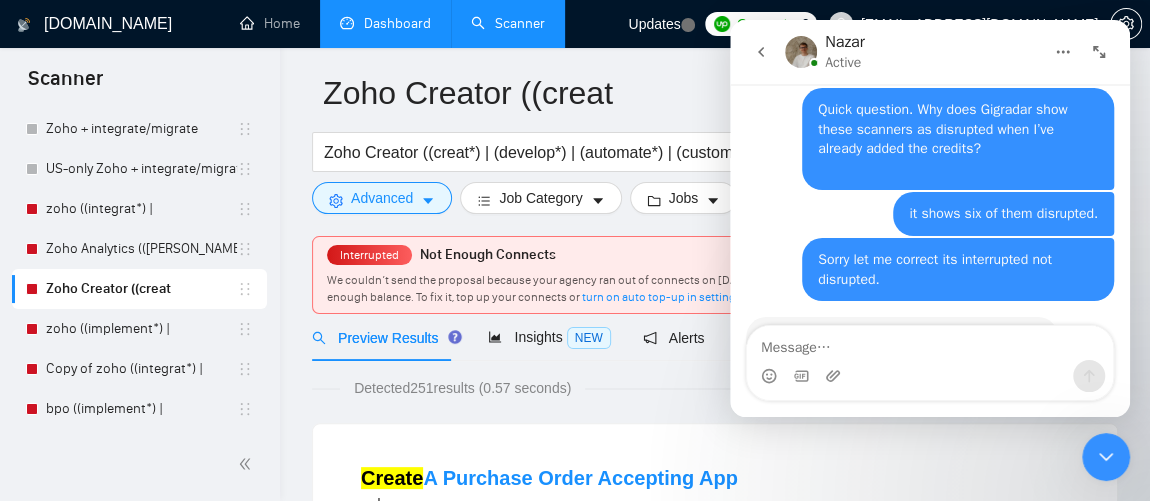 scroll, scrollTop: 732, scrollLeft: 0, axis: vertical 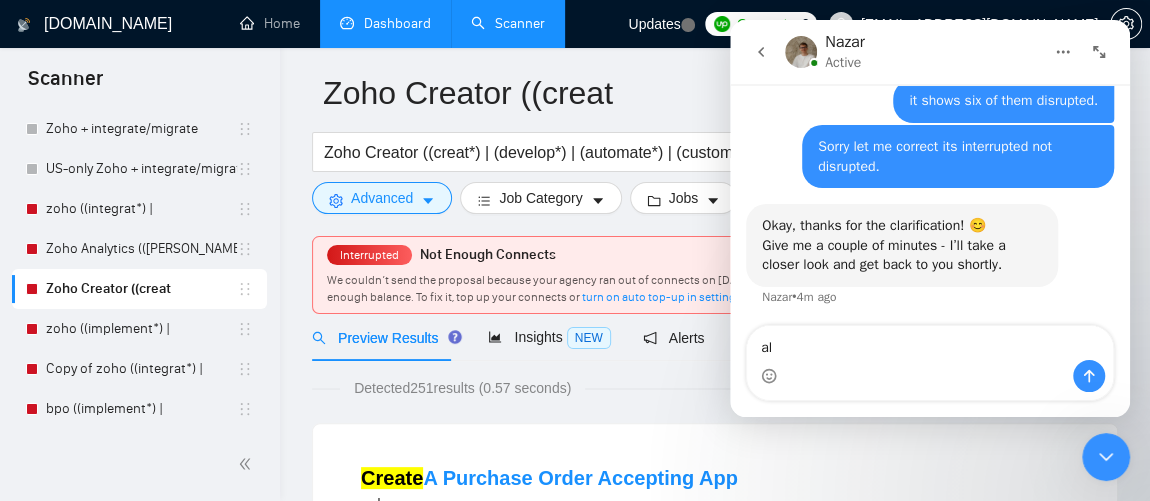 type on "a" 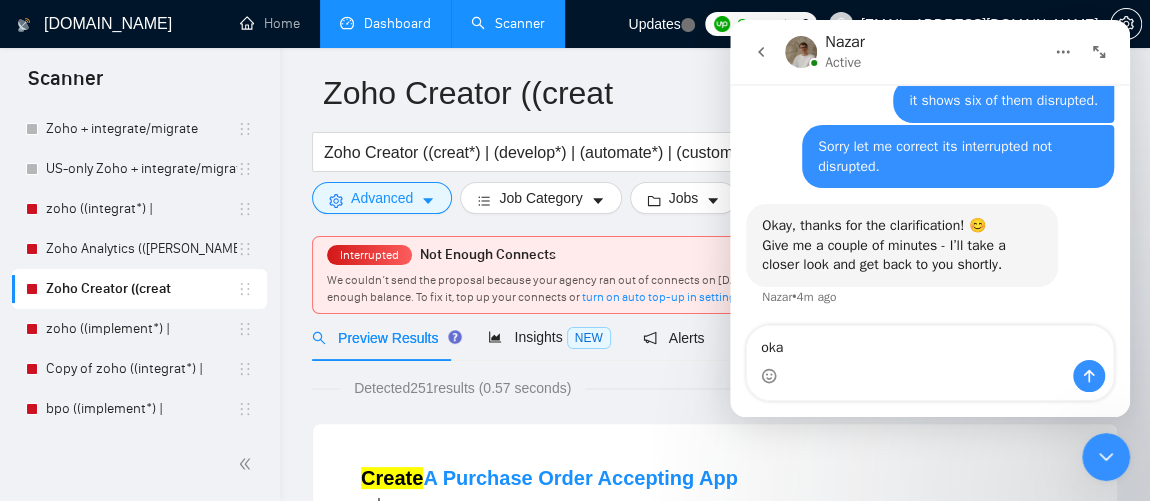 type on "okay" 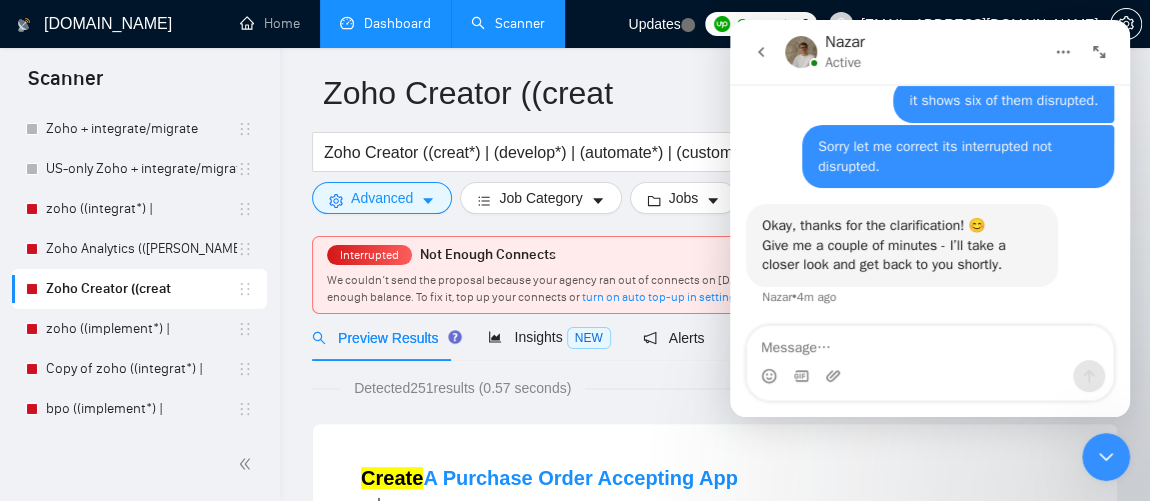scroll, scrollTop: 792, scrollLeft: 0, axis: vertical 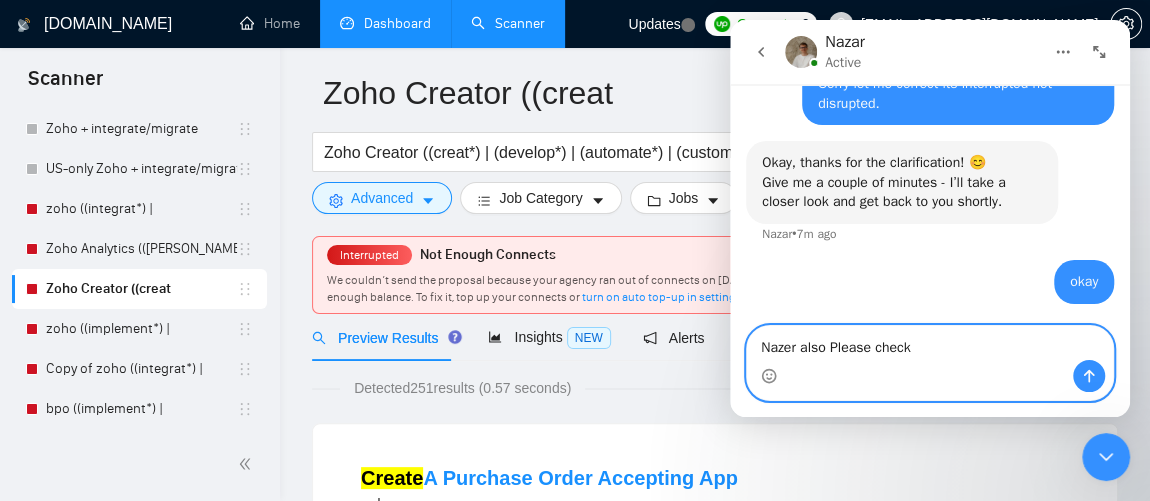 paste on "https://www.upwork.com/jobs/~021942659884310559923" 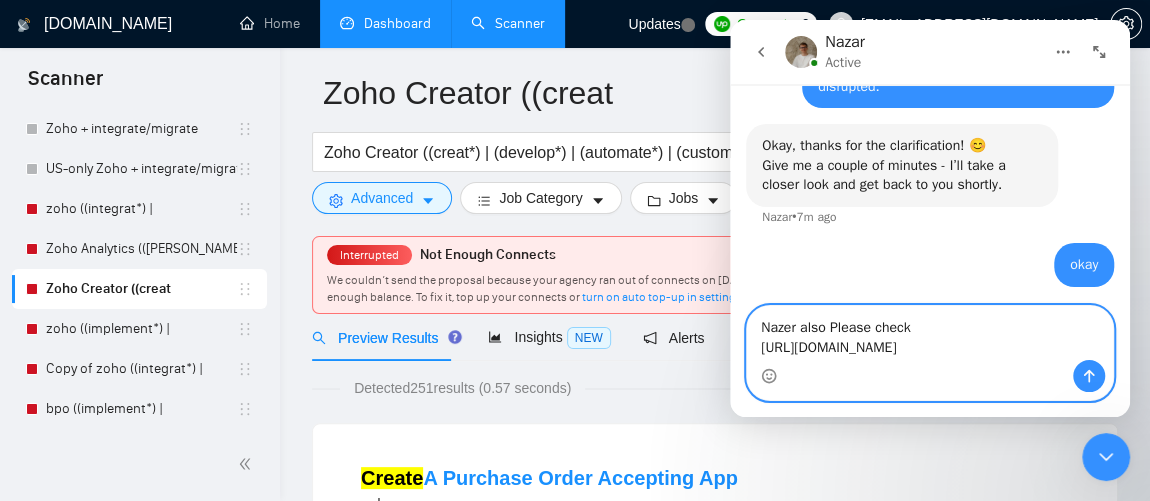scroll, scrollTop: 832, scrollLeft: 0, axis: vertical 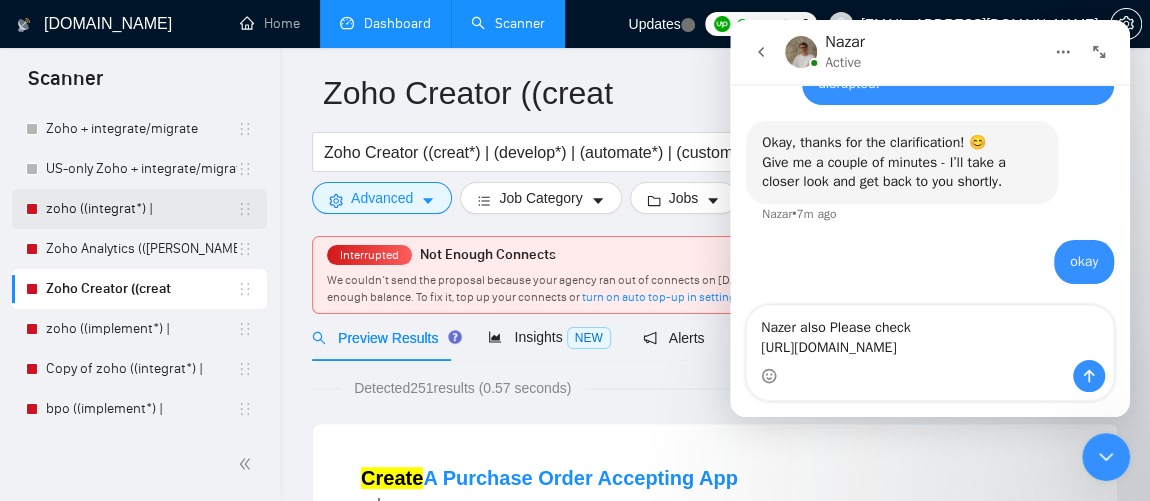 click on "zoho ((integrat*) |" at bounding box center [141, 209] 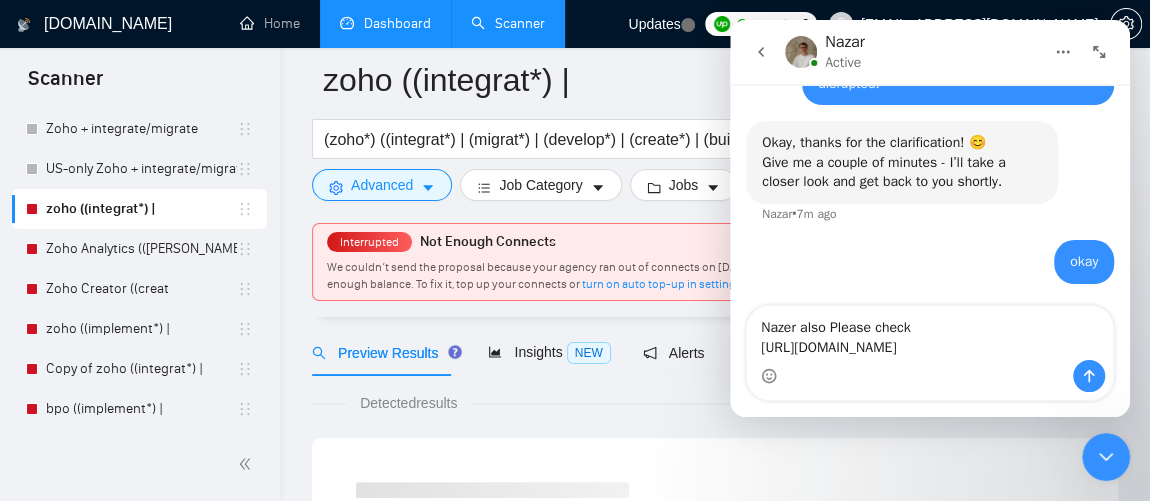 scroll, scrollTop: 126, scrollLeft: 0, axis: vertical 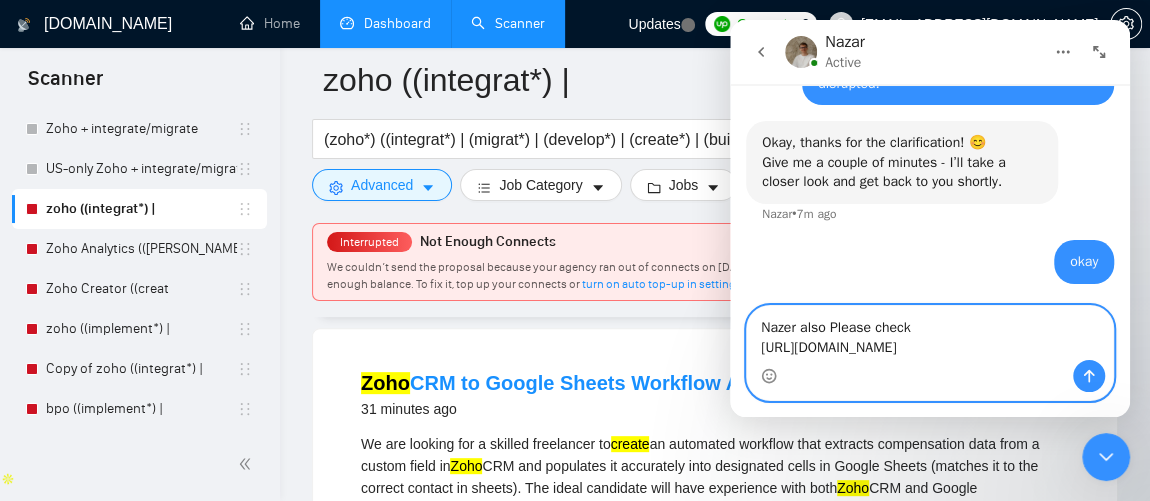 click on "Nazer also Please check
https://www.upwork.com/jobs/~021942659884310559923" at bounding box center (930, 333) 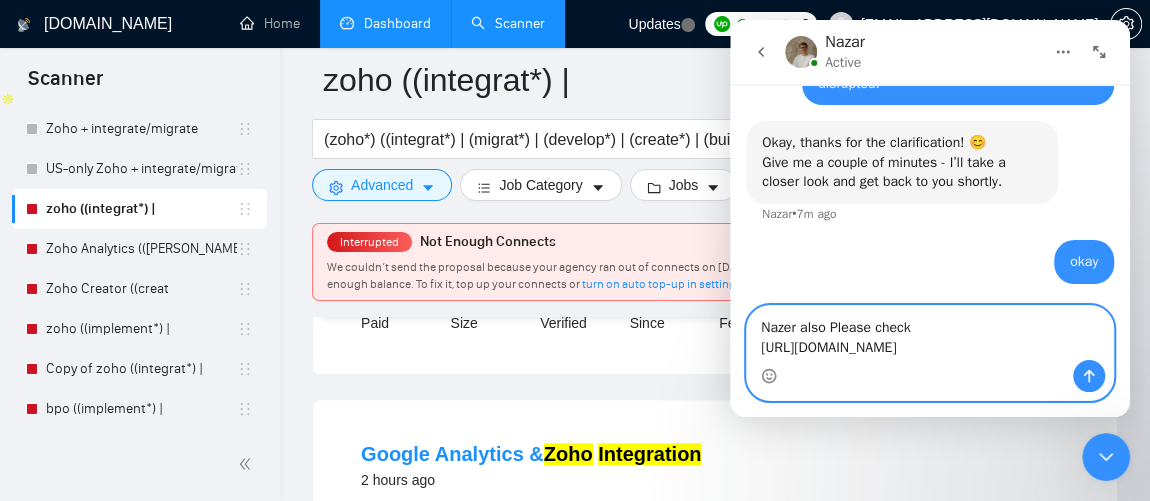 scroll, scrollTop: 573, scrollLeft: 0, axis: vertical 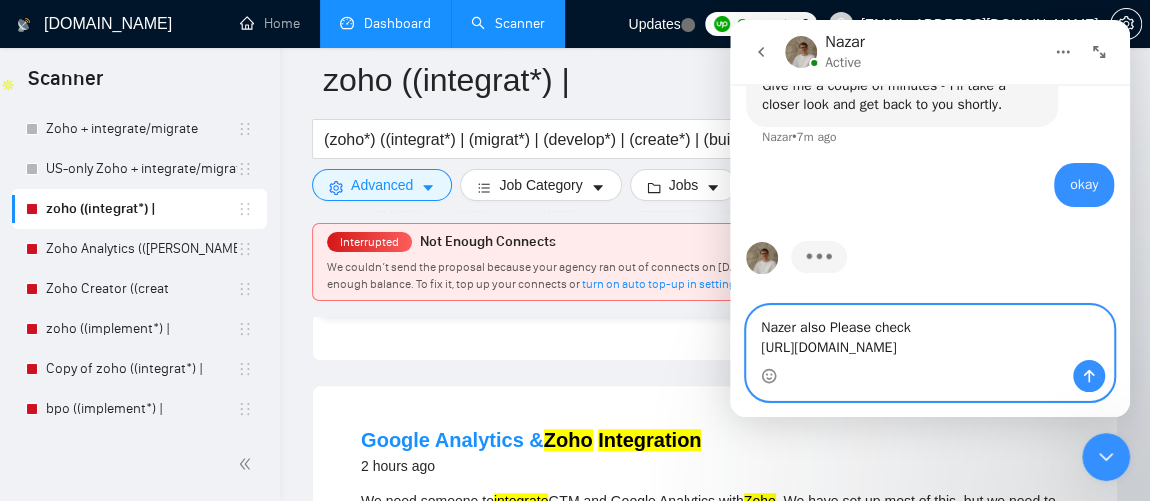 click on "Nazer also Please check
https://www.upwork.com/jobs/~021942659884310559923" at bounding box center [930, 333] 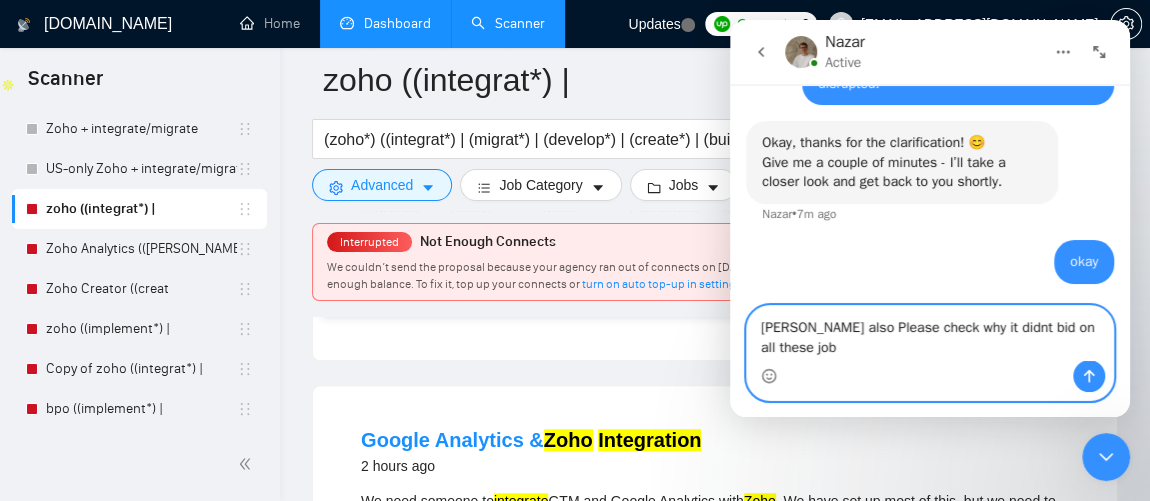 scroll, scrollTop: 852, scrollLeft: 0, axis: vertical 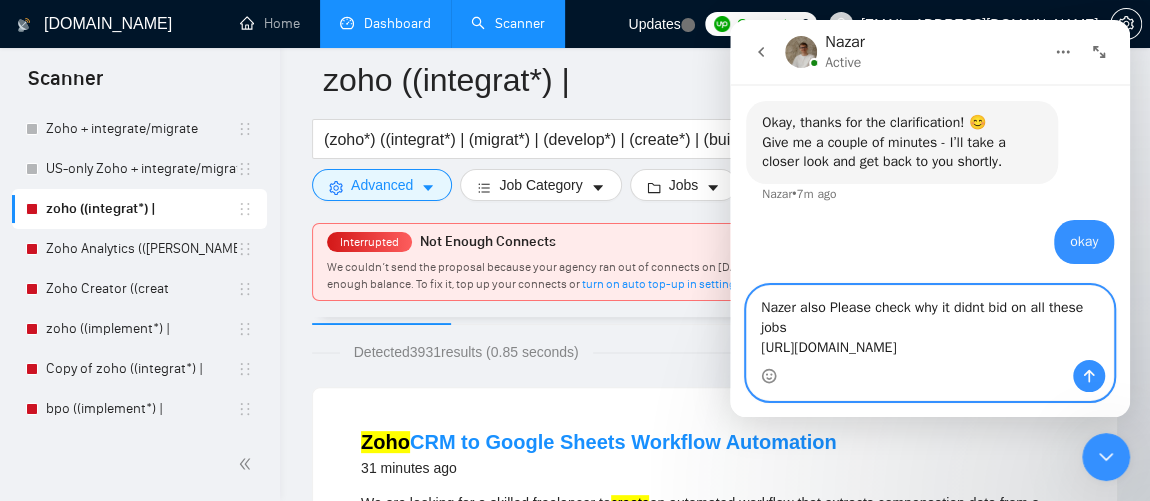 type on "Nazer also Please check why it didnt bid on all these jobs
https://www.upwork.com/jobs/~021942659884310559923" 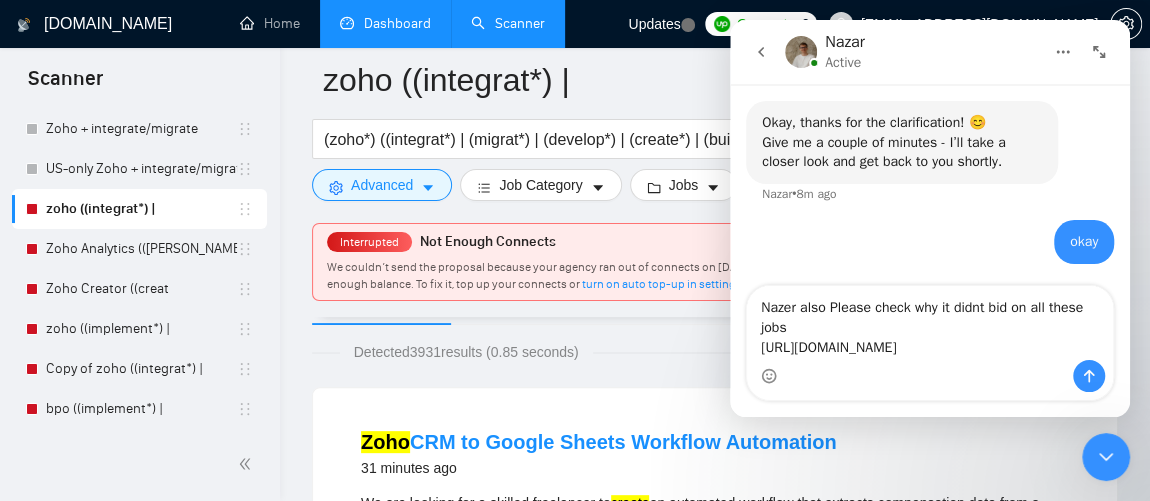 drag, startPoint x: 844, startPoint y: 369, endPoint x: 774, endPoint y: 322, distance: 84.31489 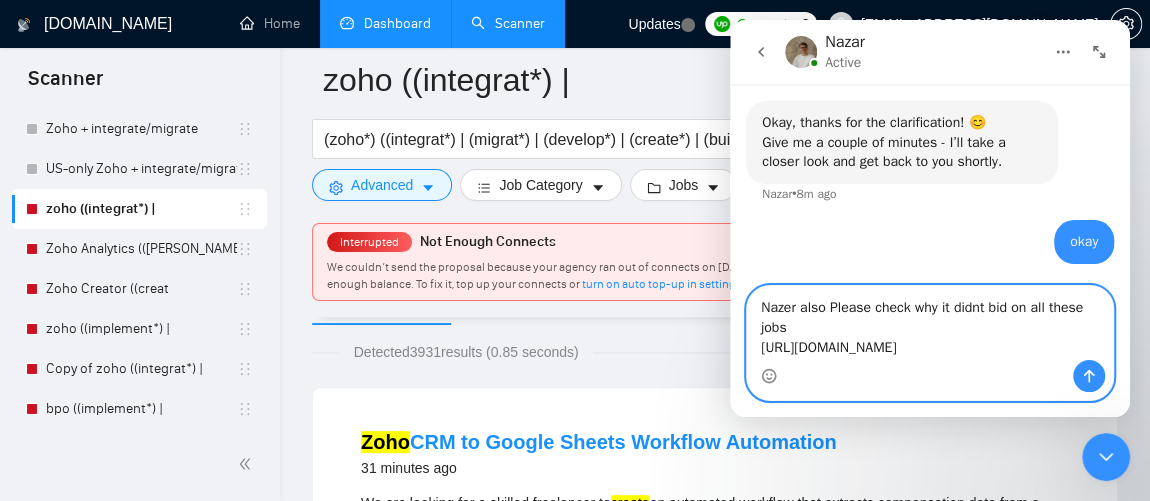 drag, startPoint x: 759, startPoint y: 286, endPoint x: 814, endPoint y: 383, distance: 111.50785 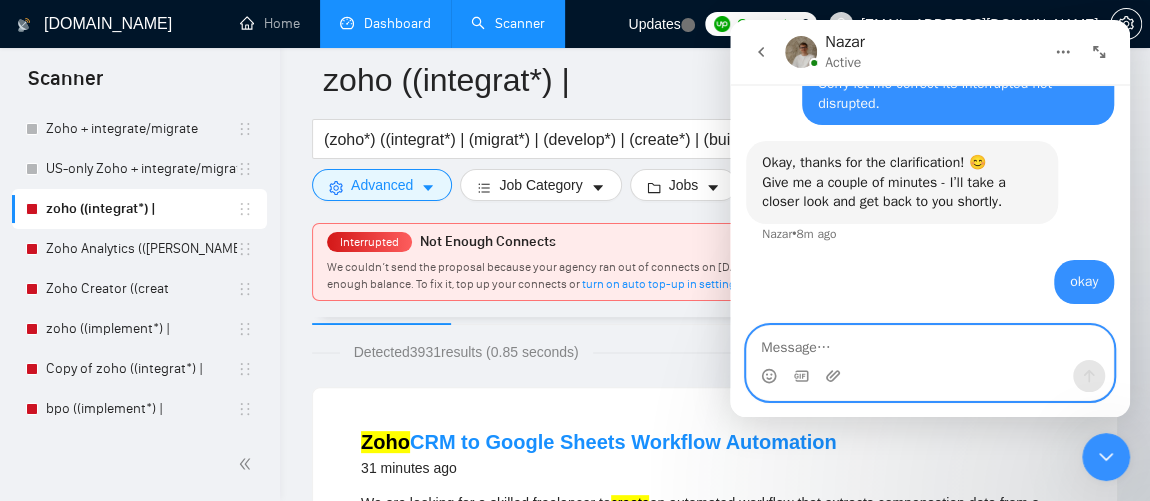 scroll, scrollTop: 792, scrollLeft: 0, axis: vertical 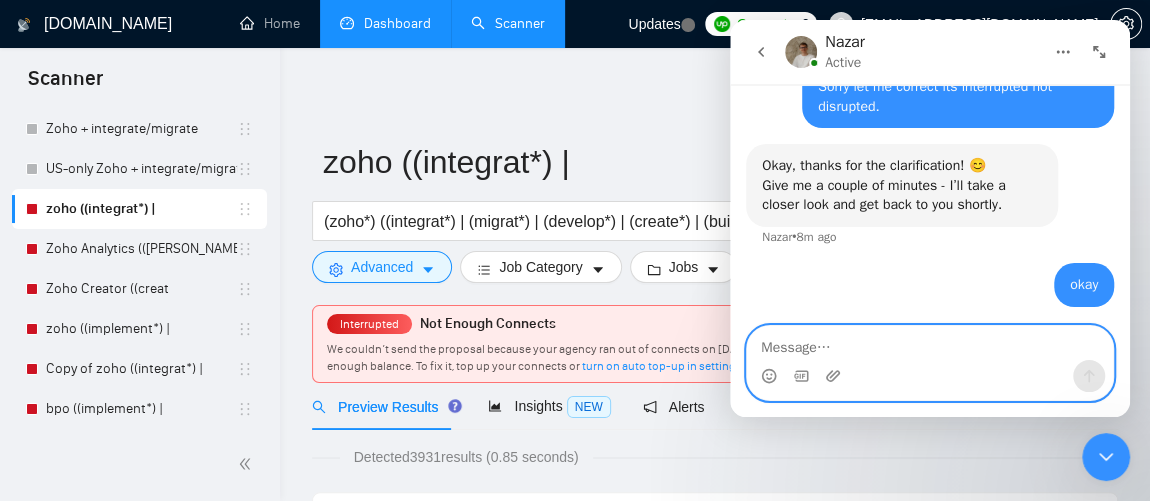 type 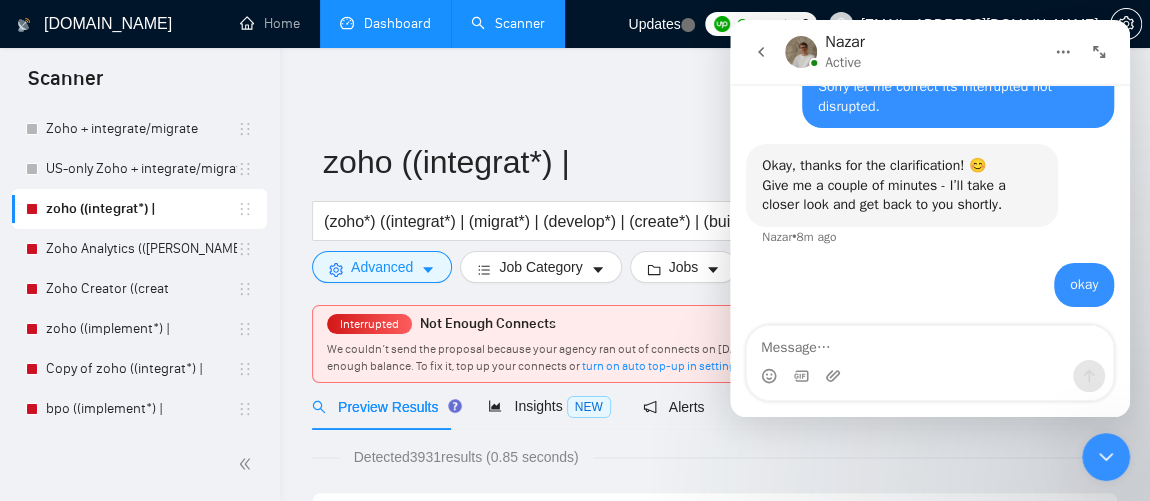 click 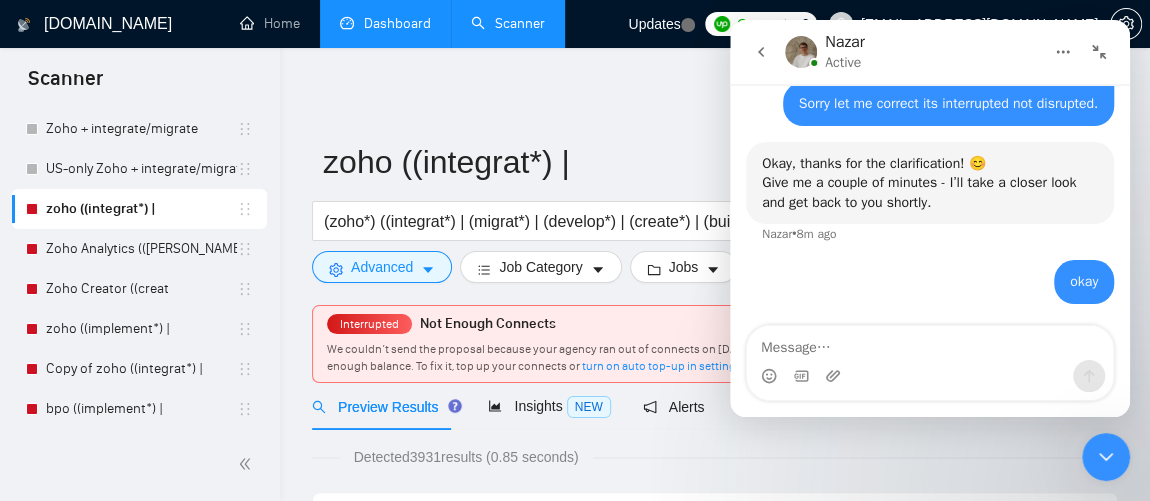 scroll, scrollTop: 694, scrollLeft: 0, axis: vertical 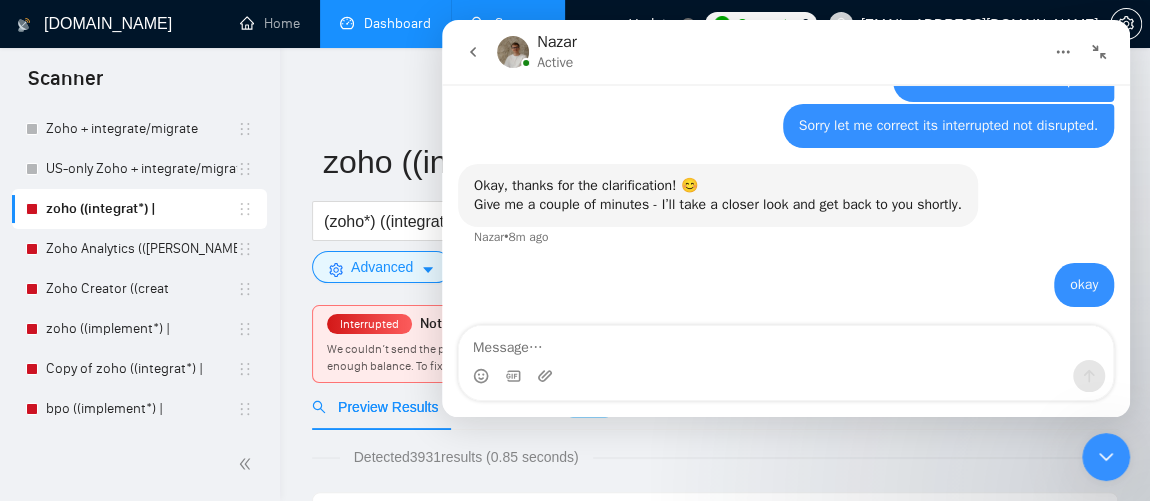 click 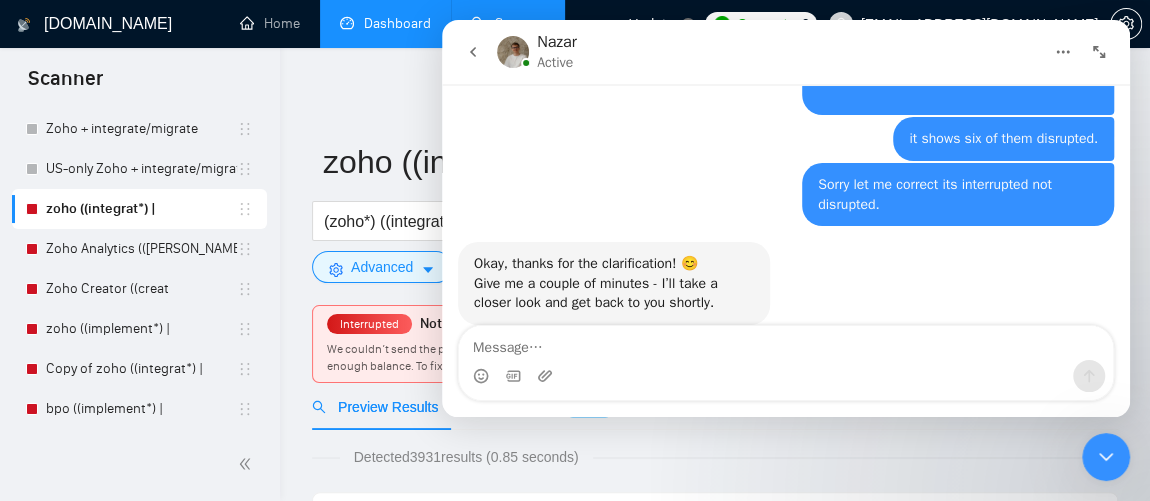 scroll, scrollTop: 792, scrollLeft: 0, axis: vertical 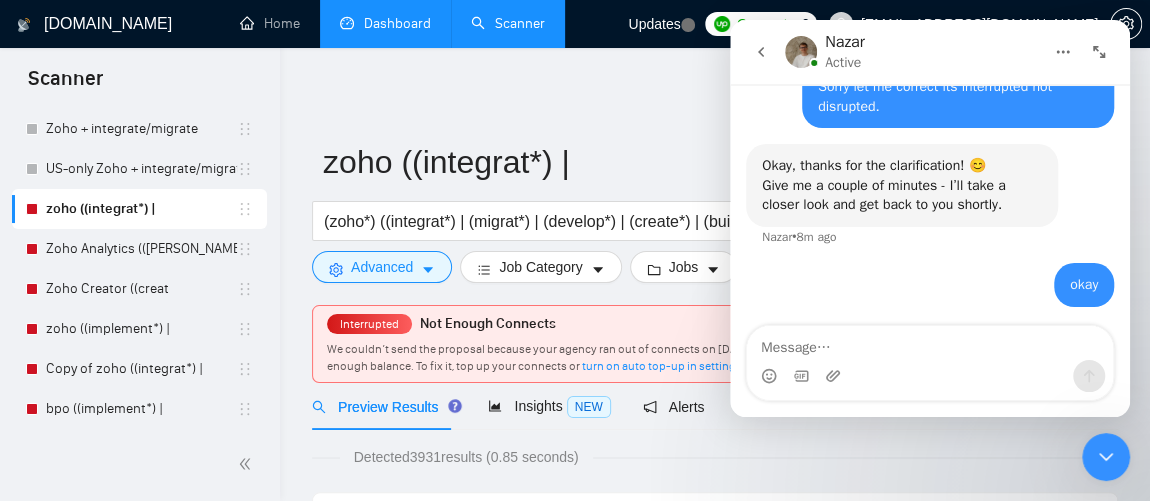 click 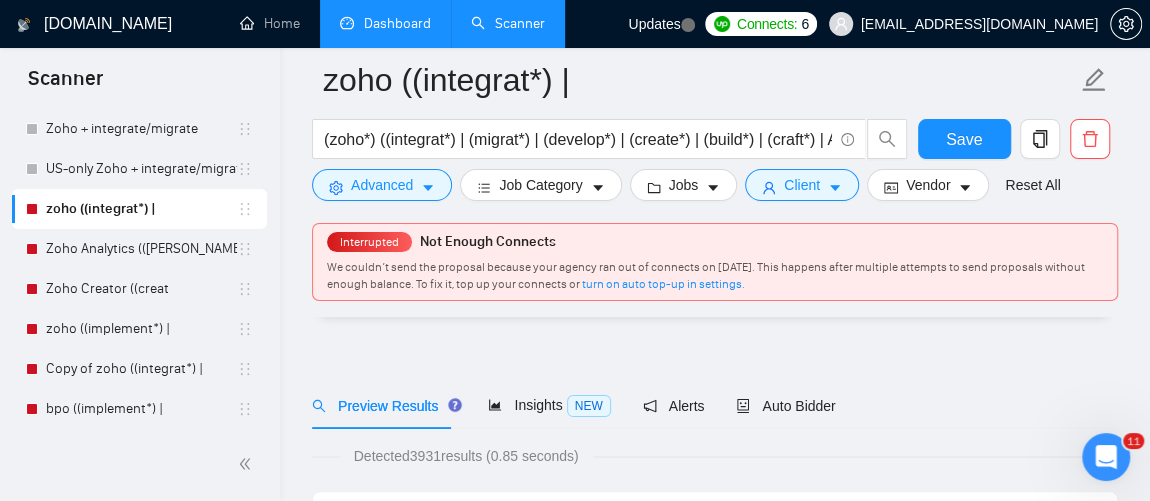scroll, scrollTop: 438, scrollLeft: 0, axis: vertical 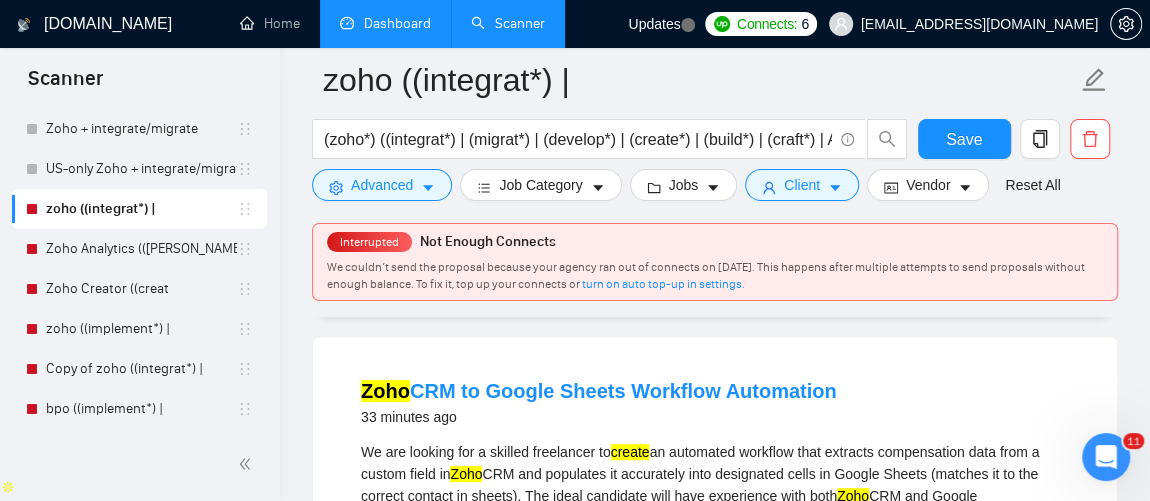click on "GigRadar.io Home Dashboard Scanner Updates
Connects: 6 zain@byteit.com zoho ((integrat*) | (zoho*) ((integrat*) | (migrat*) | (develop*) | (create*) | (build*) | (craft*) | API) Save Advanced   Job Category   Jobs   Client   Vendor   Reset All Interrupted Not Enough Connects We couldn’t send the proposal because your agency ran out of connects on April 22, 2025. This happens after multiple attempts to send proposals without enough balance. To fix it, top up your connects or   turn on auto top-up in settings. Preview Results Insights NEW Alerts Auto Bidder Detected   3931  results   (0.85 seconds) Zoho  CRM to Google Sheets Workflow Automation 33 minutes ago We are looking for a skilled freelancer to  create  an automated workflow that extracts compensation data from a custom field in  Zoho Zoho  CRM and Google She ... Expand Scripting & Automation Google Sheets Automation Automation Zoho CRM Zapier More... 📡   80% GigRadar Score   $20 - $40 Hourly   $" at bounding box center [715, 2426] 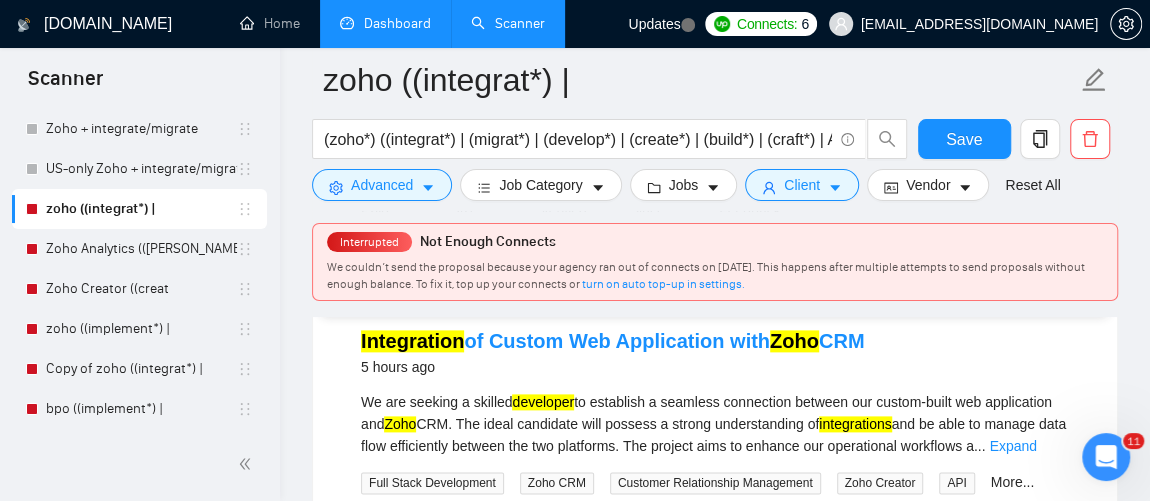 scroll, scrollTop: 1128, scrollLeft: 0, axis: vertical 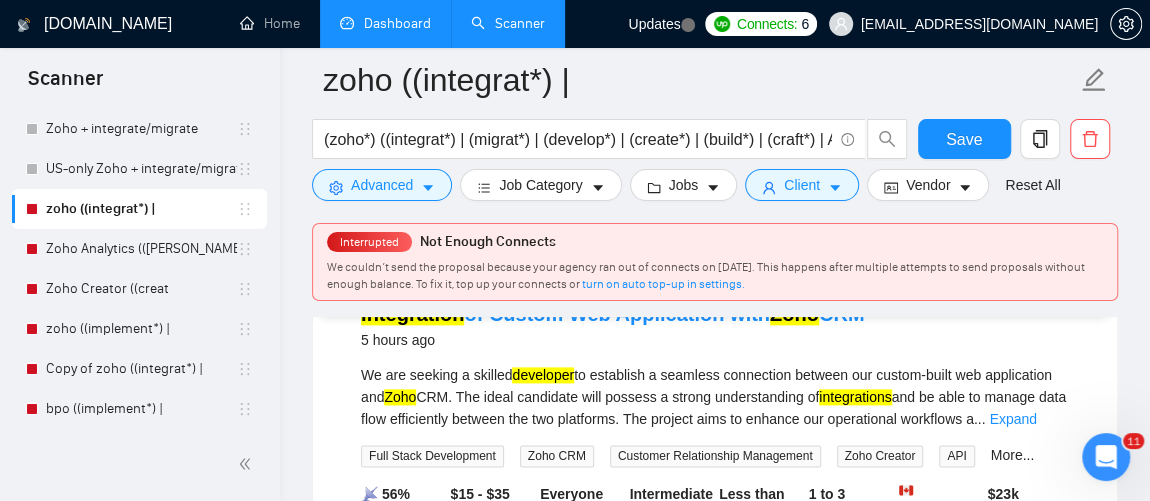 click at bounding box center [1106, 457] 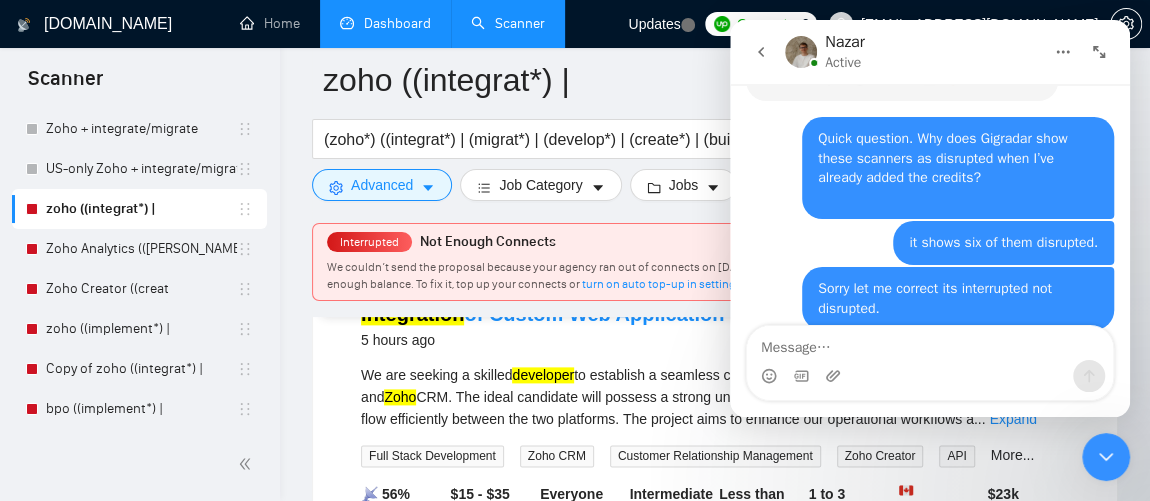 scroll, scrollTop: 792, scrollLeft: 0, axis: vertical 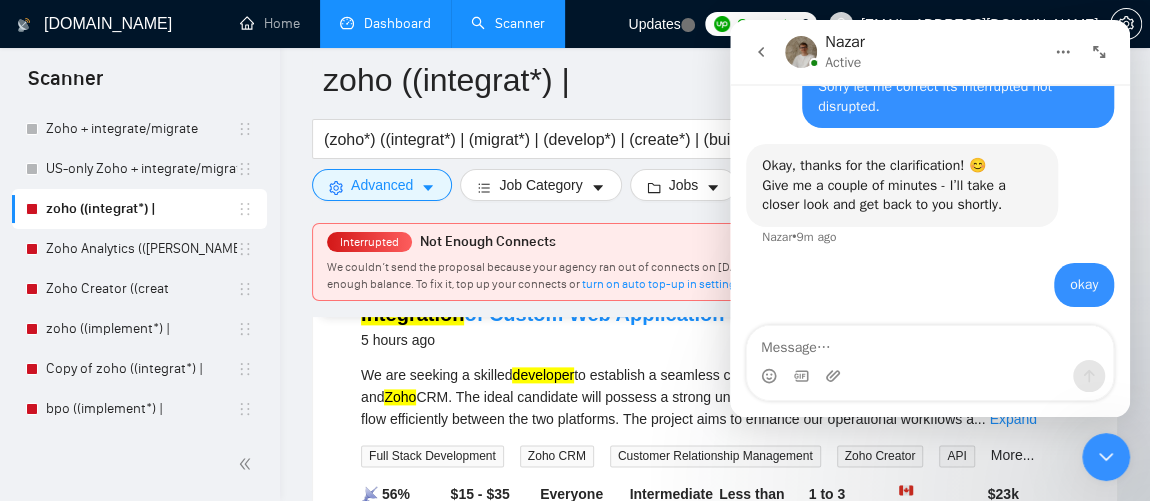 click at bounding box center (930, 343) 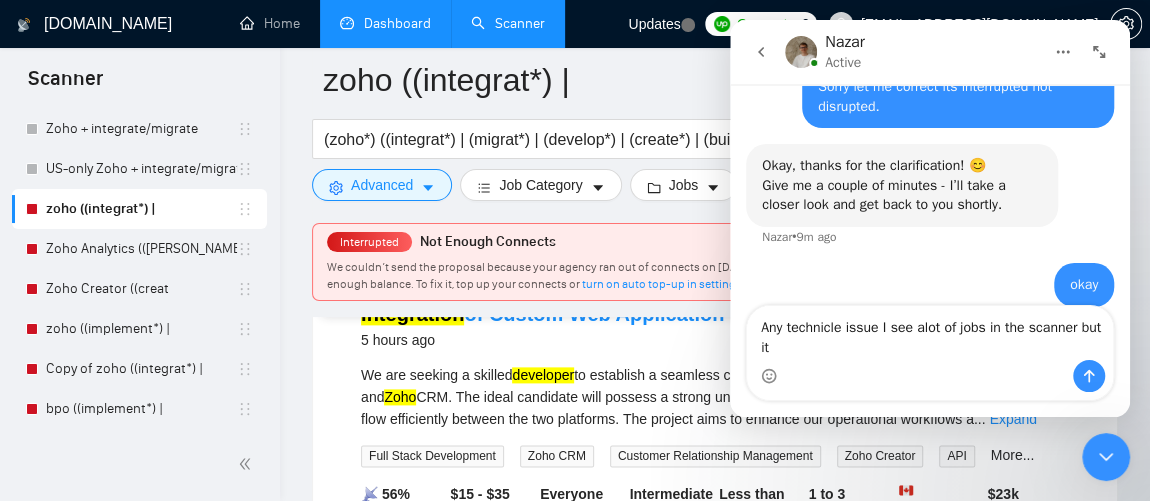 scroll, scrollTop: 812, scrollLeft: 0, axis: vertical 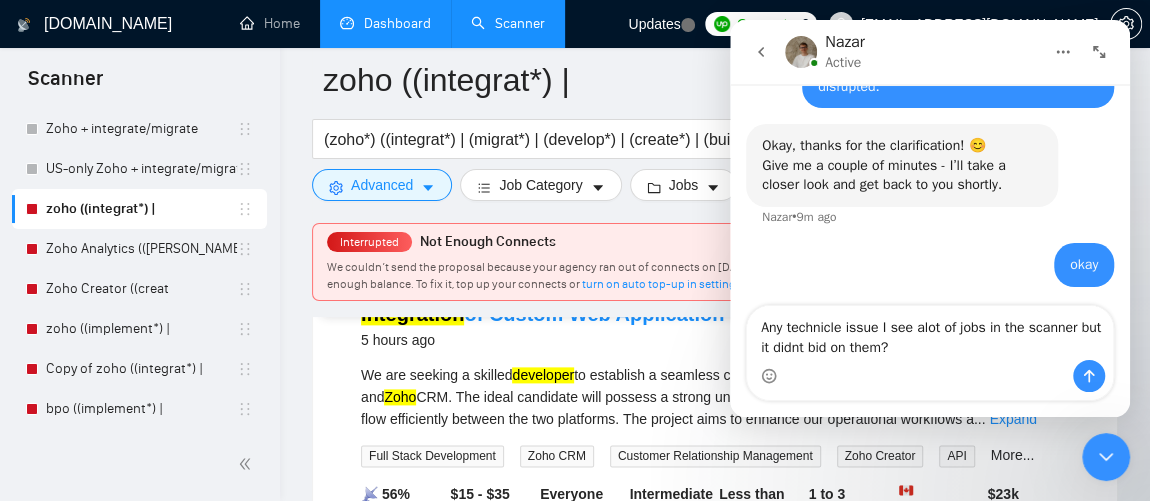 drag, startPoint x: 914, startPoint y: 354, endPoint x: 741, endPoint y: 304, distance: 180.08054 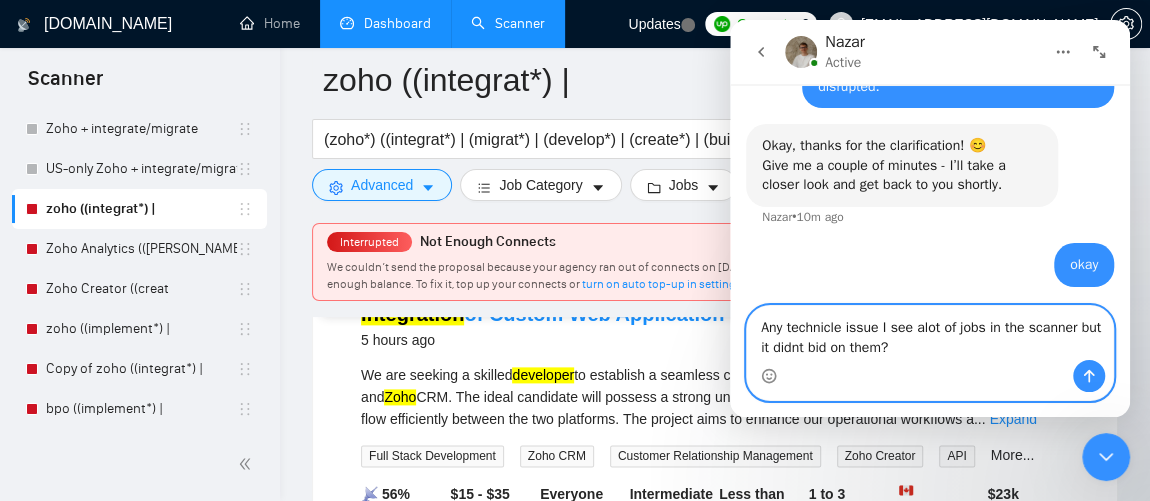 click on "Any technicle issue I see alot of jobs in the scanner but it didnt bid on them?" at bounding box center [930, 333] 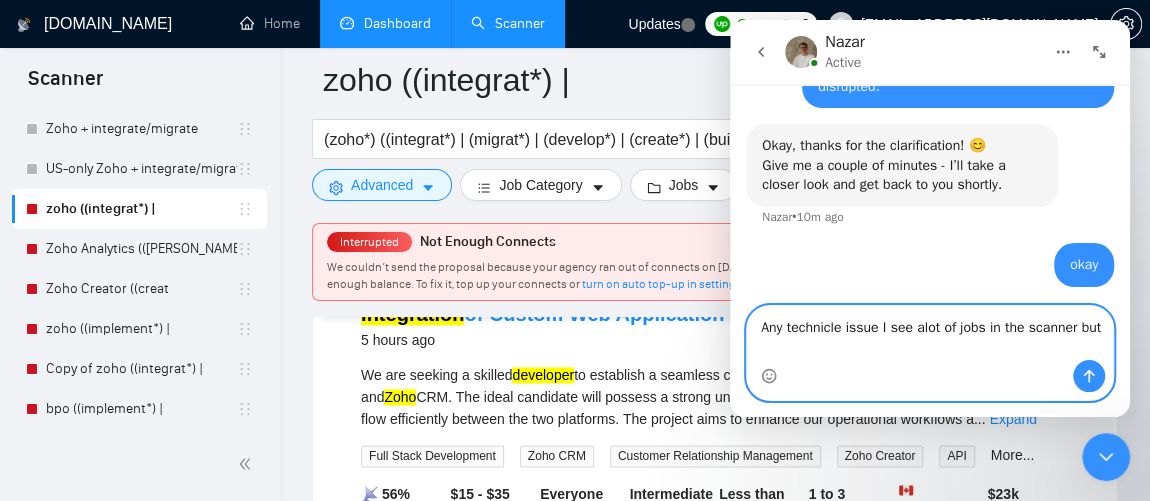scroll, scrollTop: 792, scrollLeft: 0, axis: vertical 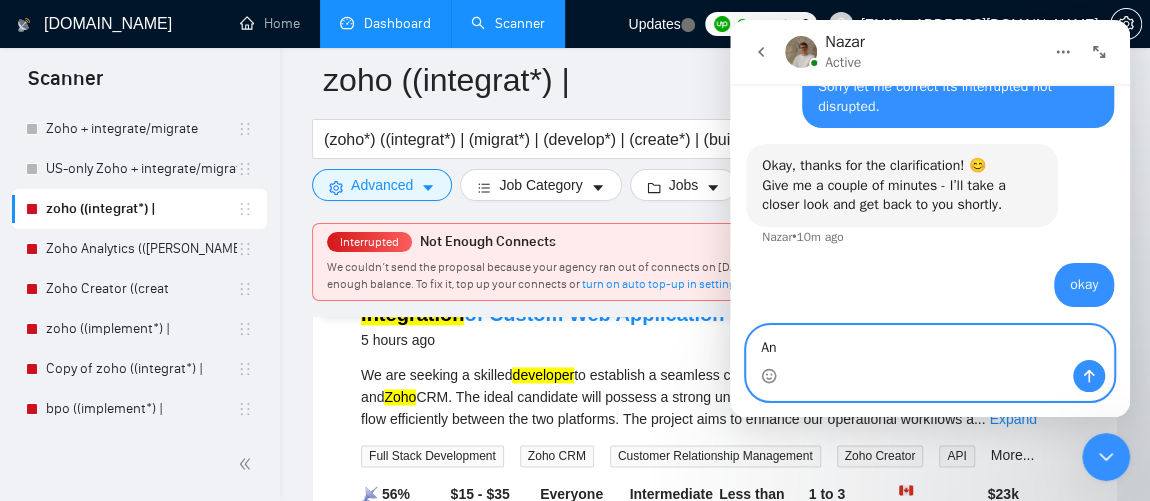 type on "A" 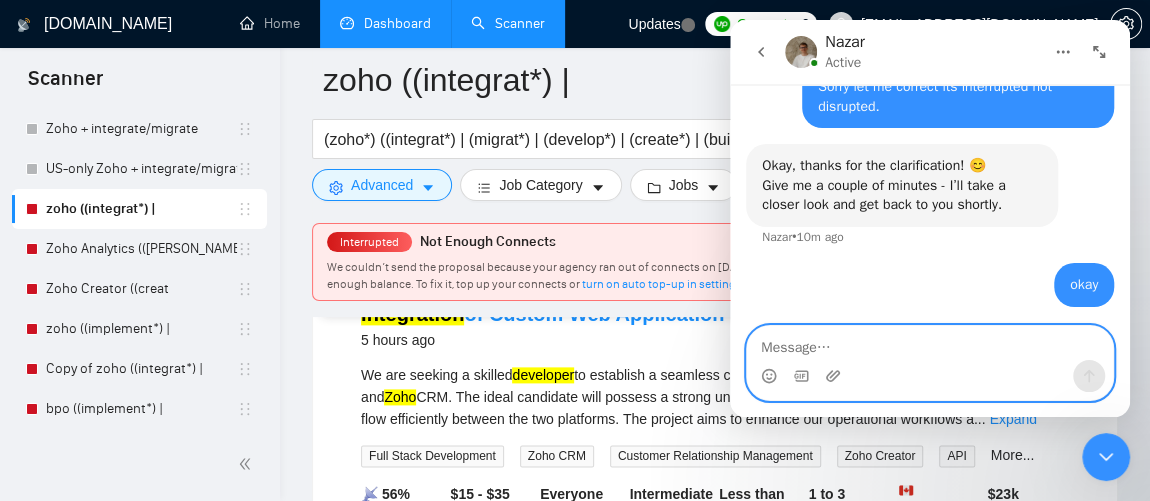 paste on "Is there a technical issue? I’m seeing a lot of jobs in the scanner, but it hasn’t placed any bids on them." 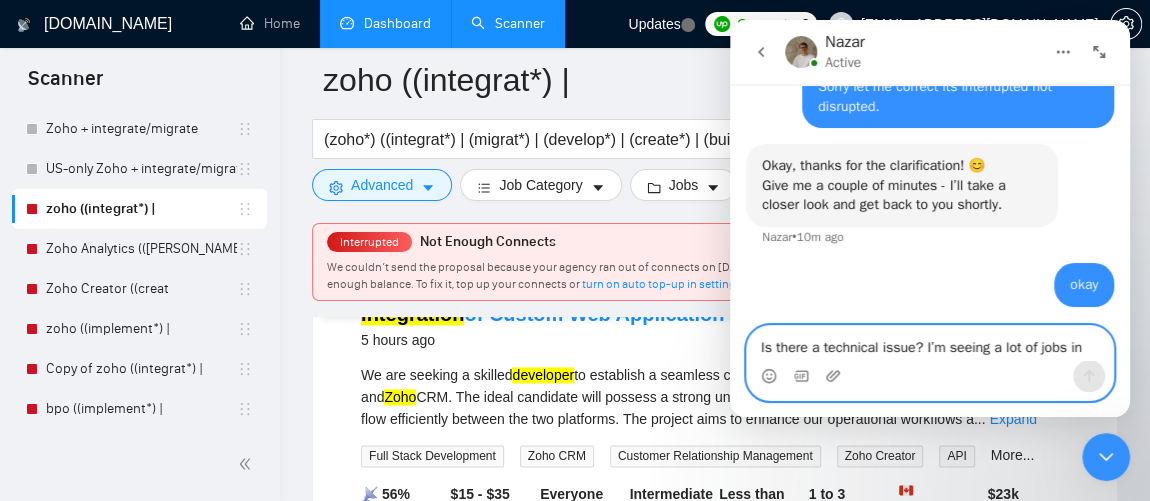scroll, scrollTop: 812, scrollLeft: 0, axis: vertical 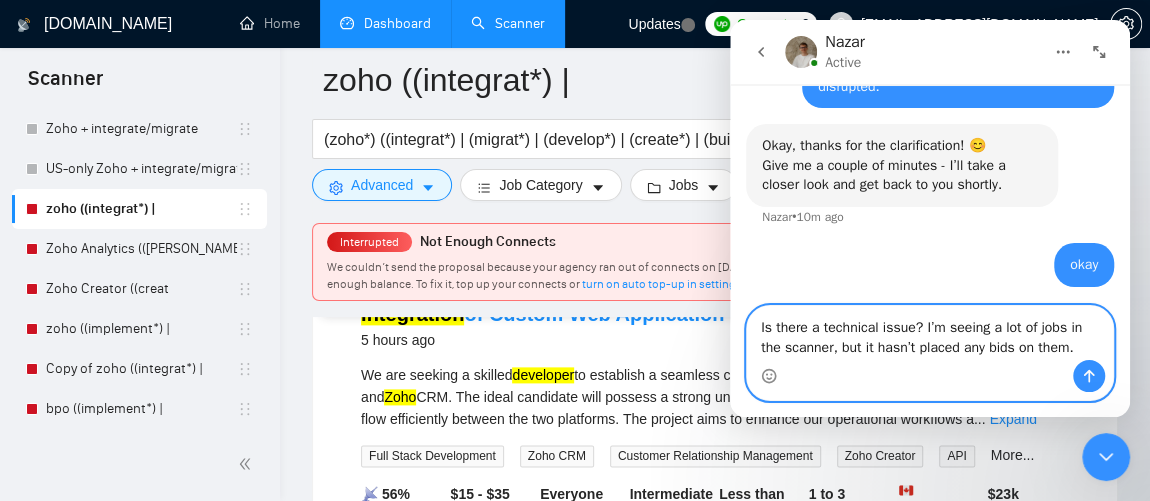 type on "Is there a technical issue? I’m seeing a lot of jobs in the scanner, but it hasn’t placed any bids on them." 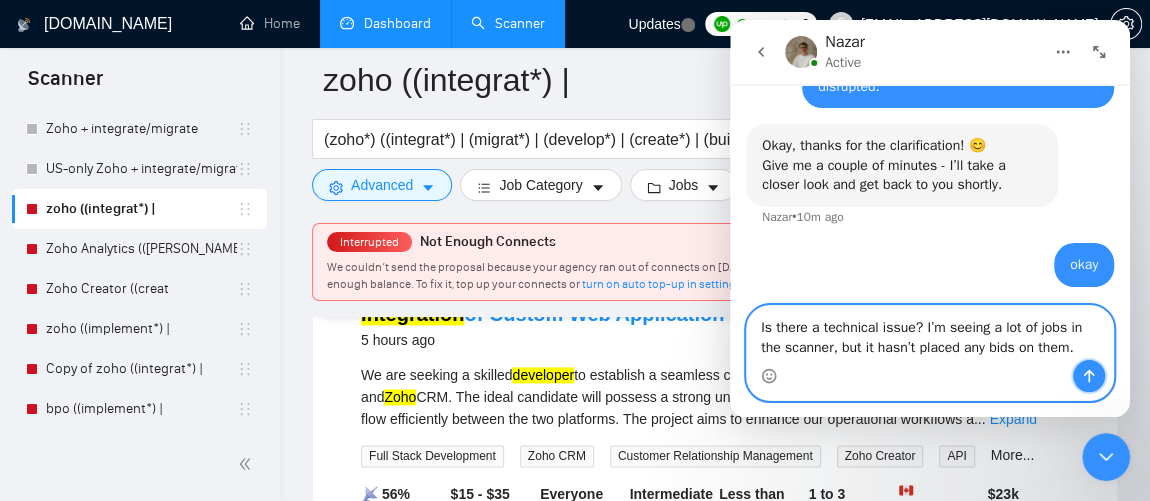 click at bounding box center (1089, 376) 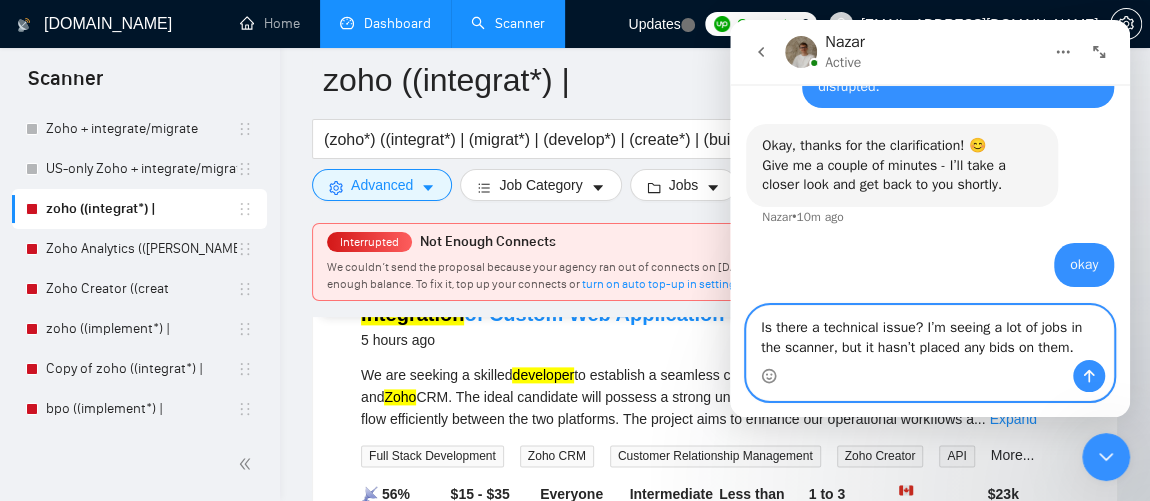 type 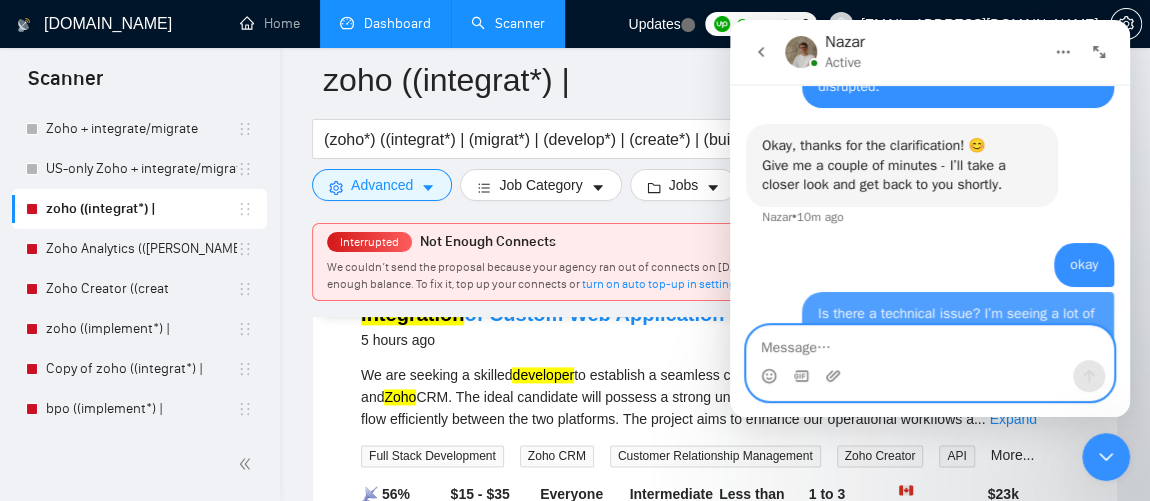 scroll, scrollTop: 876, scrollLeft: 0, axis: vertical 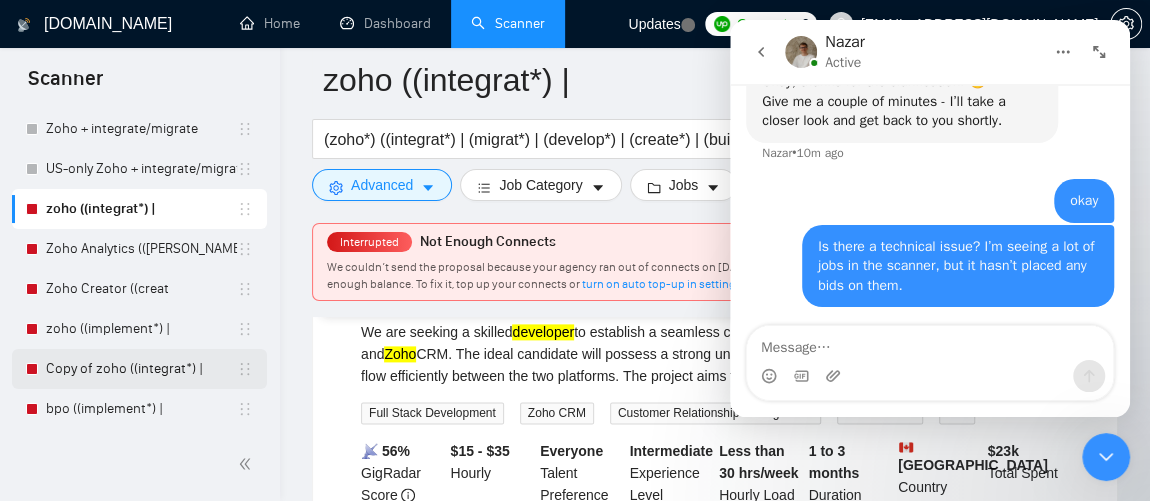 click on "Copy of zoho ((integrat*) |" at bounding box center [141, 369] 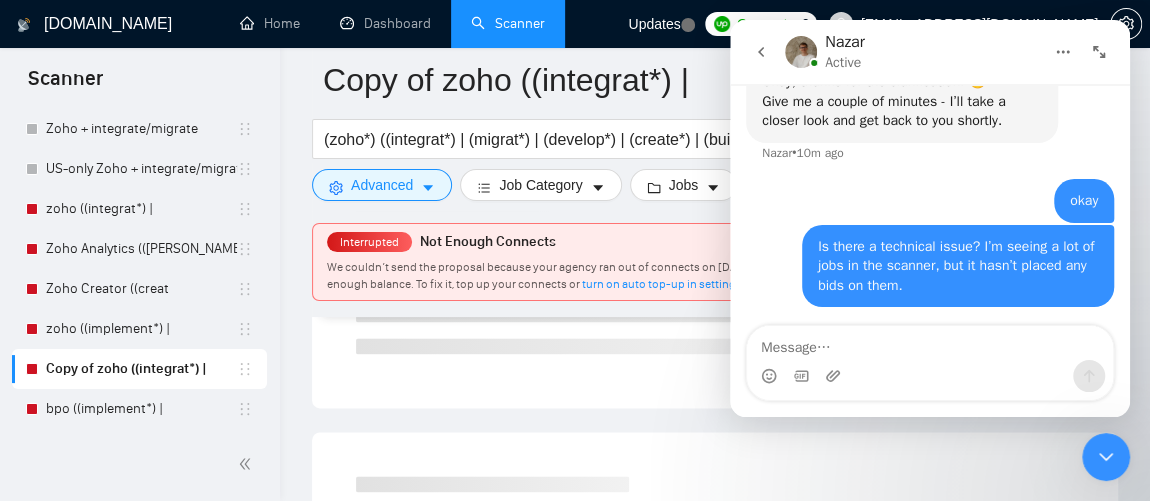 click 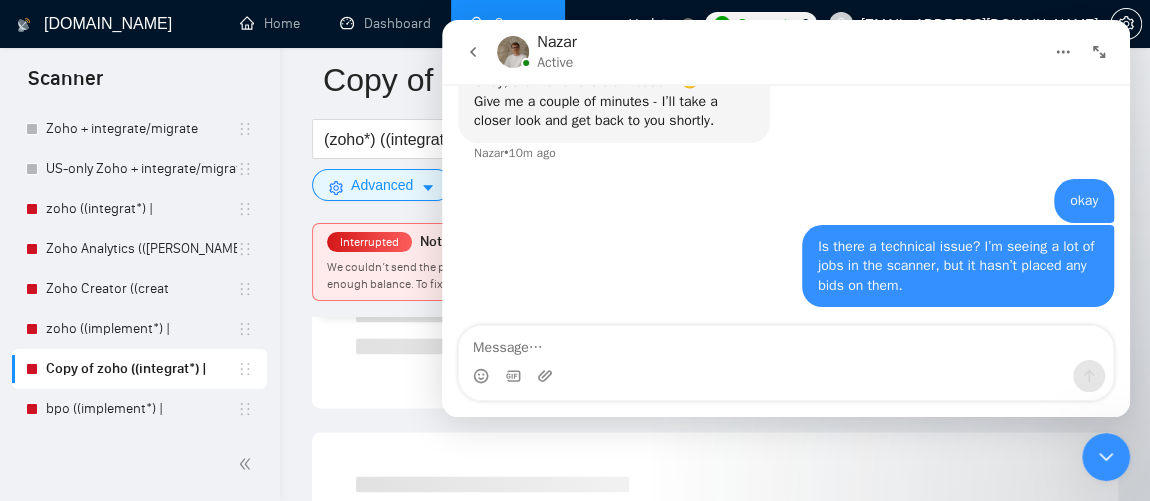 scroll, scrollTop: 759, scrollLeft: 0, axis: vertical 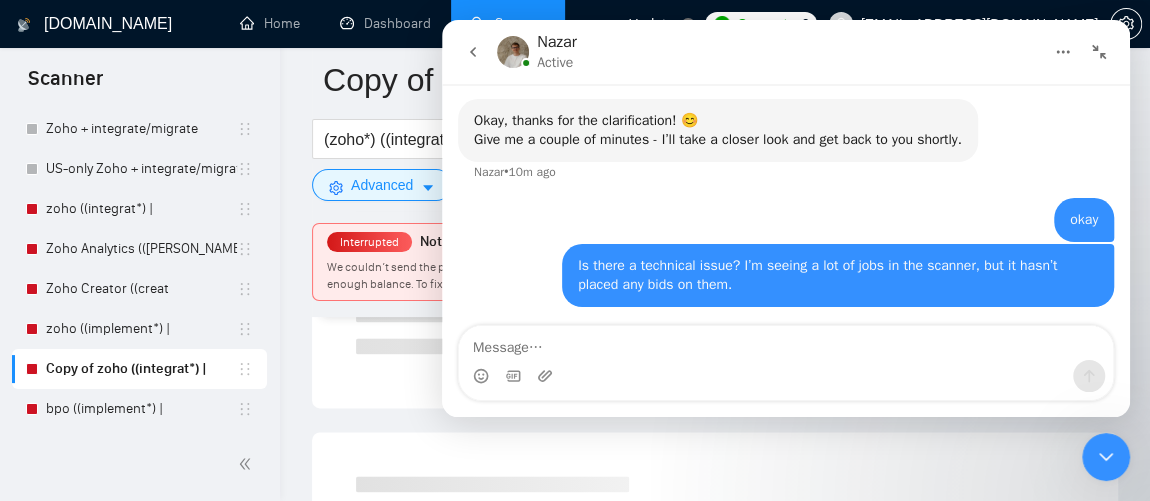 click 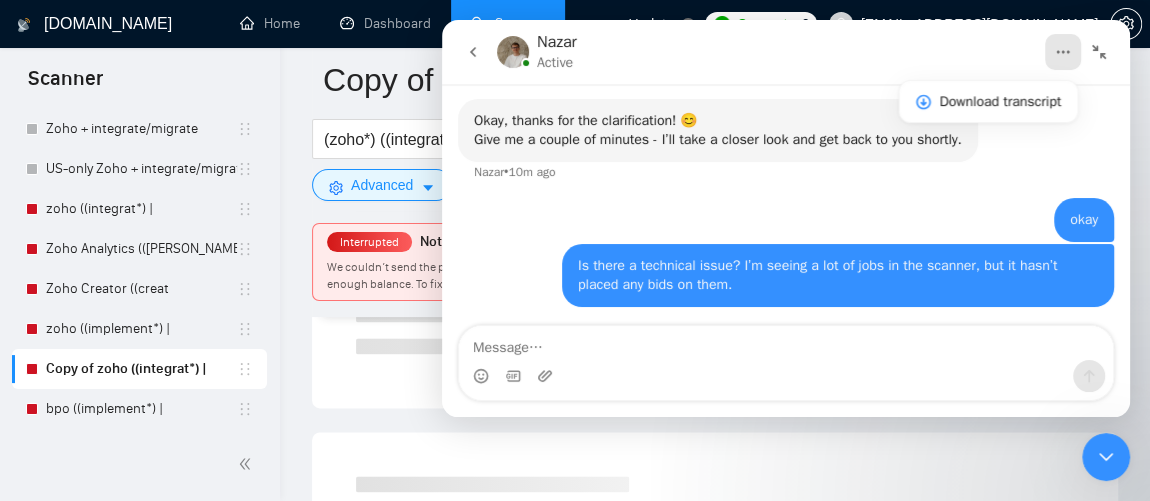 click at bounding box center (1106, 457) 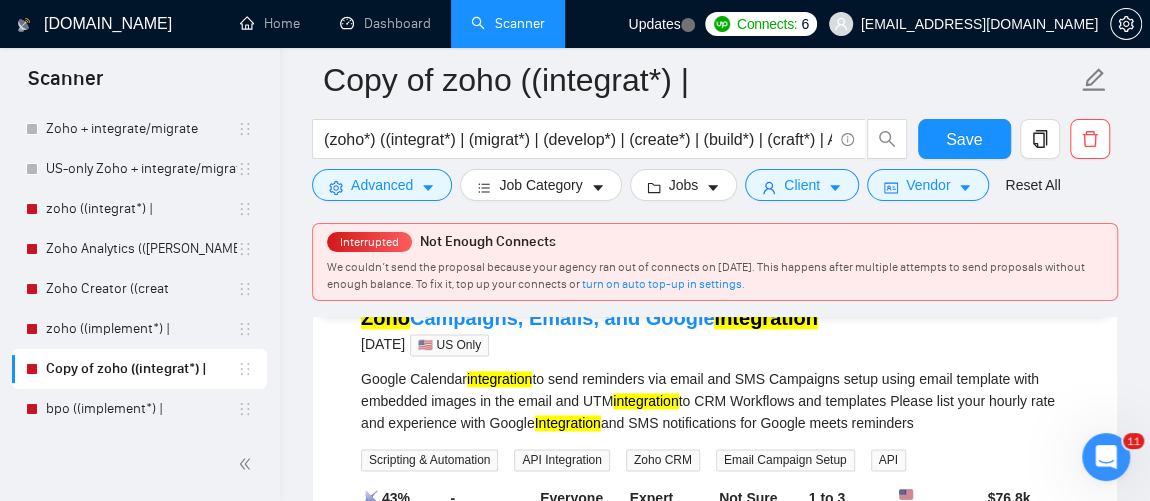 scroll, scrollTop: 1127, scrollLeft: 0, axis: vertical 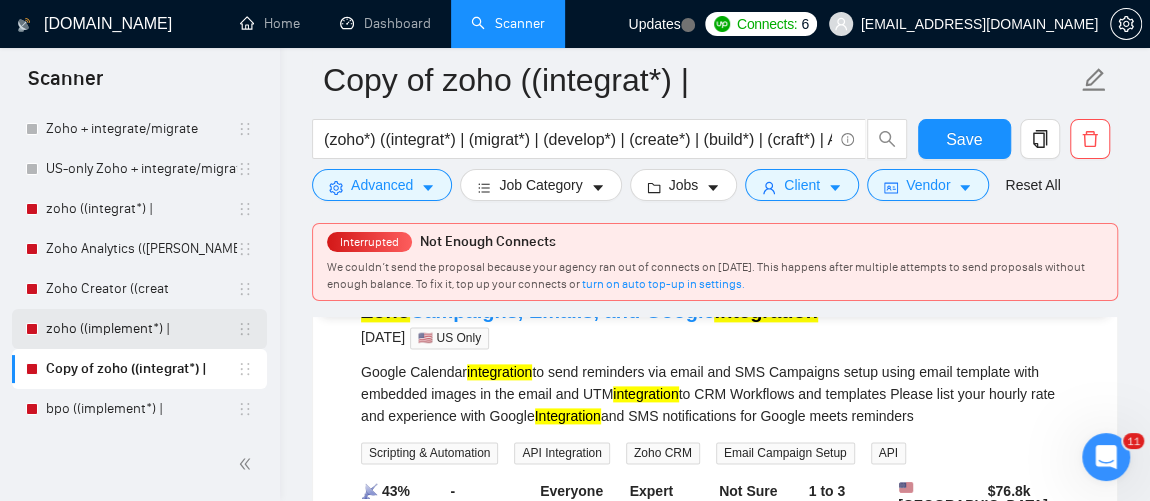 click on "zoho ((implement*) |" at bounding box center (141, 329) 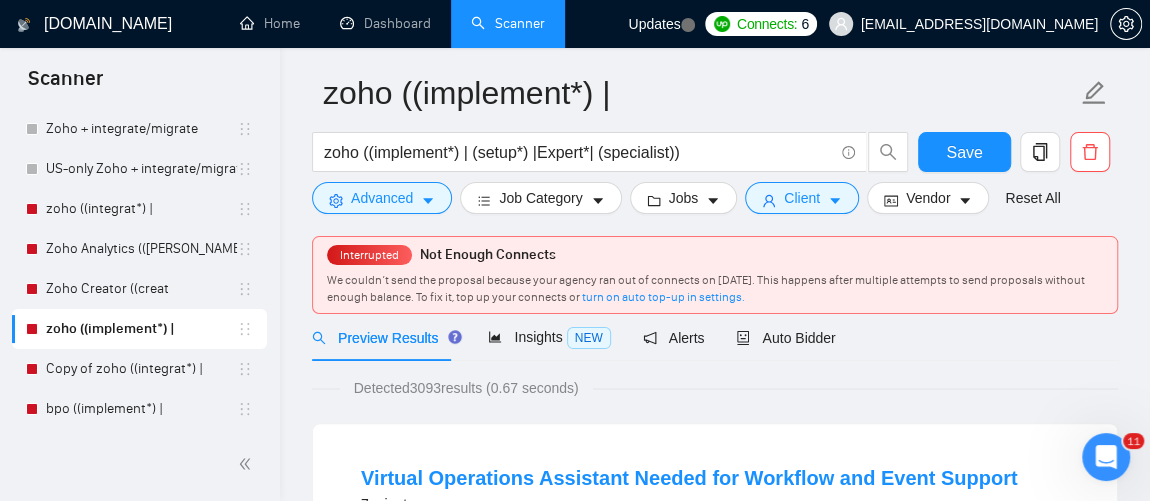 scroll, scrollTop: 0, scrollLeft: 0, axis: both 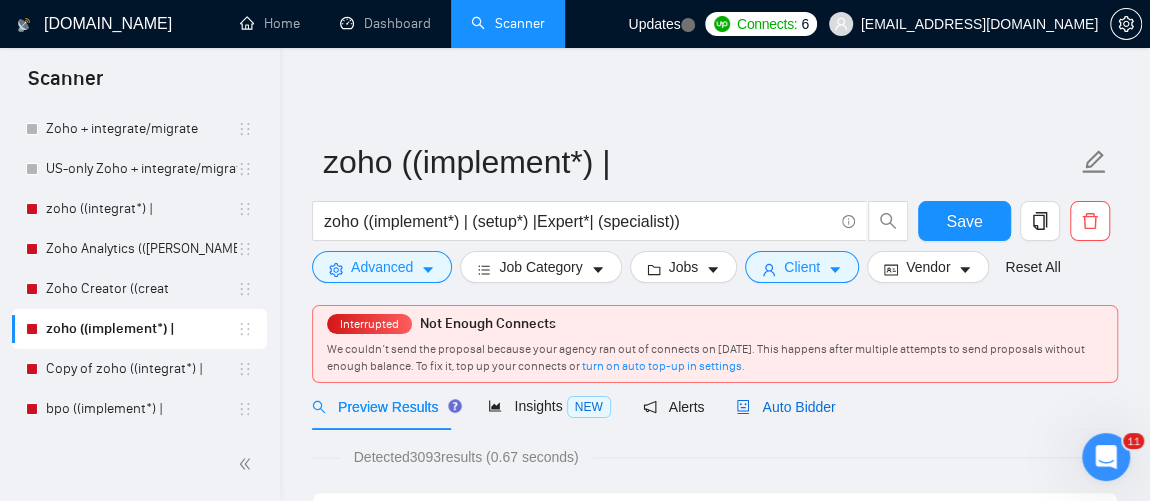 click on "Auto Bidder" at bounding box center [785, 407] 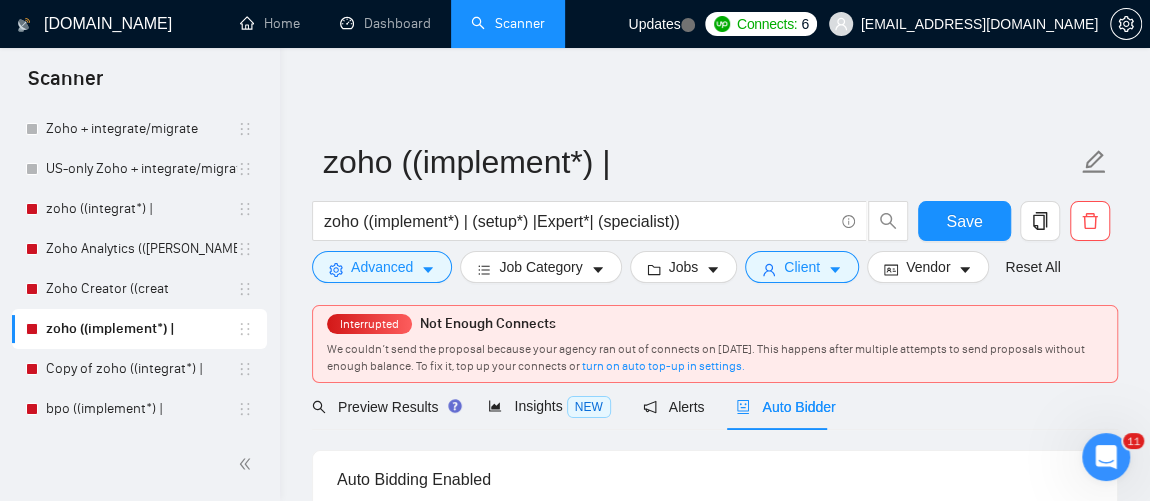 type 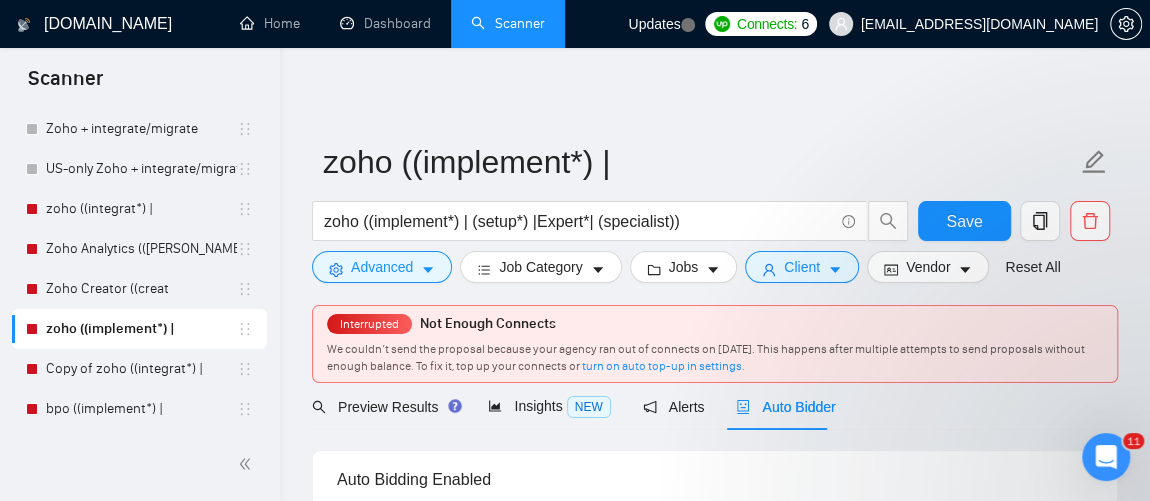 scroll, scrollTop: 0, scrollLeft: 0, axis: both 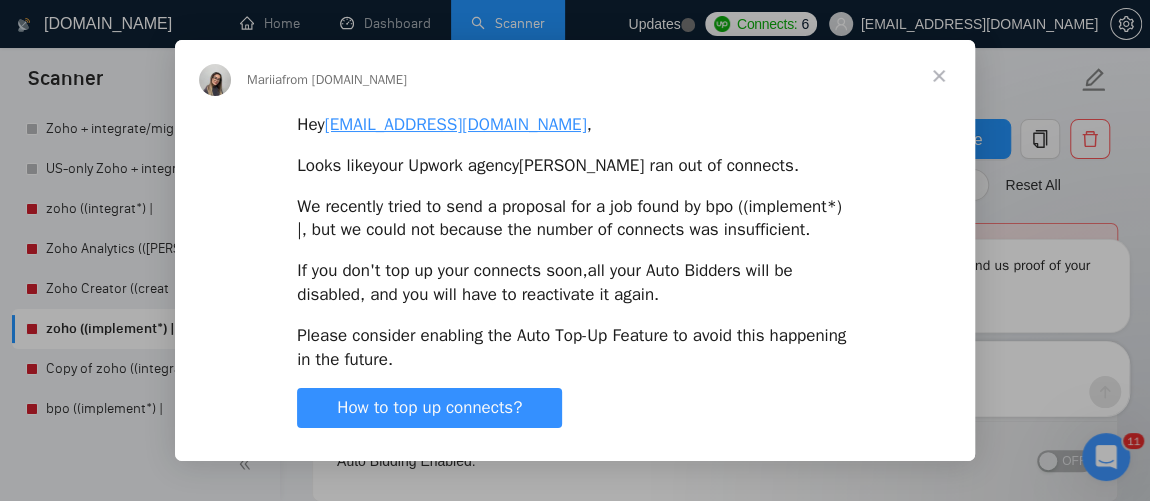 click at bounding box center [939, 76] 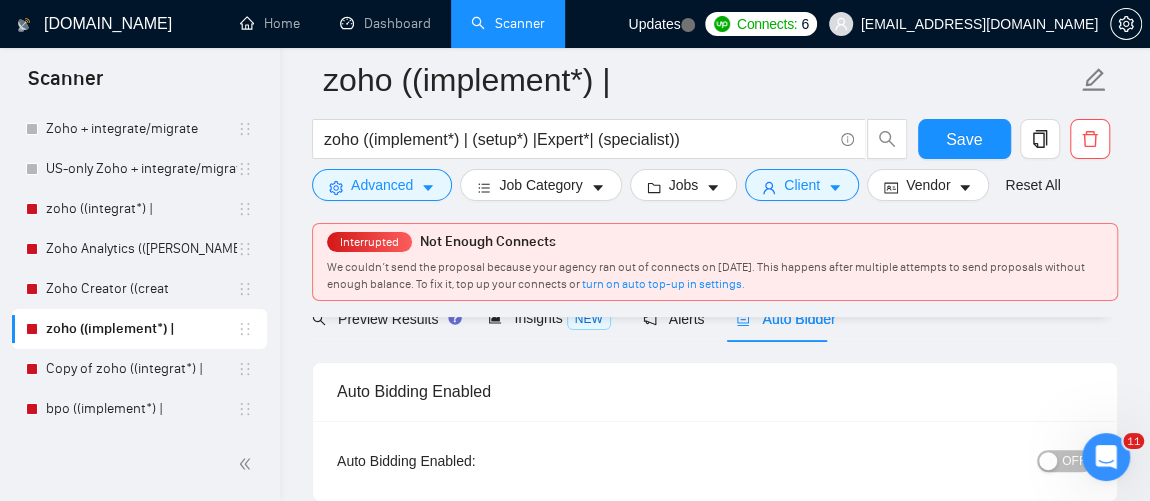click 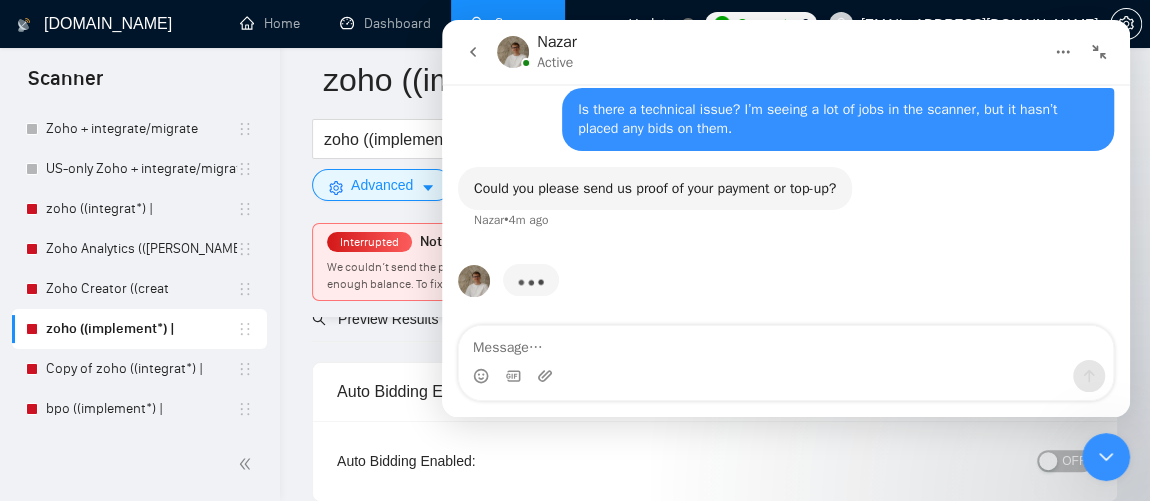 scroll, scrollTop: 819, scrollLeft: 0, axis: vertical 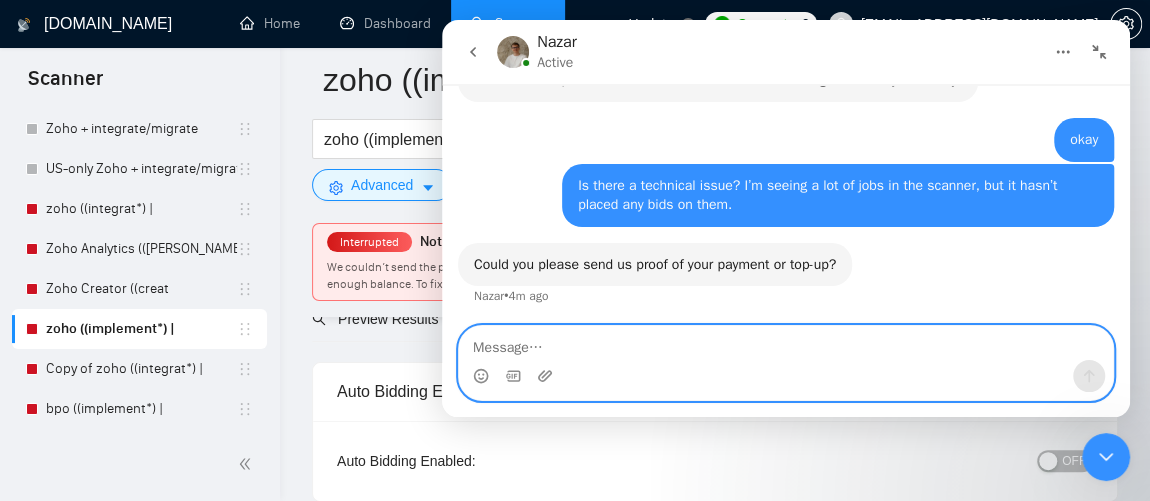 click at bounding box center (786, 343) 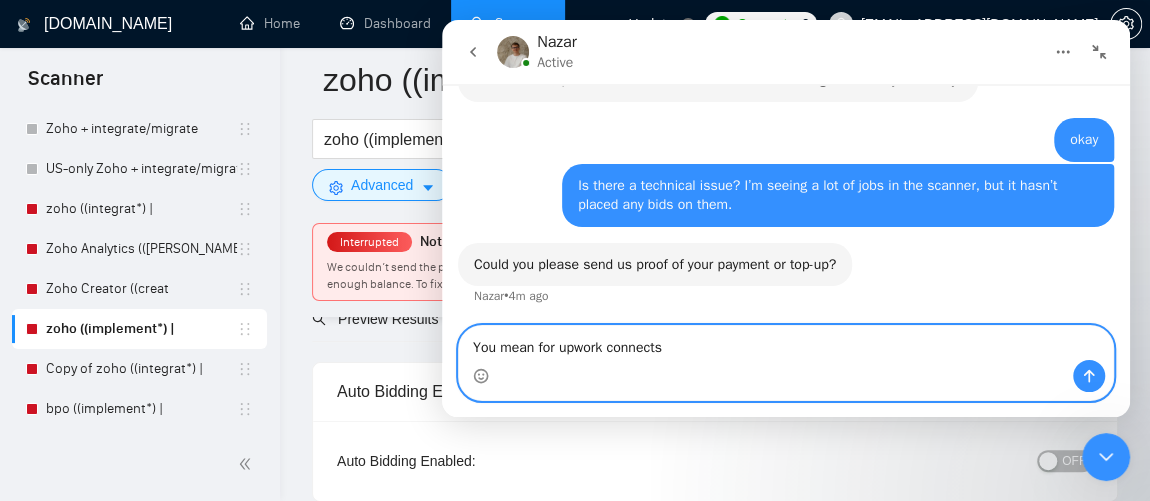 type on "You mean for upwork connects?" 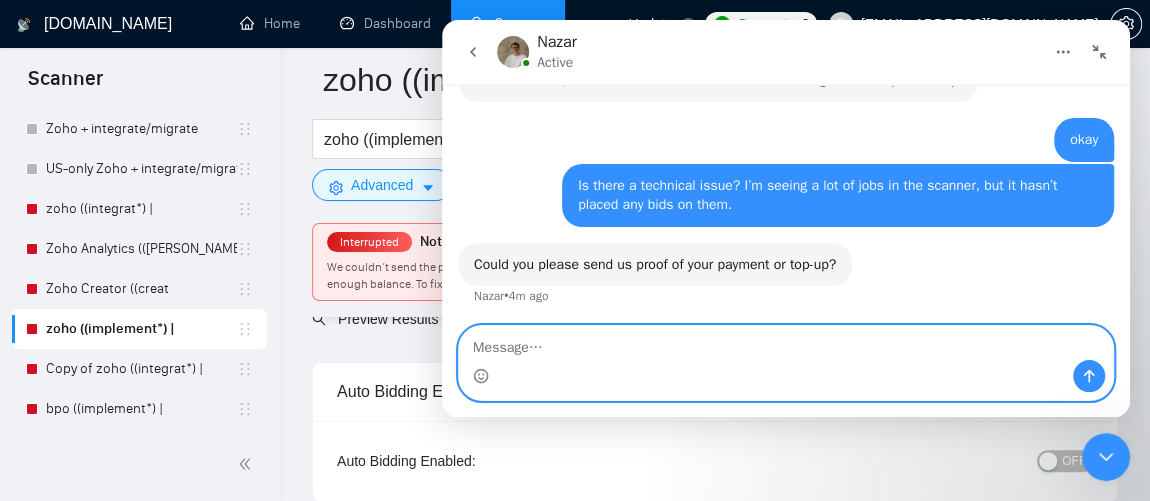 scroll, scrollTop: 878, scrollLeft: 0, axis: vertical 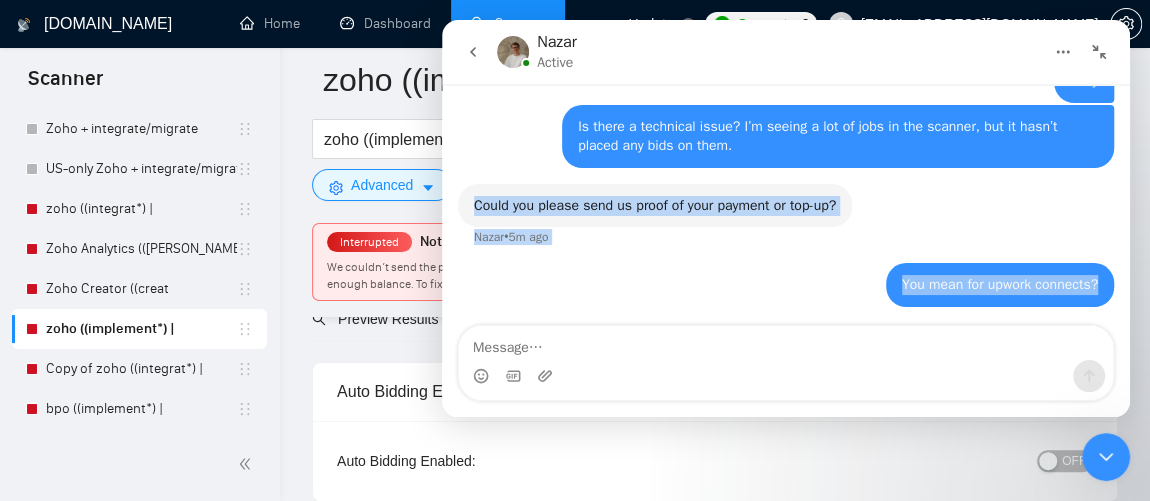 drag, startPoint x: 471, startPoint y: 201, endPoint x: 1099, endPoint y: 282, distance: 633.2022 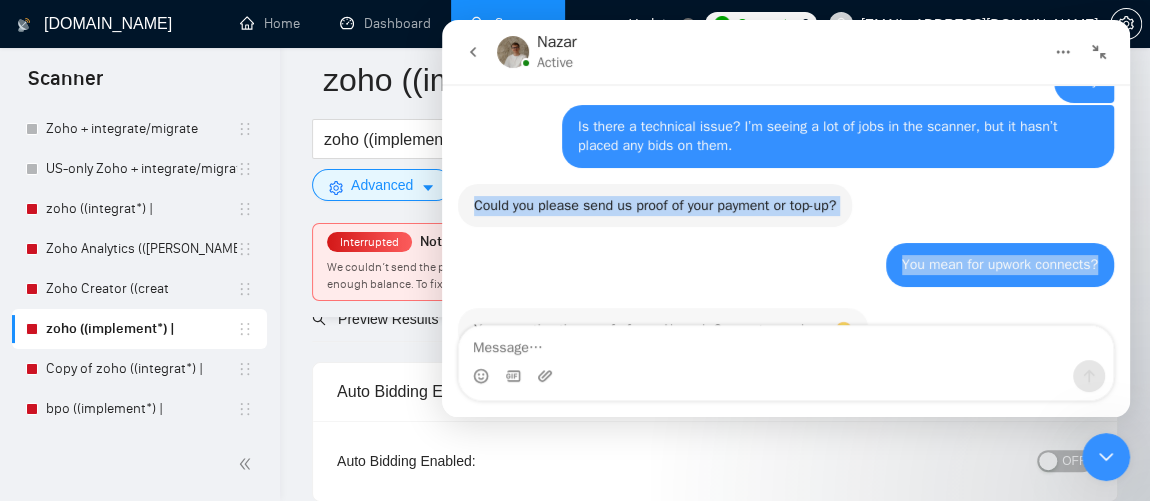 scroll, scrollTop: 938, scrollLeft: 0, axis: vertical 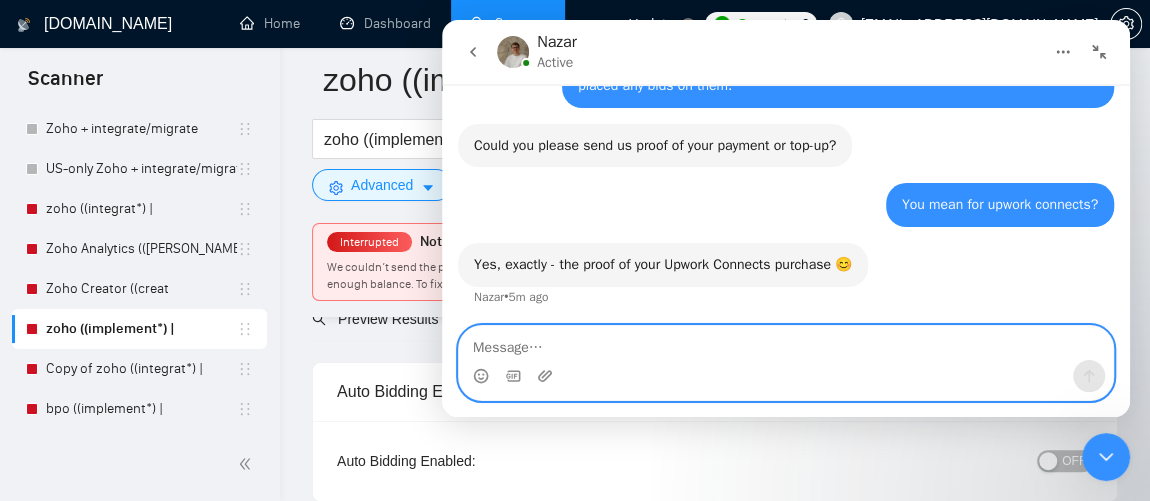 click at bounding box center [786, 343] 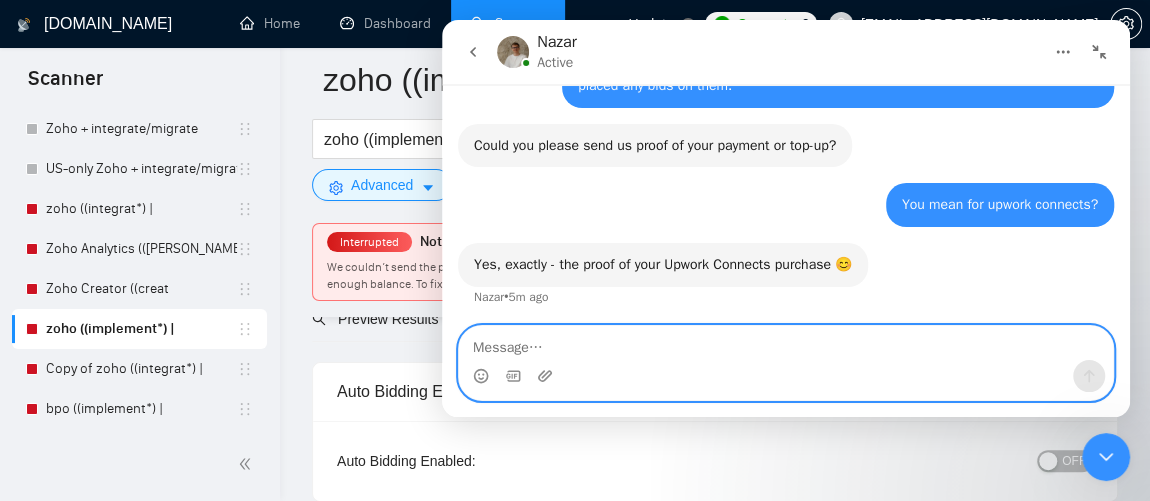 paste on "h" 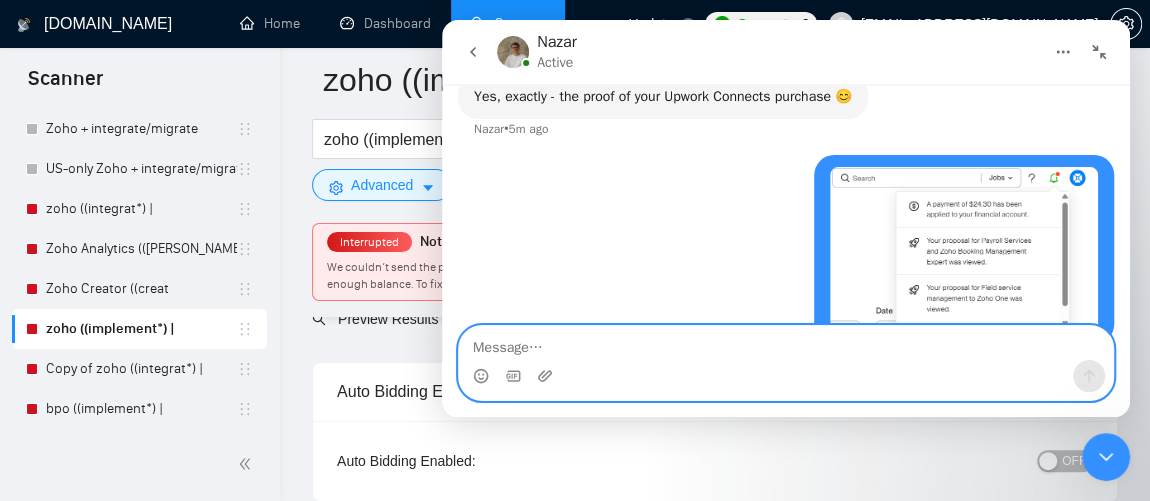 scroll, scrollTop: 1143, scrollLeft: 0, axis: vertical 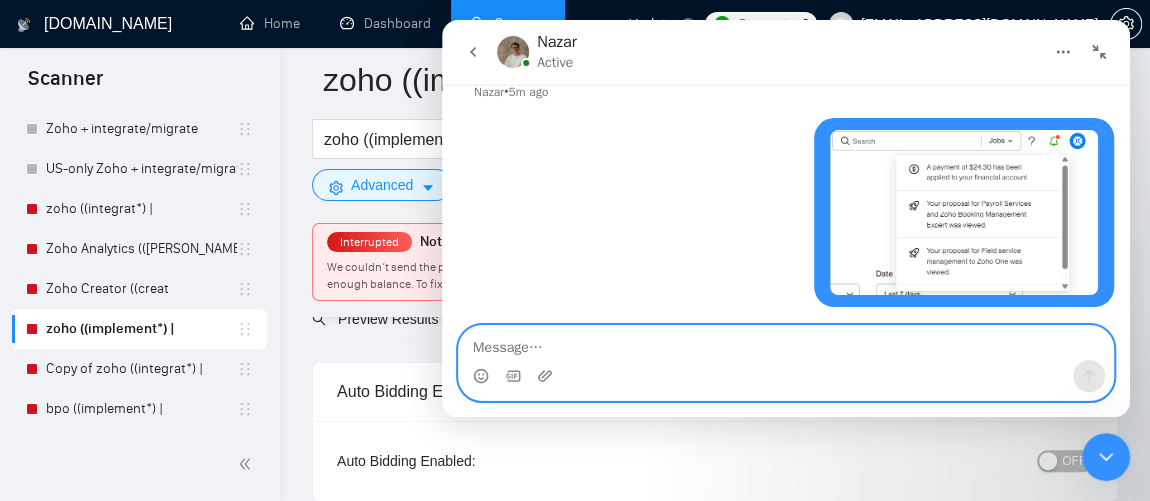 click at bounding box center (786, 343) 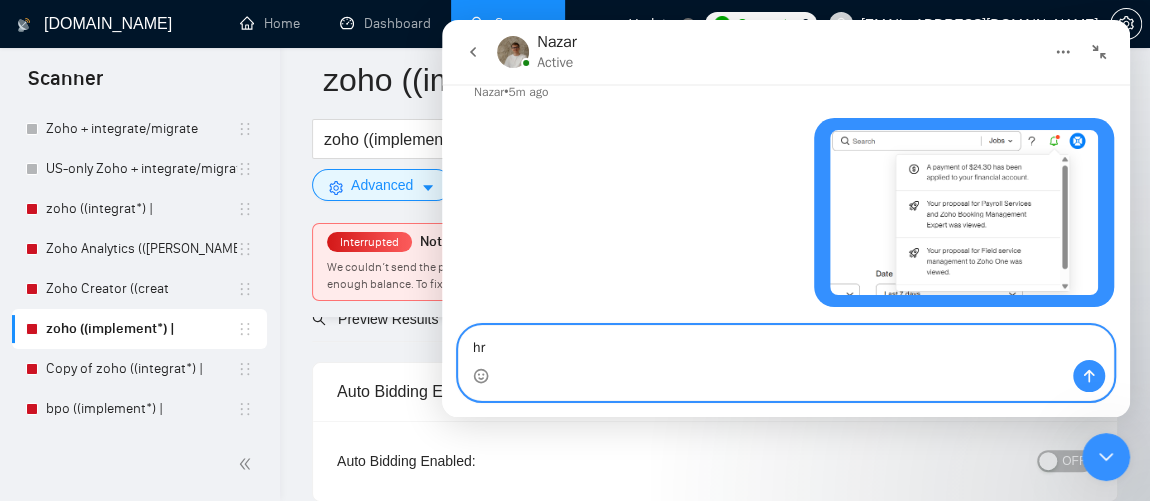 type on "h" 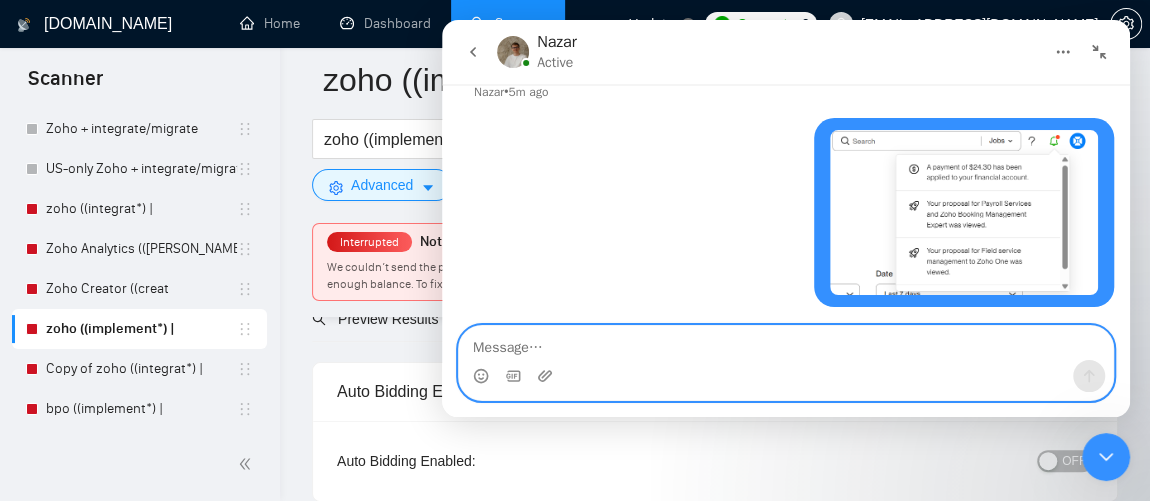type on "B" 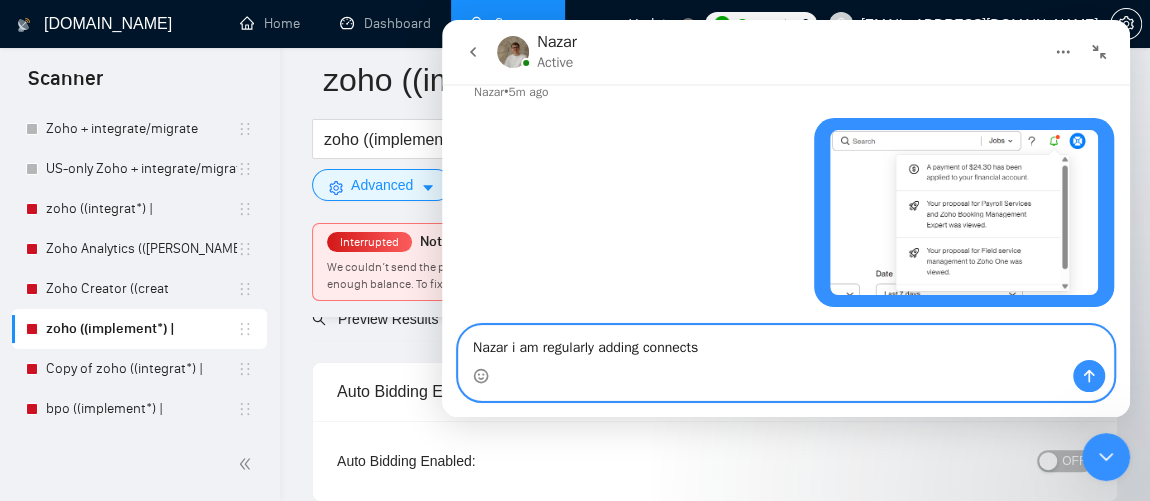 click on "Nazar i am regularly adding connects" at bounding box center [786, 343] 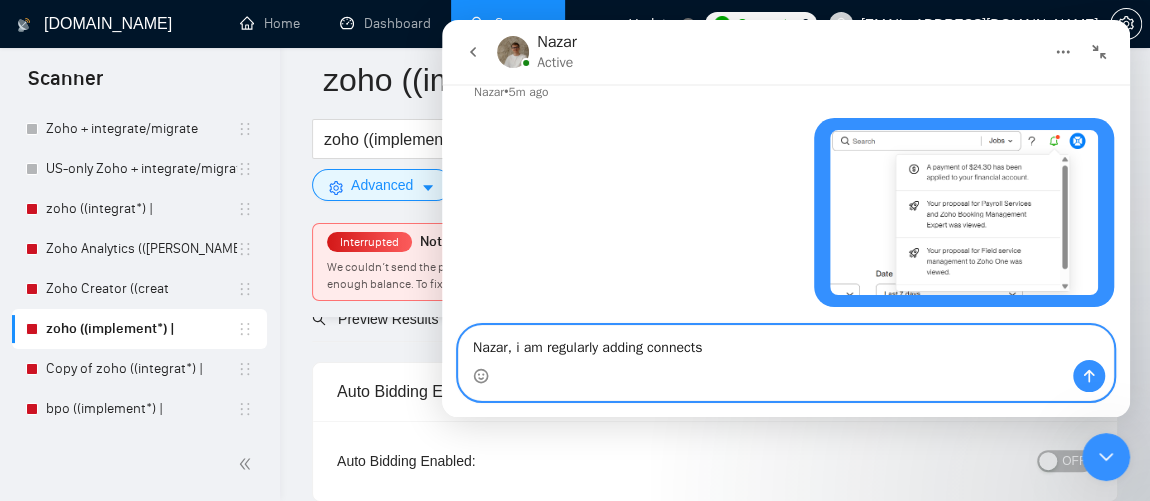 type on "Nazar, i am regularly adding connects." 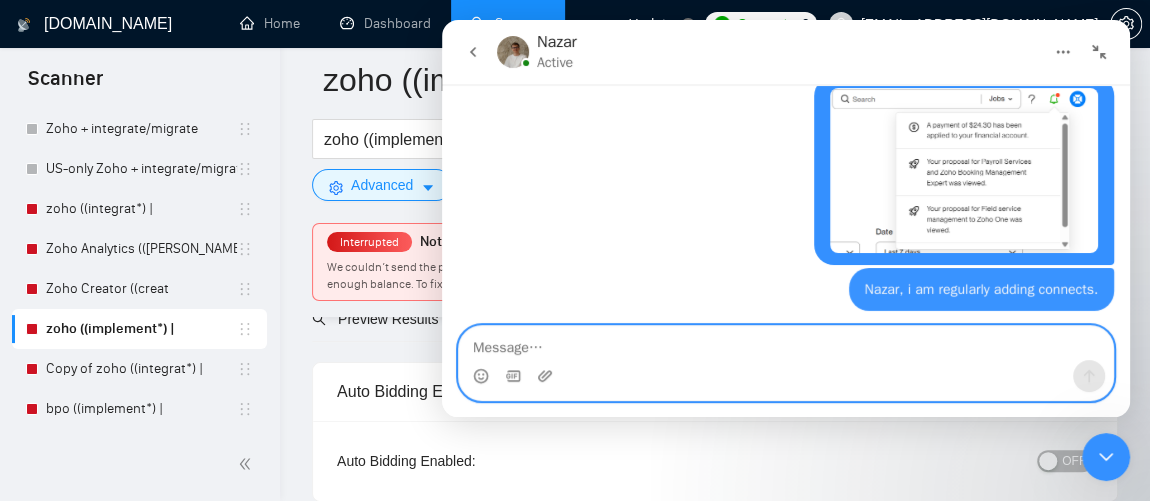 scroll, scrollTop: 1189, scrollLeft: 0, axis: vertical 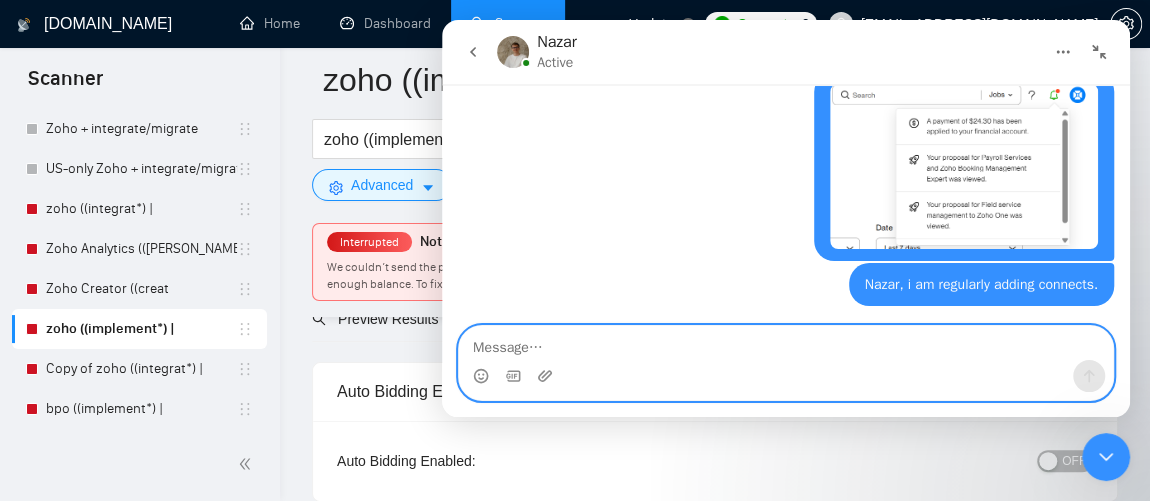 click at bounding box center (786, 343) 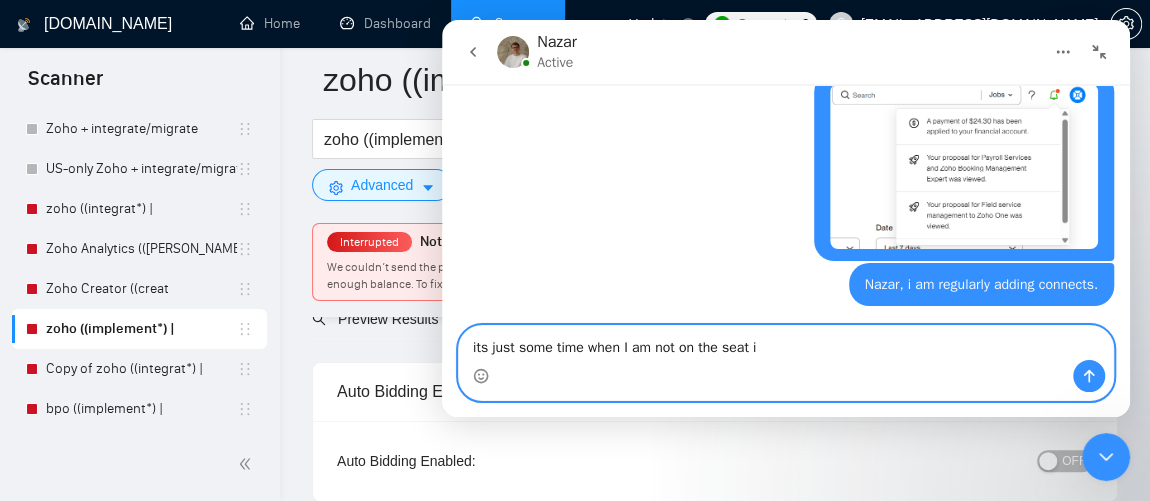 type on "its just some time when I am not on the seat" 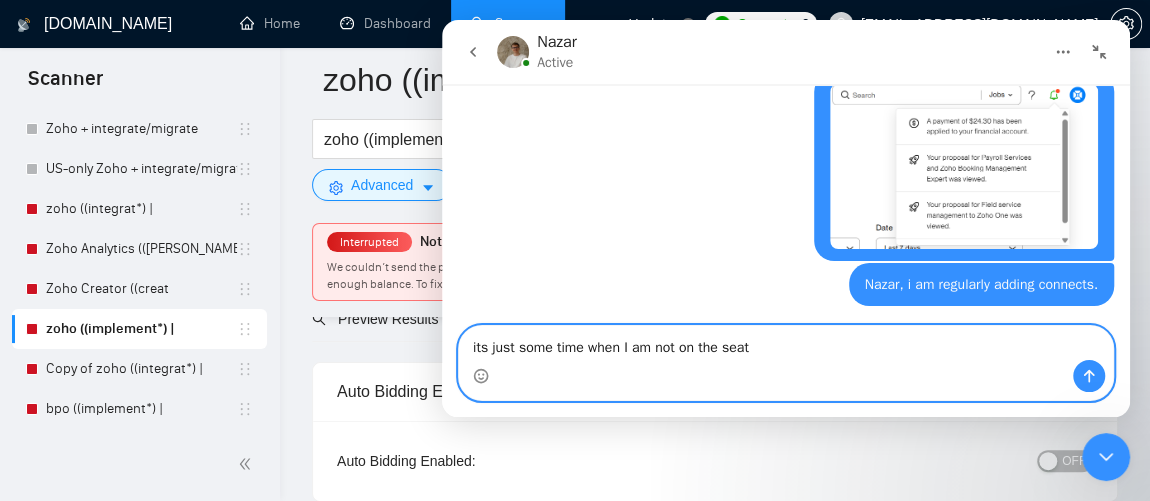 drag, startPoint x: 837, startPoint y: 347, endPoint x: 297, endPoint y: 308, distance: 541.4065 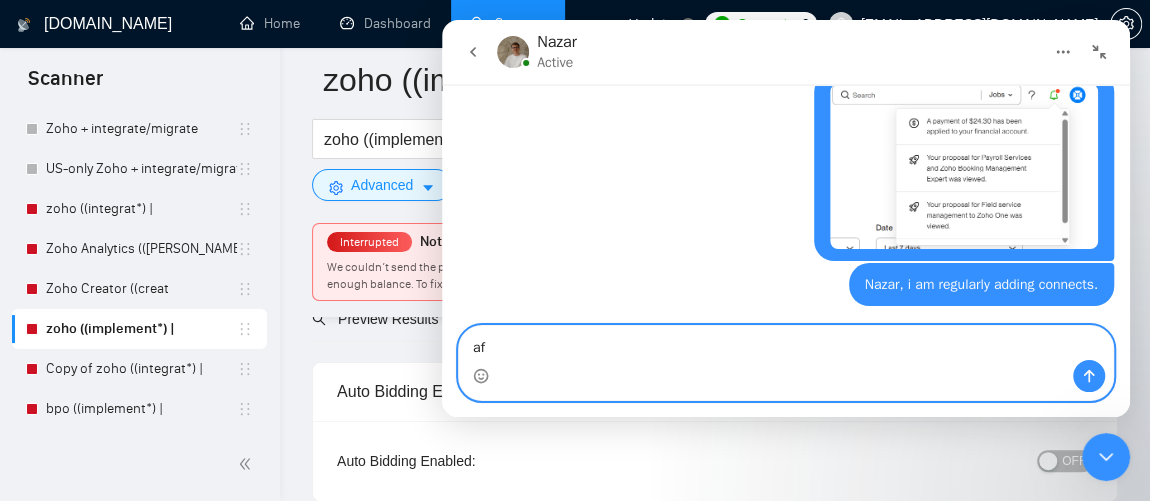 type on "a" 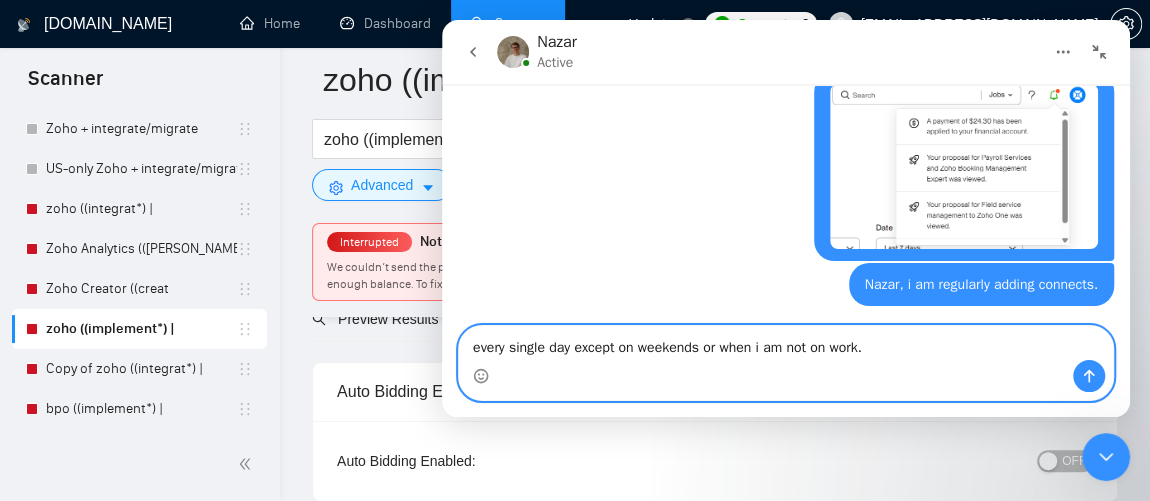 drag, startPoint x: 896, startPoint y: 357, endPoint x: 418, endPoint y: 337, distance: 478.4182 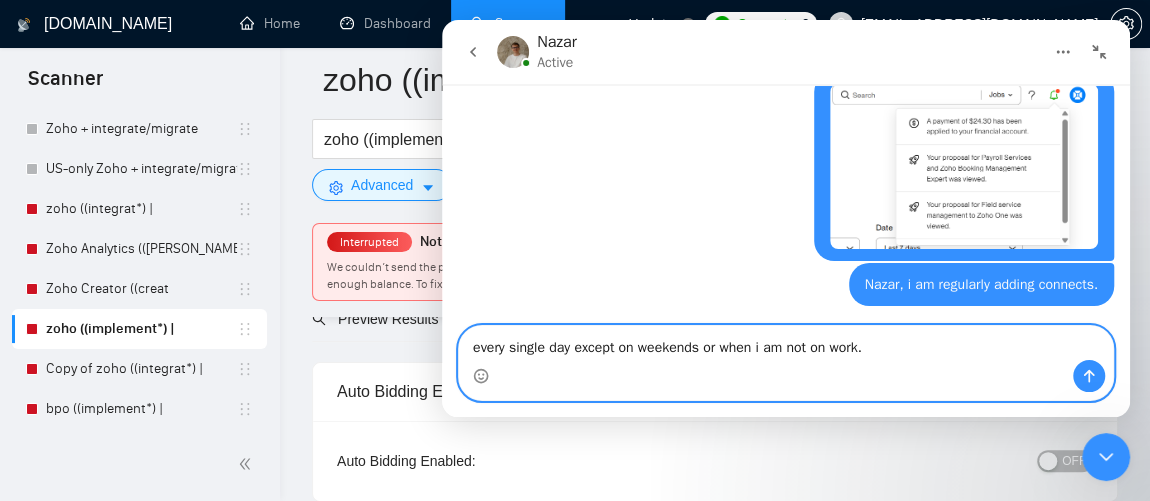 click on "every single day except on weekends or when i am not on work." at bounding box center [786, 343] 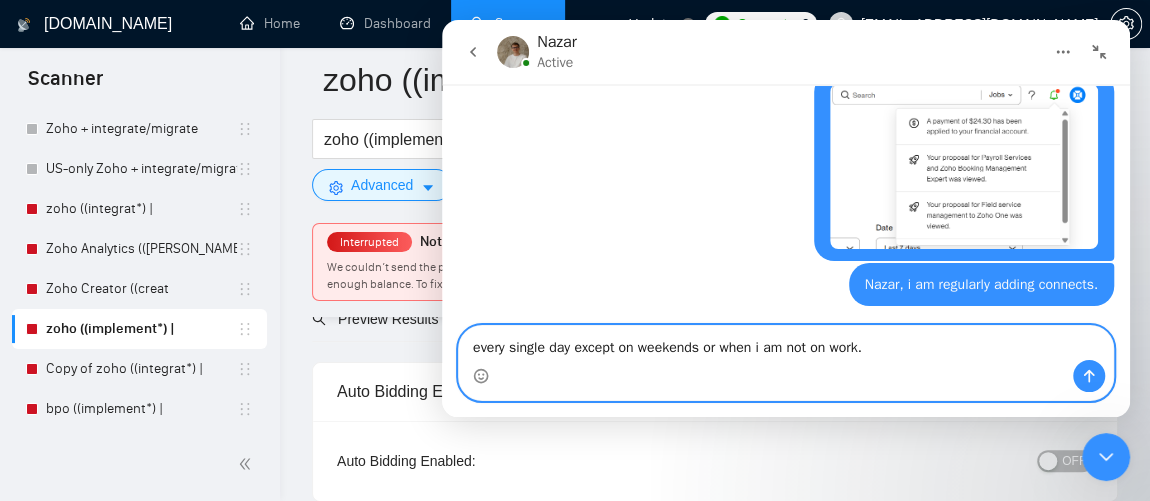 drag, startPoint x: 906, startPoint y: 337, endPoint x: 382, endPoint y: 316, distance: 524.42065 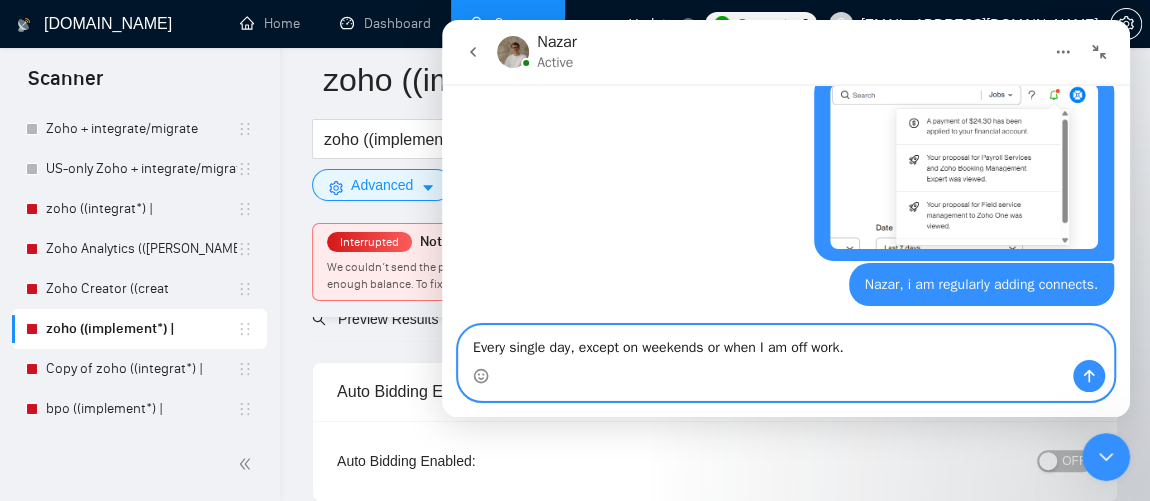 type on "Every single day, except on weekends or when I am off work." 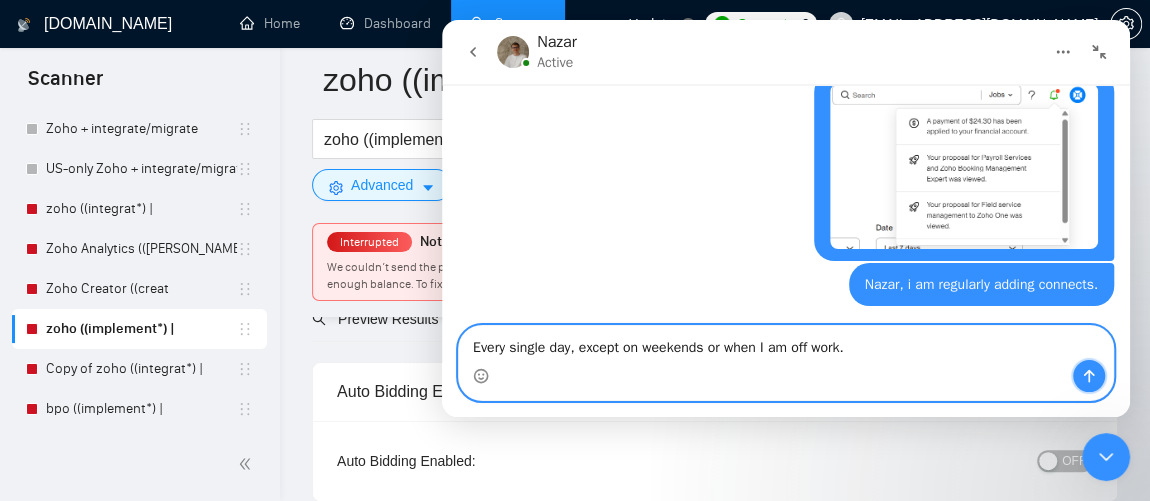 click 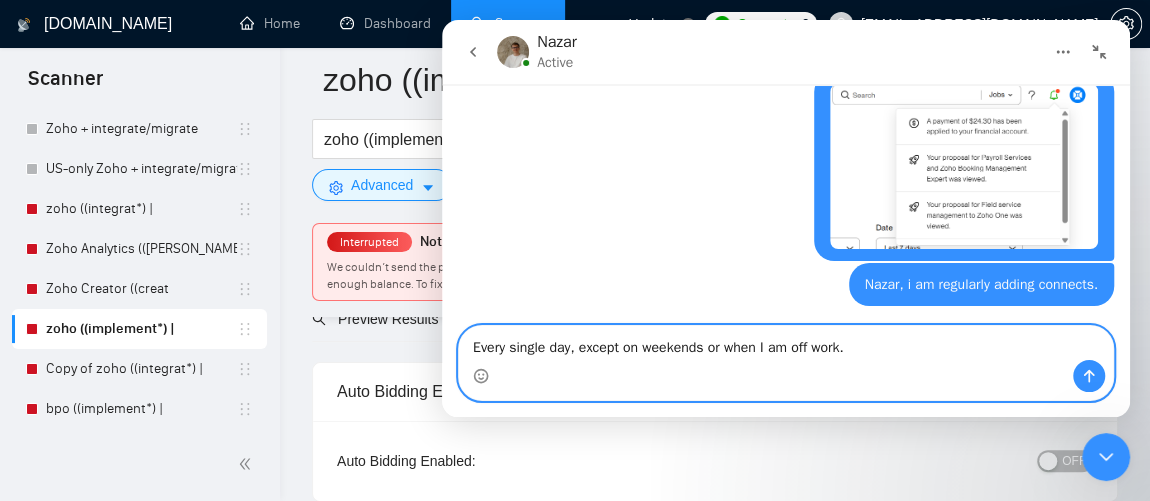 type 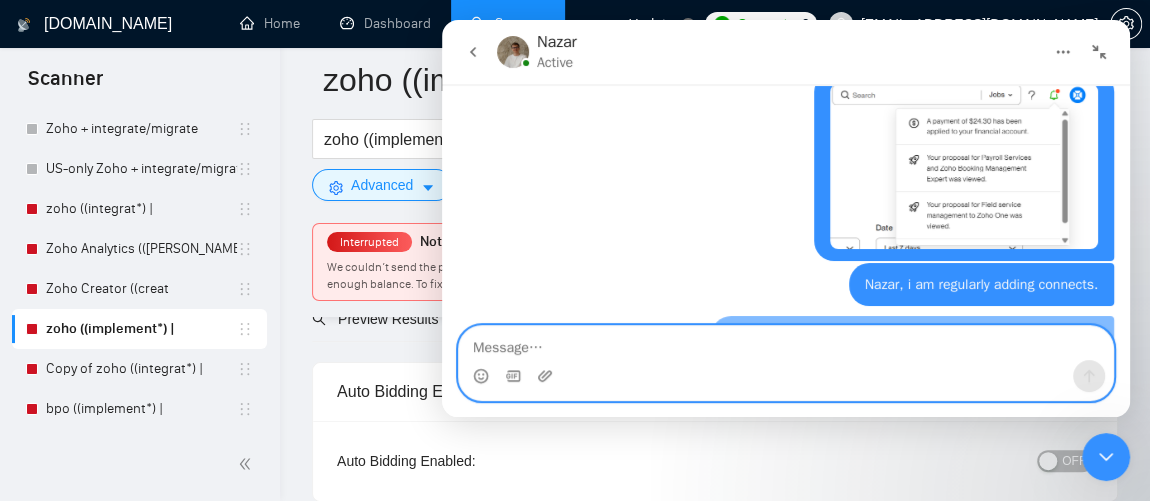 scroll, scrollTop: 1234, scrollLeft: 0, axis: vertical 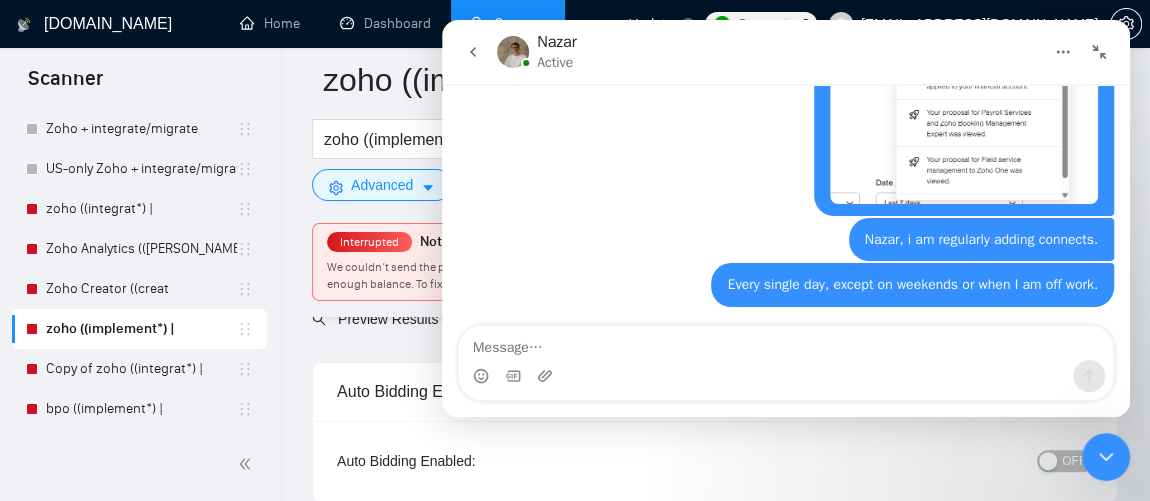 click at bounding box center (786, 363) 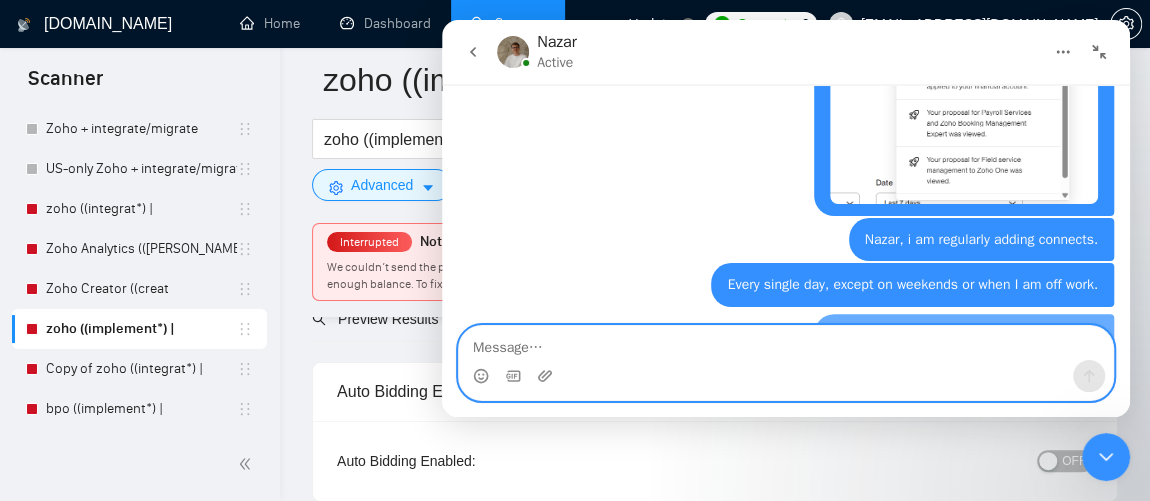 scroll, scrollTop: 1321, scrollLeft: 0, axis: vertical 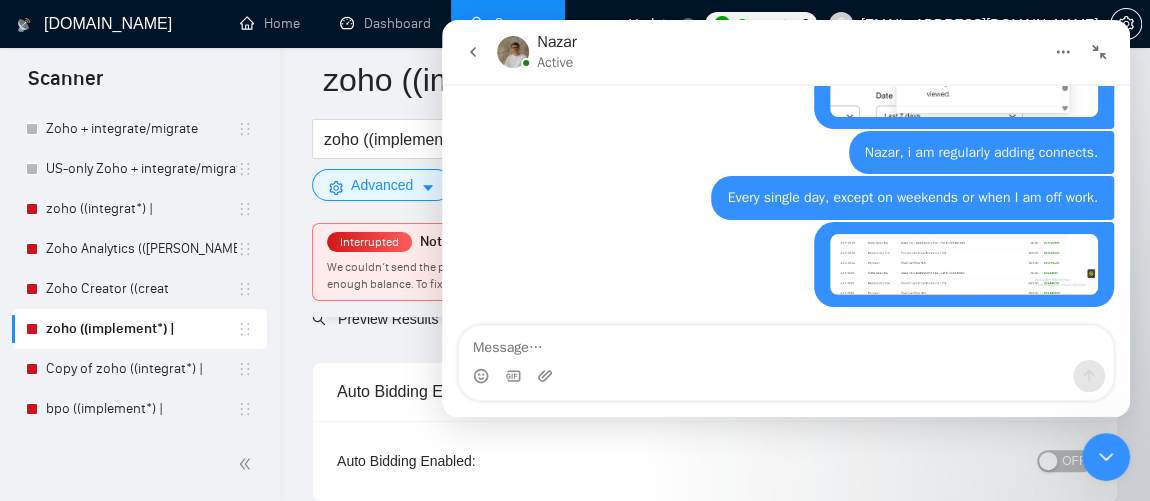click at bounding box center (964, 264) 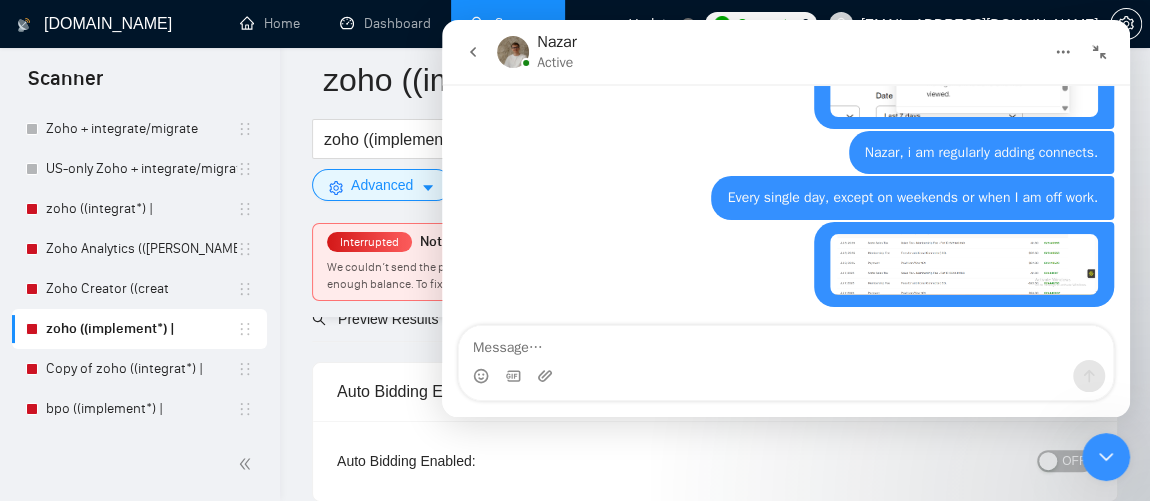 scroll, scrollTop: 0, scrollLeft: 0, axis: both 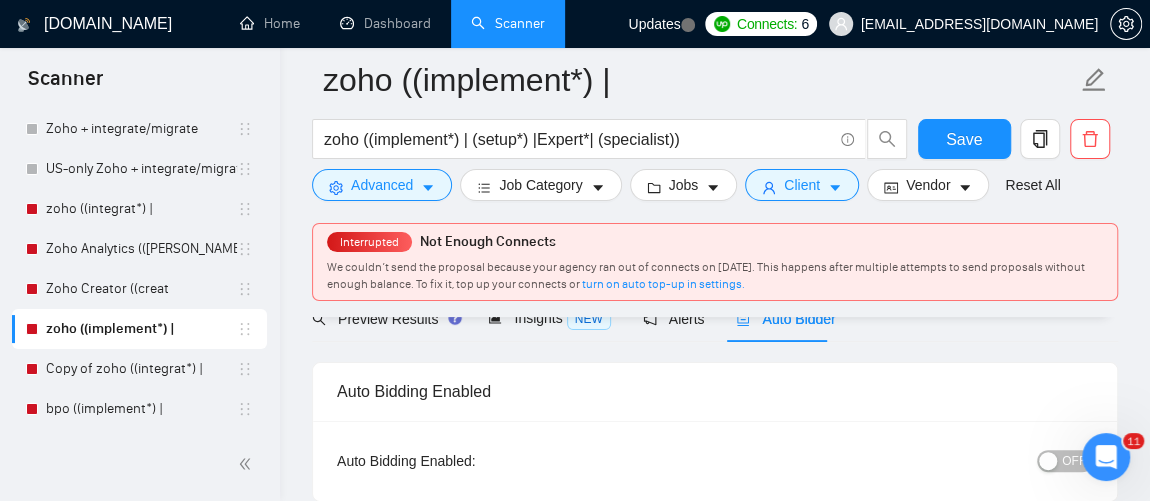click 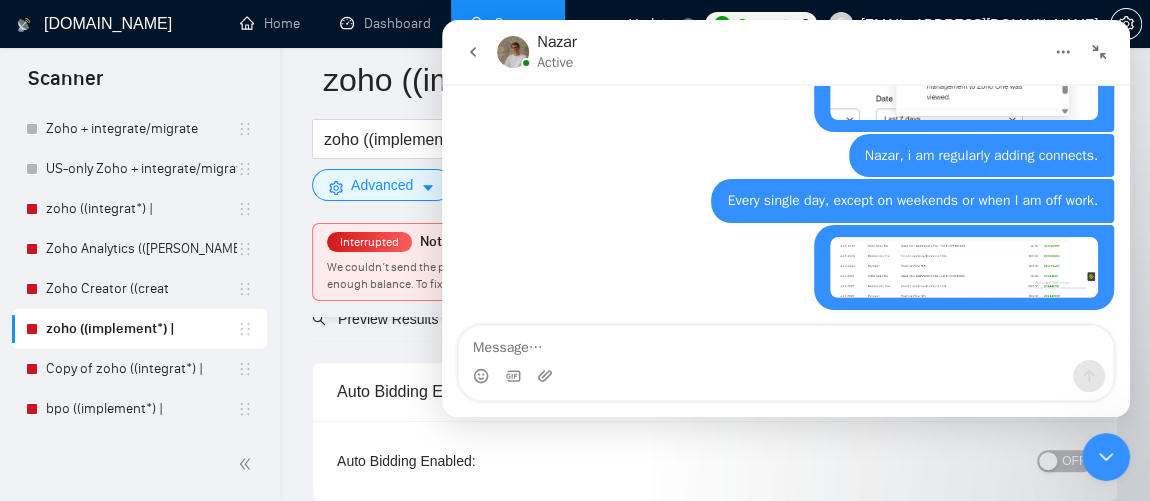 scroll, scrollTop: 1321, scrollLeft: 0, axis: vertical 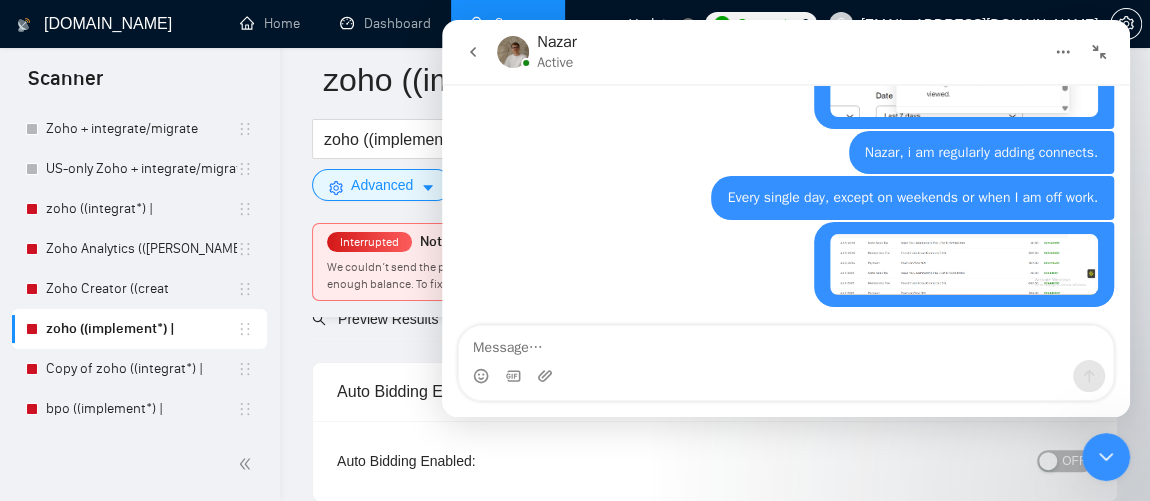 click at bounding box center [786, 343] 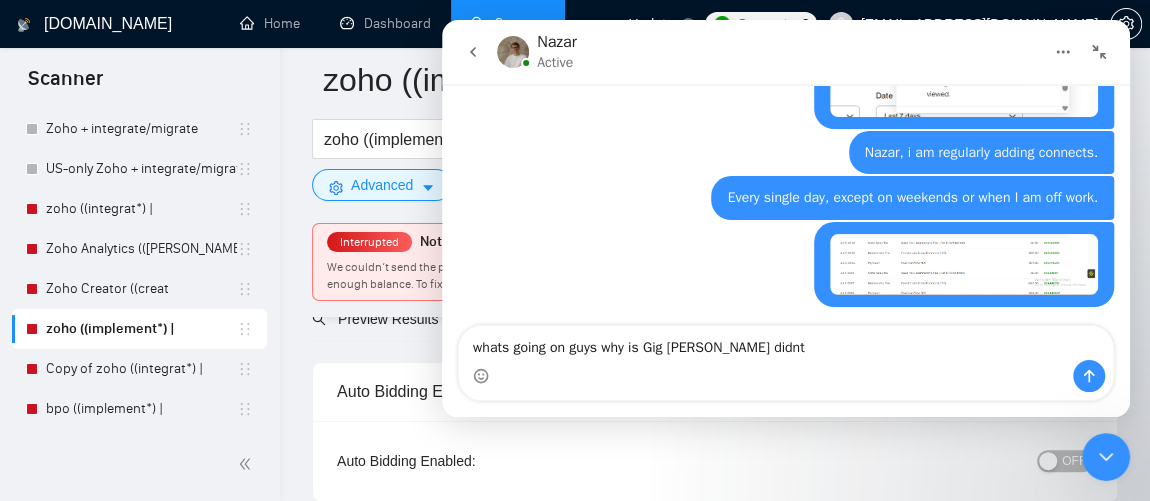 type on "whats going on guys why is Gig rader didnt" 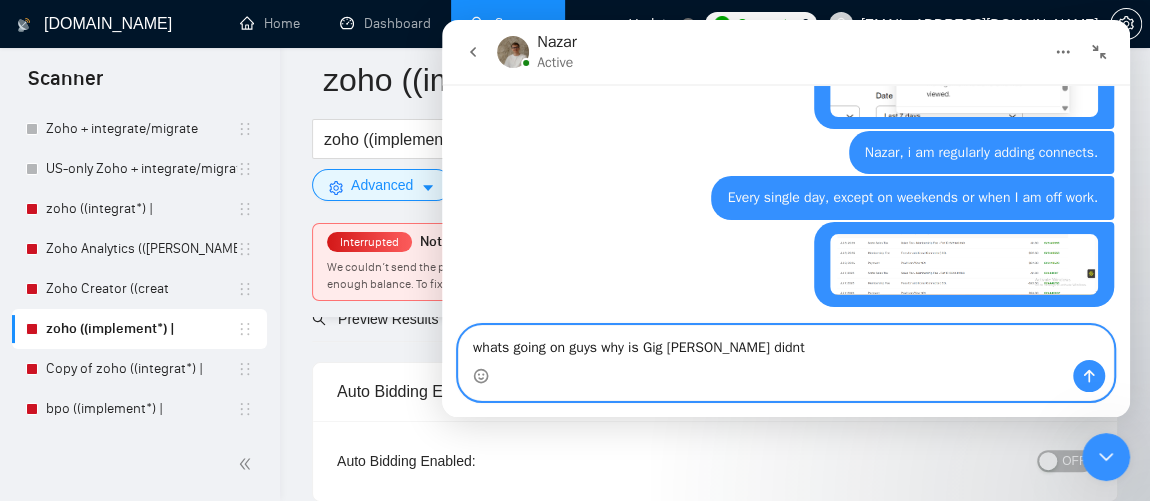 drag, startPoint x: 871, startPoint y: 343, endPoint x: 367, endPoint y: 300, distance: 505.831 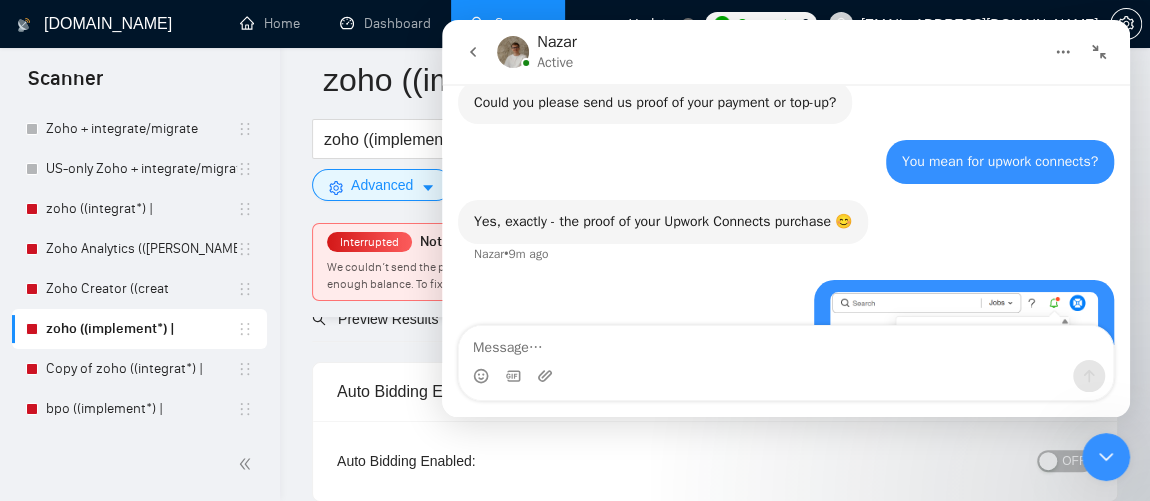 scroll, scrollTop: 941, scrollLeft: 0, axis: vertical 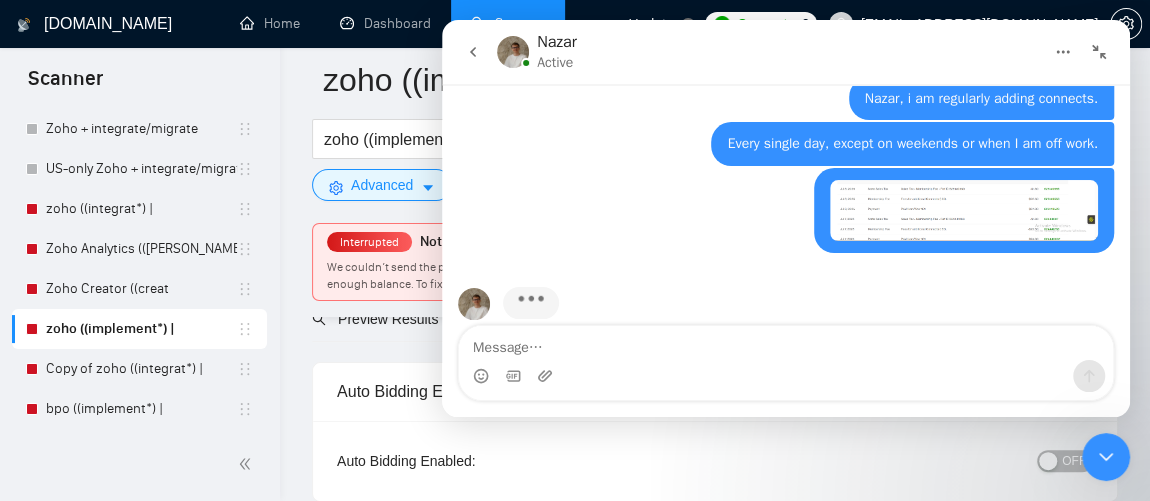 drag, startPoint x: 1124, startPoint y: 325, endPoint x: 1577, endPoint y: 367, distance: 454.94284 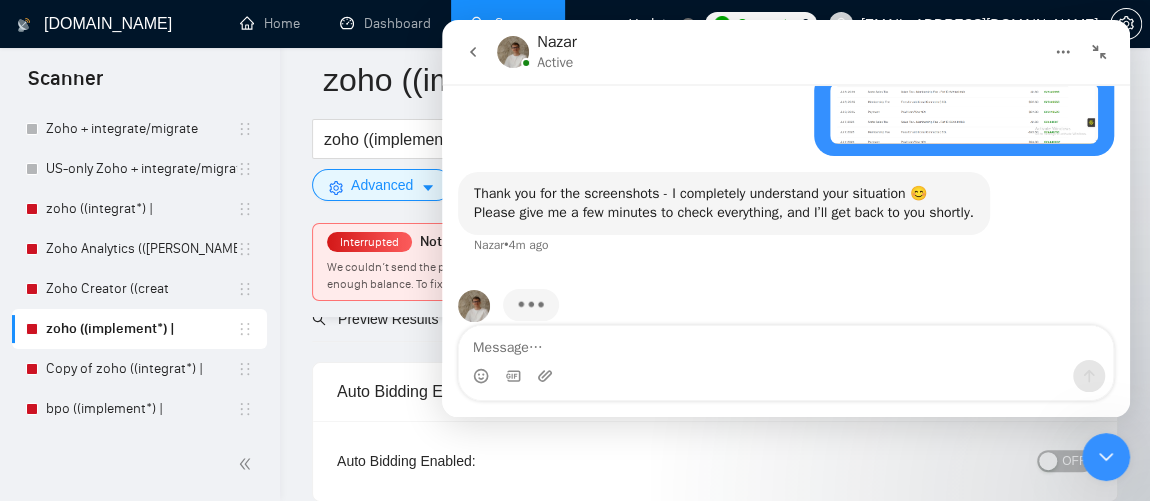 scroll, scrollTop: 1477, scrollLeft: 0, axis: vertical 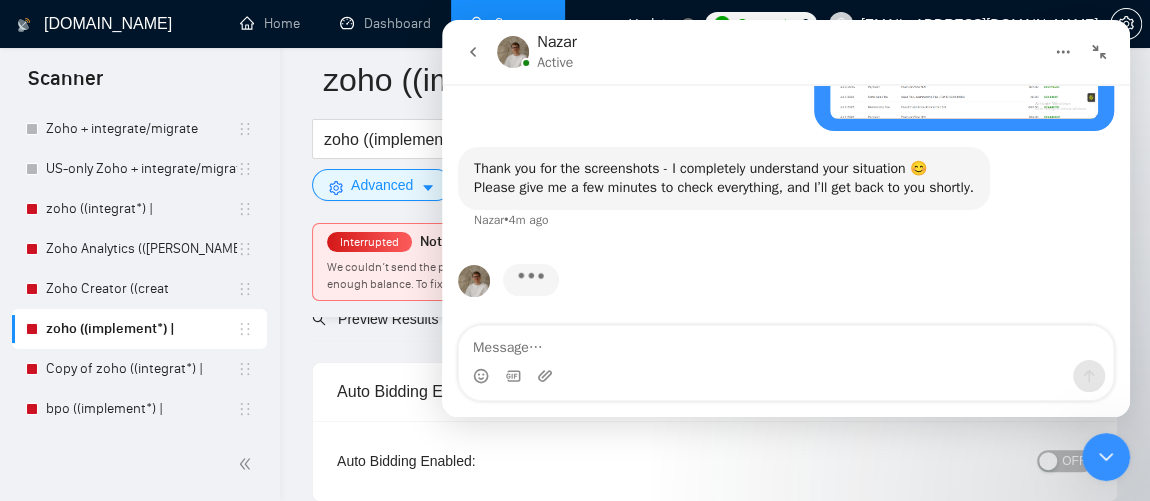 click at bounding box center (786, 376) 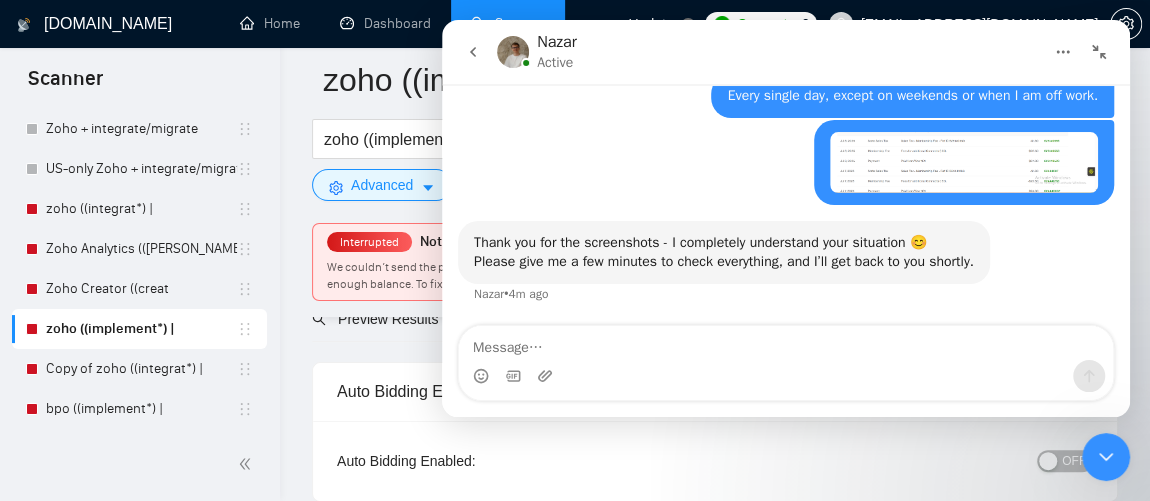 scroll, scrollTop: 1400, scrollLeft: 0, axis: vertical 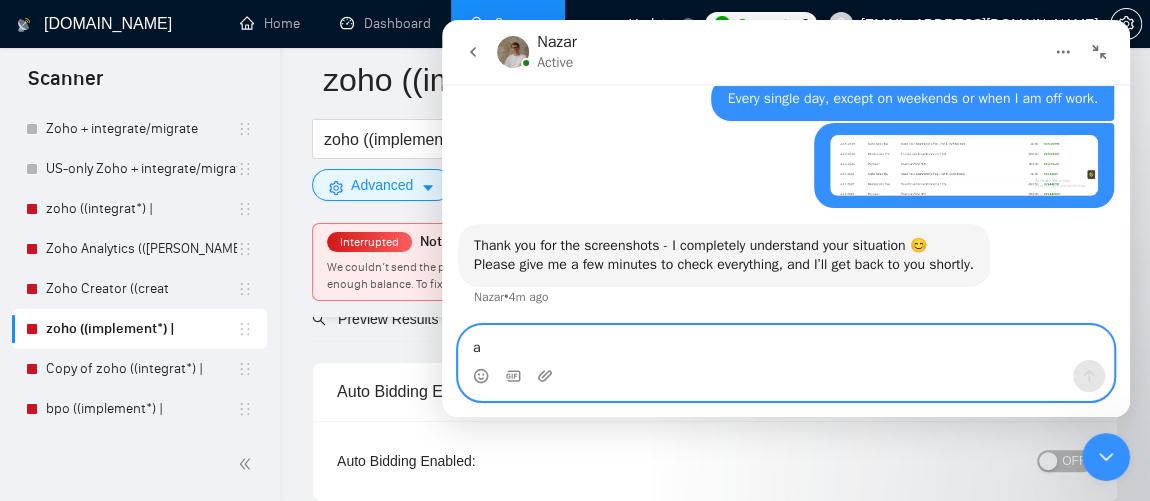 click on "a" at bounding box center (786, 343) 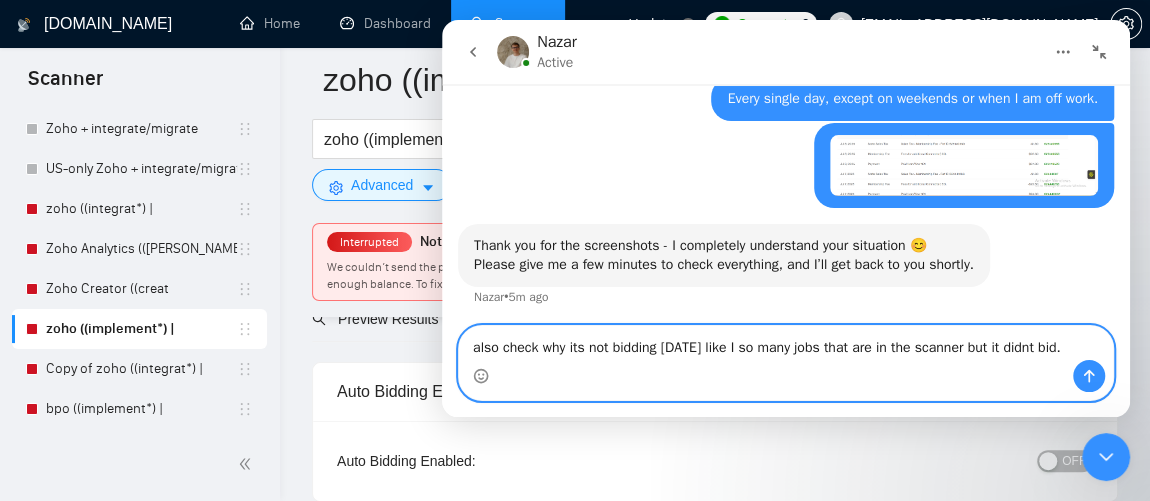 drag, startPoint x: 1074, startPoint y: 347, endPoint x: 379, endPoint y: 360, distance: 695.1216 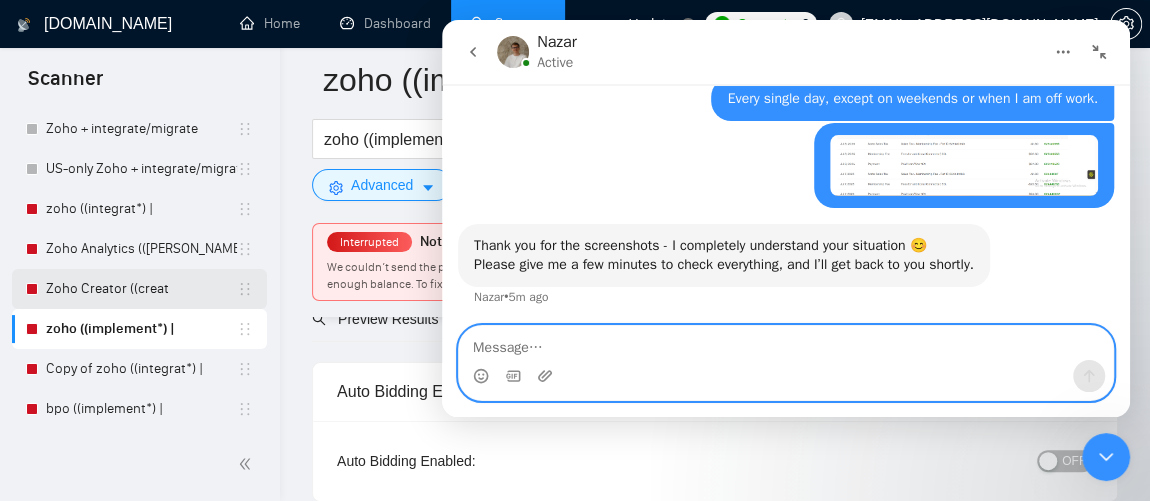 paste on "Also, could you check why it’s not bidding [DATE]? I’m seeing plenty of jobs in the scanner, but it hasn’t placed any bids." 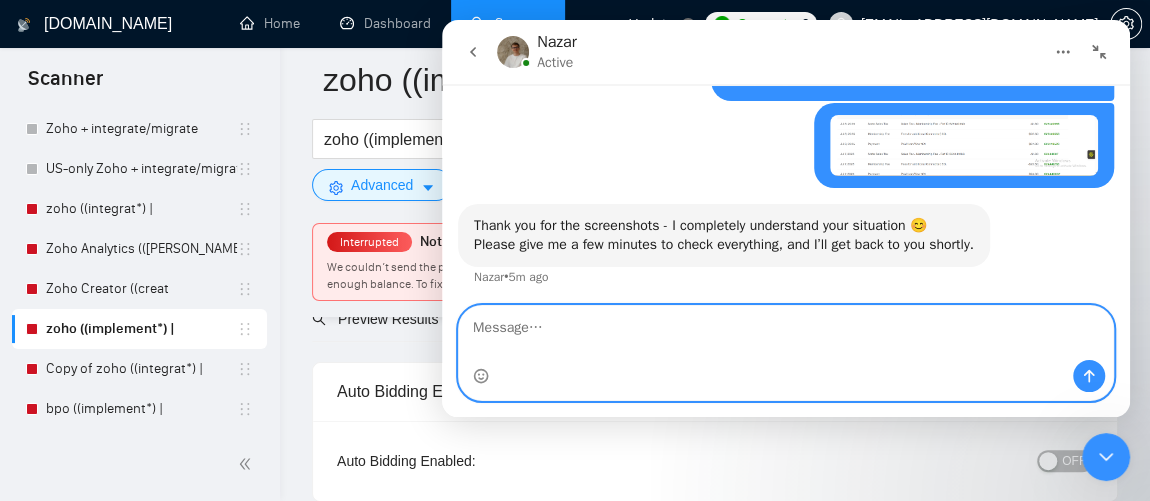 scroll, scrollTop: 1479, scrollLeft: 0, axis: vertical 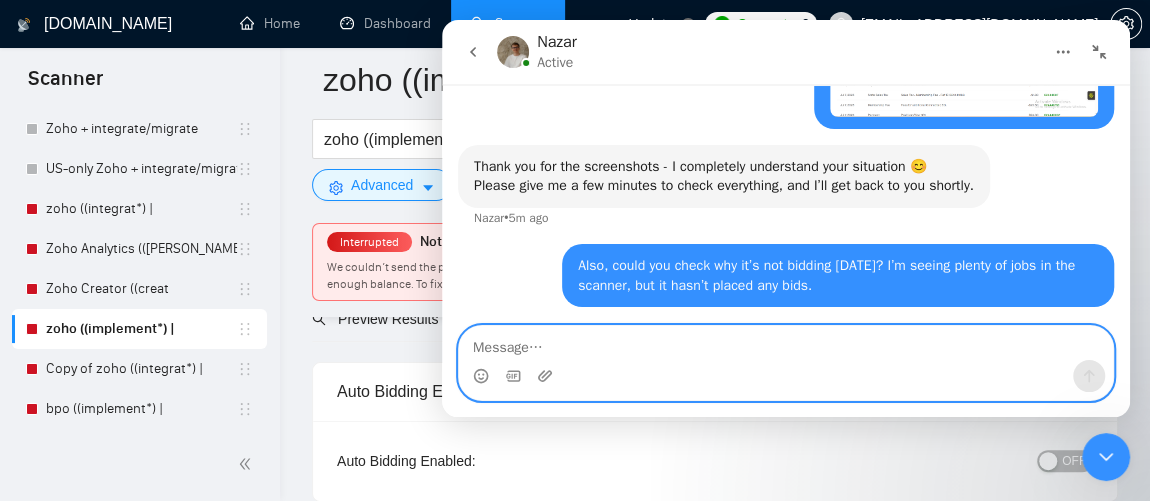 type 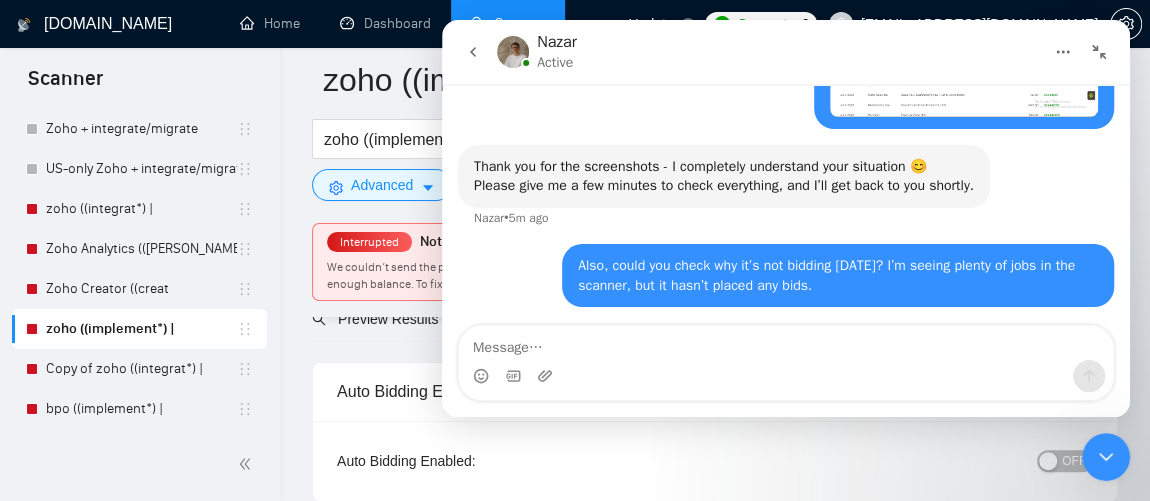 click on "GigRadar.io Home Dashboard Scanner Updates
Connects: 6 zain@byteit.com zoho ((implement*) | zoho ((implement*) | (setup*) |Expert*| (specialist)) Save Advanced   Job Category   Jobs   Client   Vendor   Reset All Interrupted Not Enough Connects We couldn’t send the proposal because your agency ran out of connects on April 22, 2025. This happens after multiple attempts to send proposals without enough balance. To fix it, top up your connects or   turn on auto top-up in settings. Preview Results Insights NEW Alerts Auto Bidder Auto Bidding Enabled Auto Bidding Enabled: OFF Auto Bidder Schedule Auto Bidding Type: Automated (recommended) Semi-automated Auto Bidding Schedule: 24/7 Custom Custom Auto Bidder Schedule Repeat every week on Monday Tuesday Wednesday Thursday Friday Saturday Sunday Active Hours ( Asia/Karachi ): From: To: ( 24  hours) Asia/Karachi Auto Bidding Type Select your bidding algorithm: Choose the algorithm for you bidding. Template Bidder" at bounding box center [715, 2454] 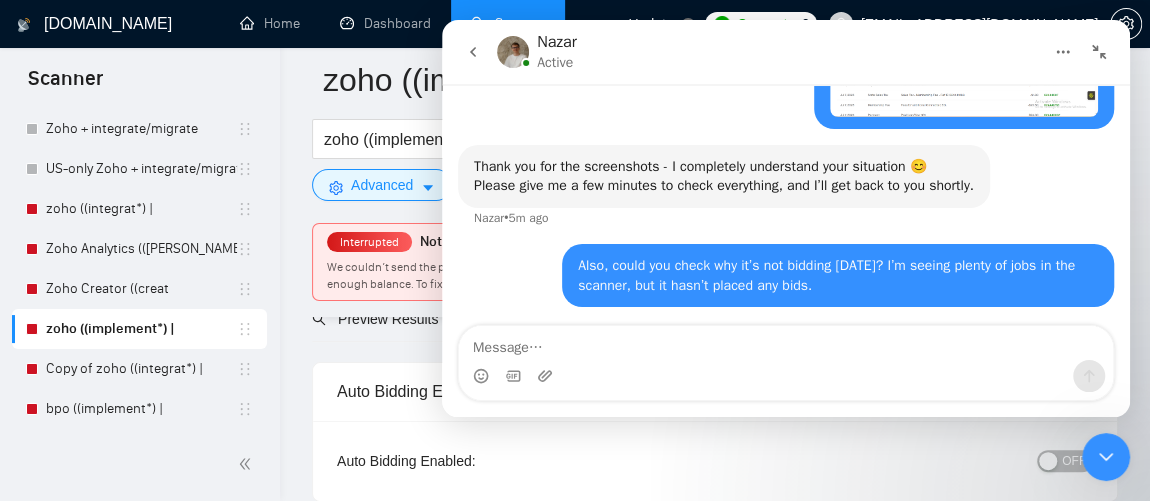 click at bounding box center (1106, 457) 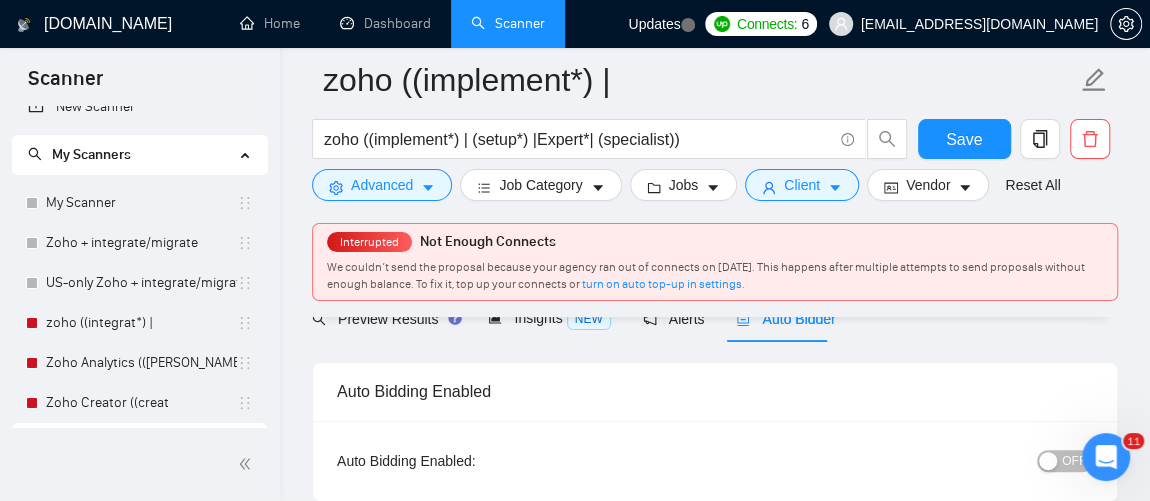 scroll, scrollTop: 0, scrollLeft: 0, axis: both 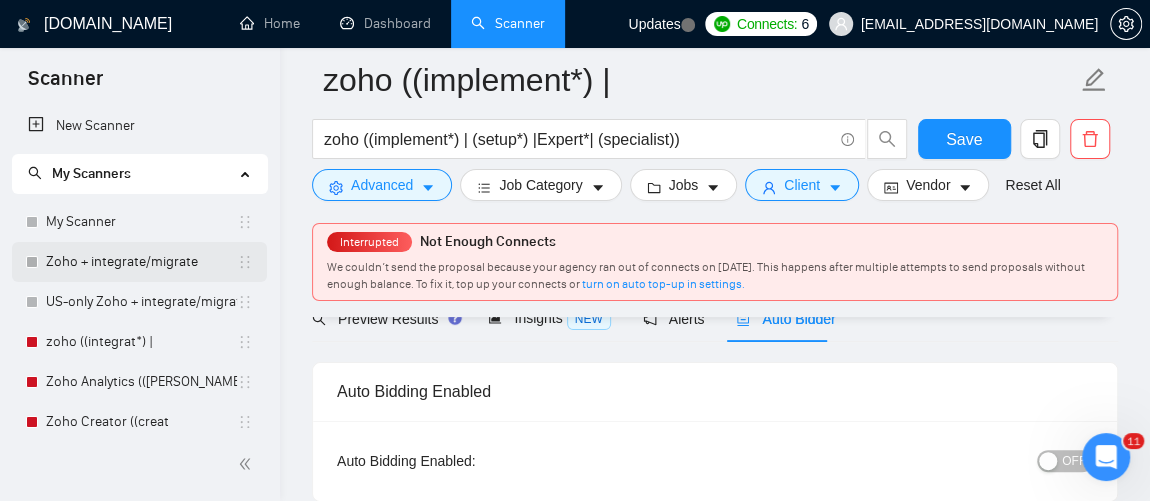 click on "Zoho + integrate/migrate" at bounding box center (141, 262) 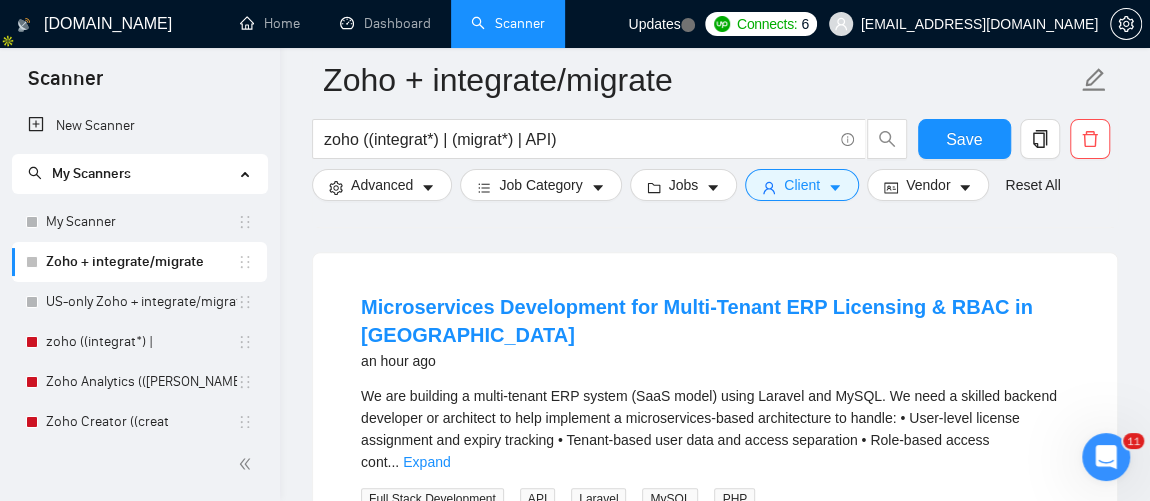 scroll, scrollTop: 604, scrollLeft: 0, axis: vertical 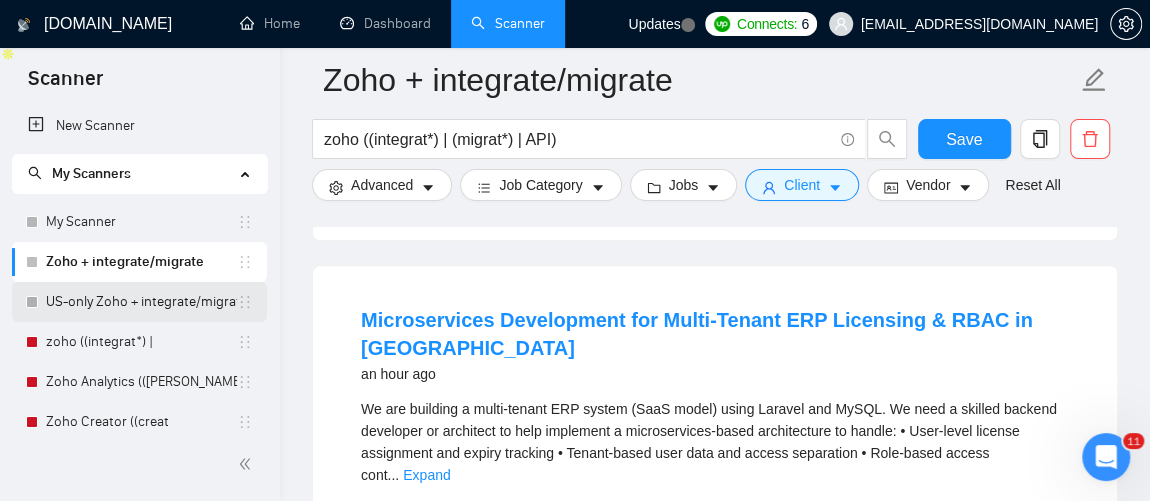 click on "US-only Zoho + integrate/migrate" at bounding box center (141, 302) 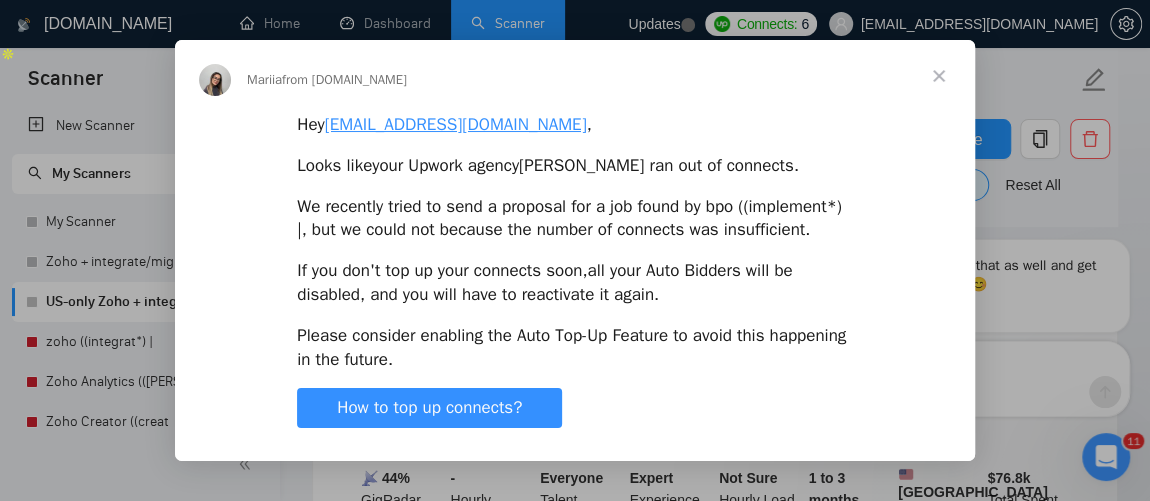 scroll, scrollTop: 0, scrollLeft: 0, axis: both 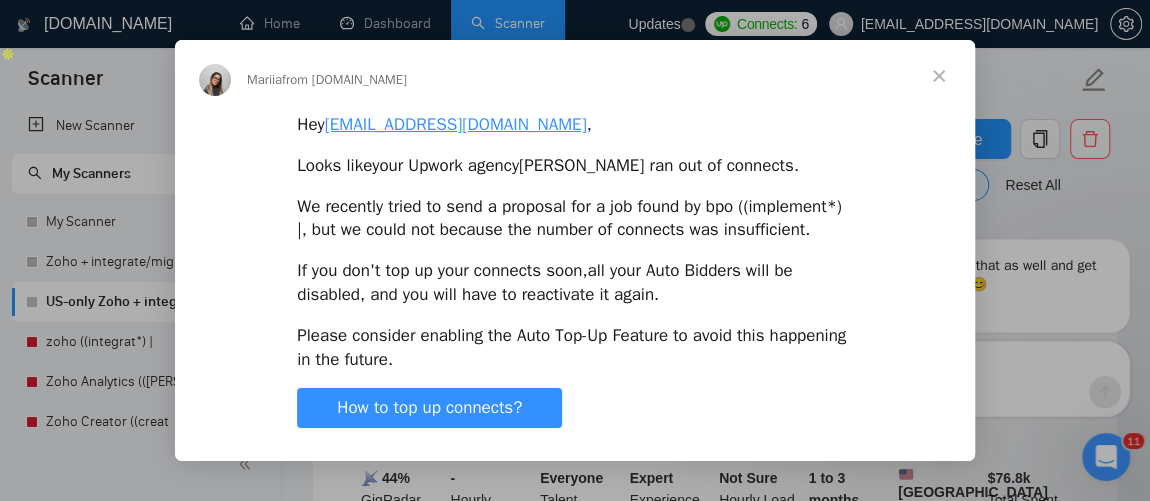 click at bounding box center (939, 76) 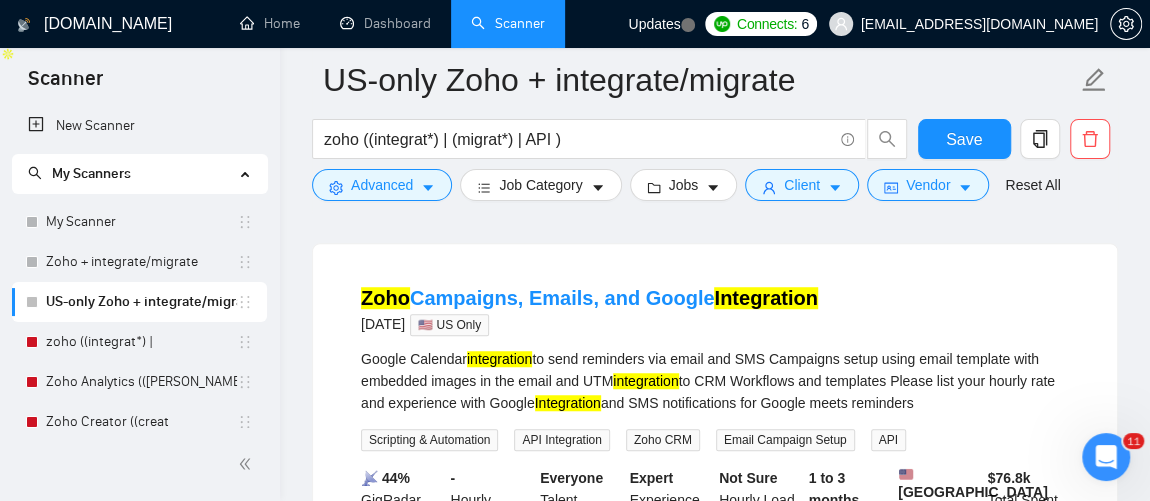 click 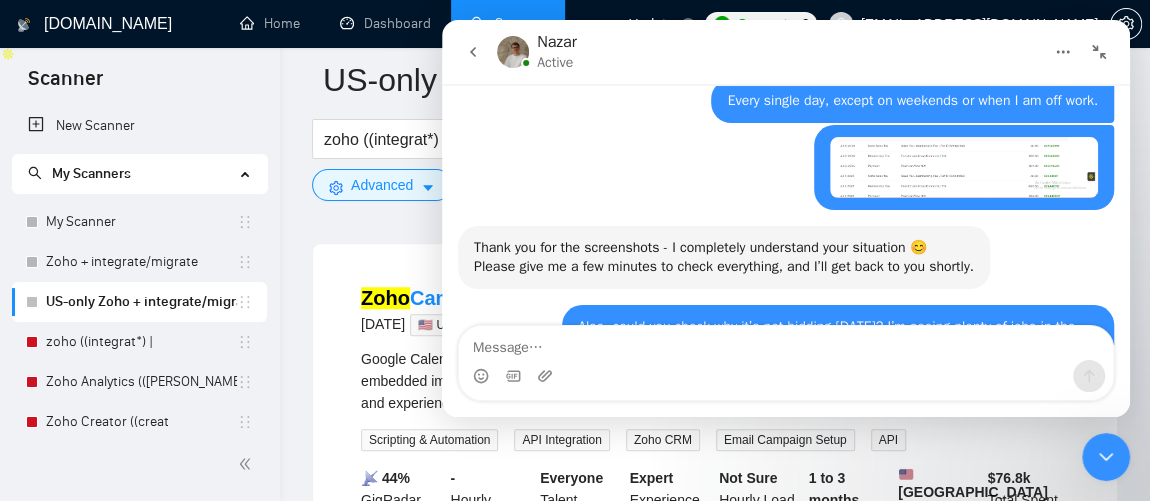 scroll, scrollTop: 1539, scrollLeft: 0, axis: vertical 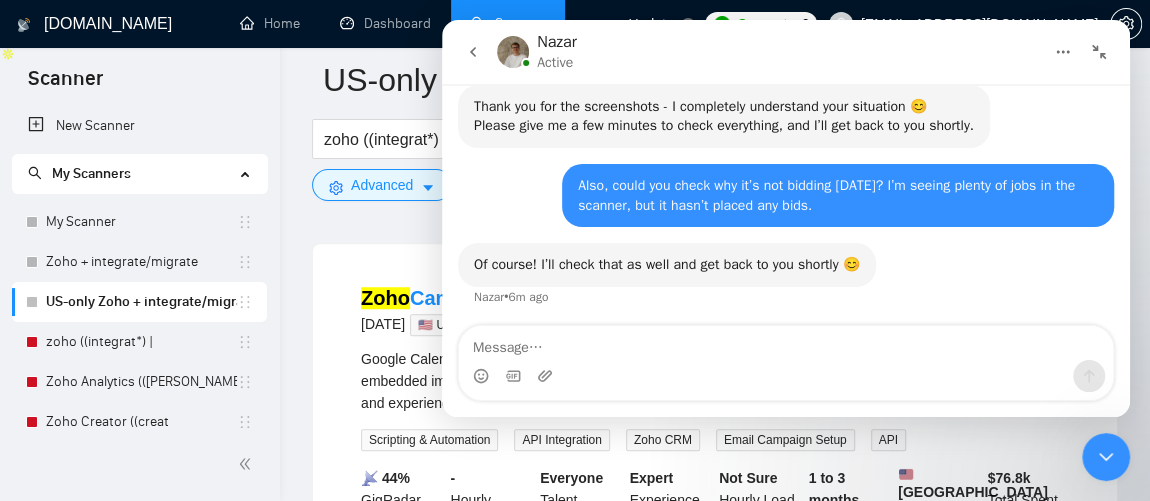 click 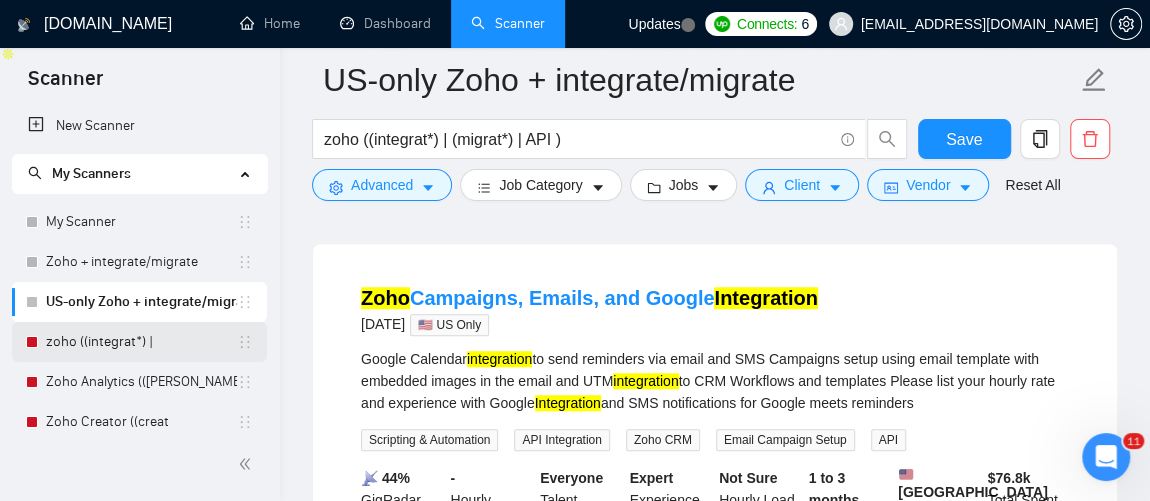 click on "zoho ((integrat*) |" at bounding box center (141, 342) 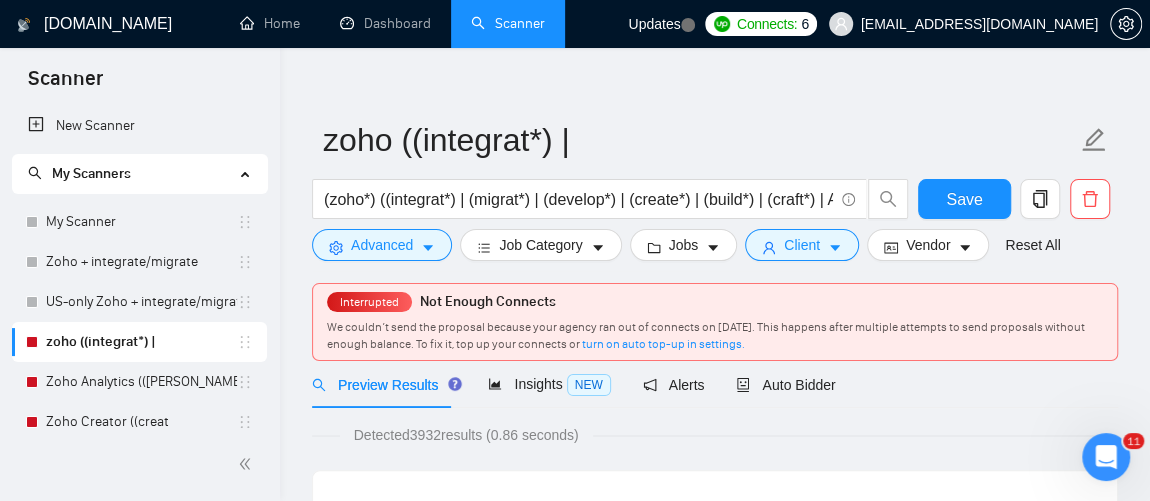 scroll, scrollTop: 0, scrollLeft: 0, axis: both 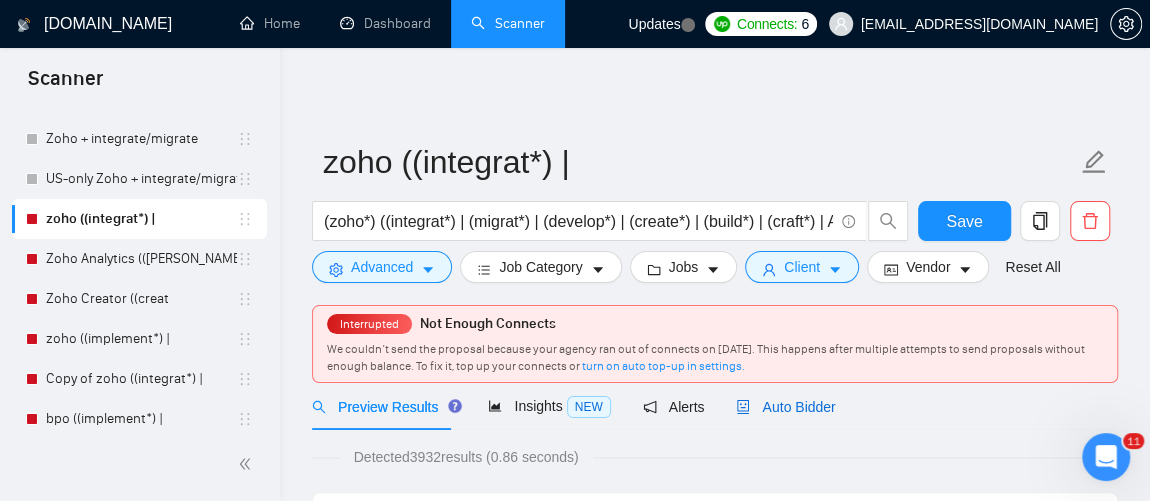 click on "Auto Bidder" at bounding box center [785, 407] 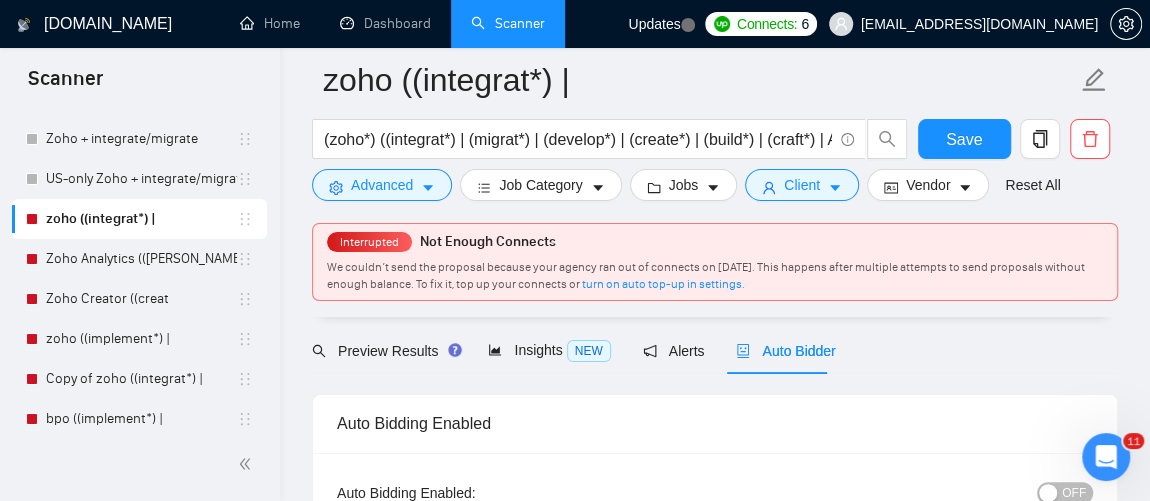 scroll, scrollTop: 190, scrollLeft: 0, axis: vertical 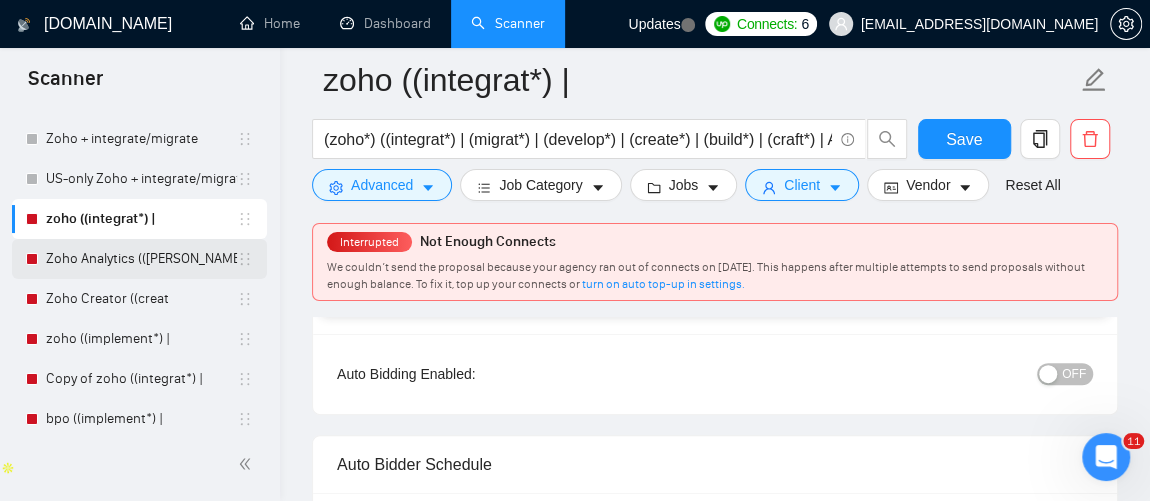 click on "Zoho Analytics (([PERSON_NAME]" at bounding box center (141, 259) 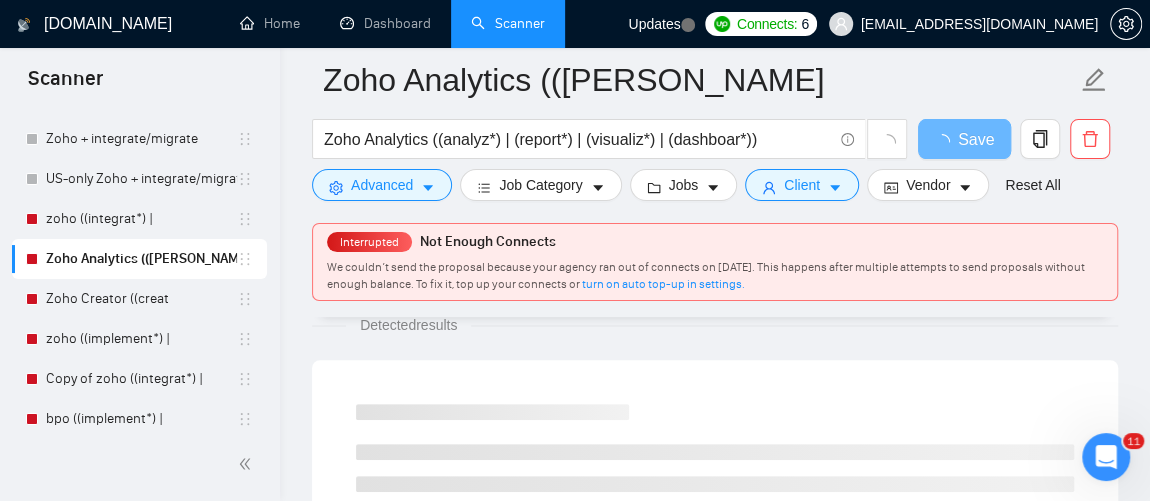 scroll, scrollTop: 152, scrollLeft: 0, axis: vertical 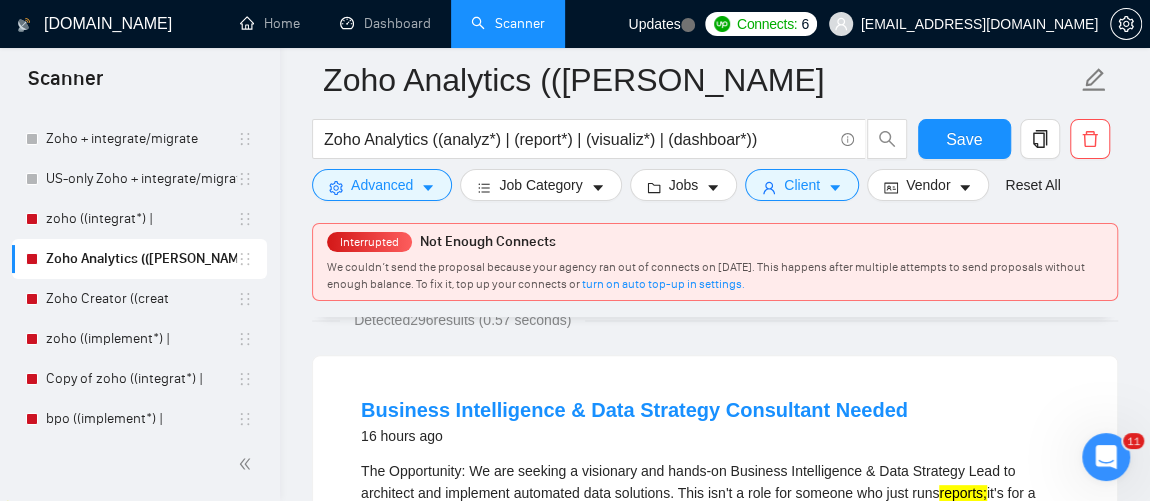 drag, startPoint x: 1149, startPoint y: 124, endPoint x: 1159, endPoint y: 120, distance: 10.770329 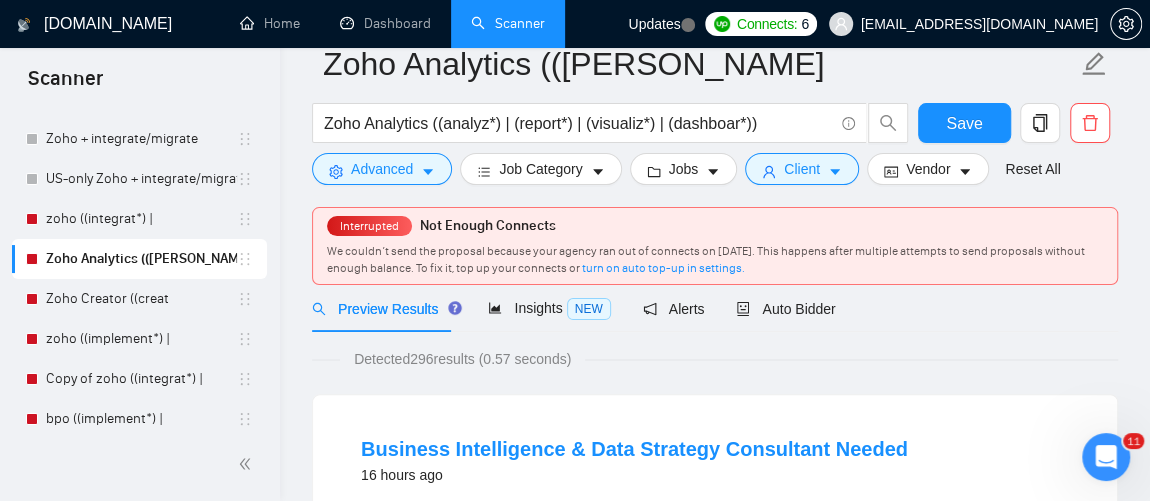 scroll, scrollTop: 0, scrollLeft: 0, axis: both 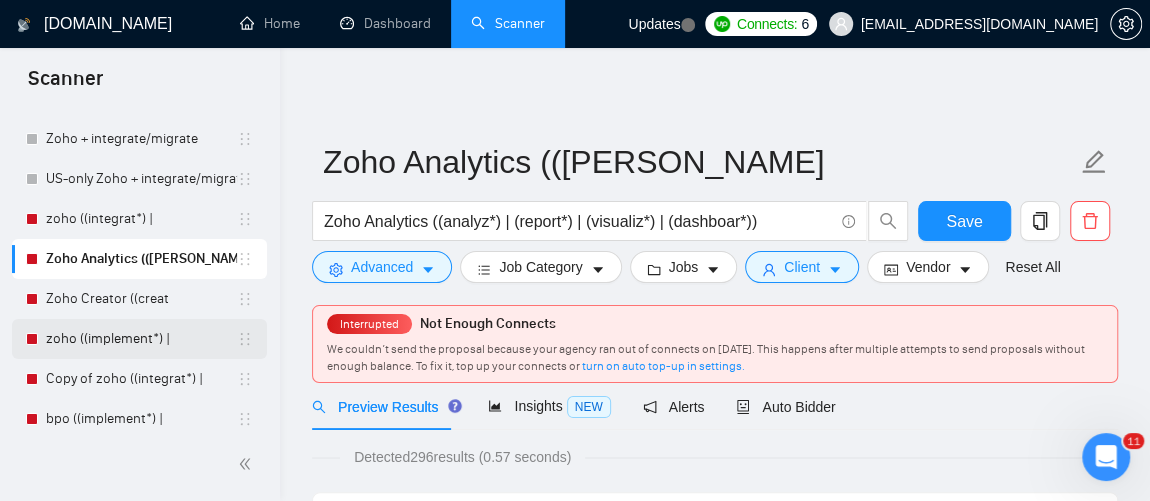 click on "zoho ((implement*) |" at bounding box center [141, 339] 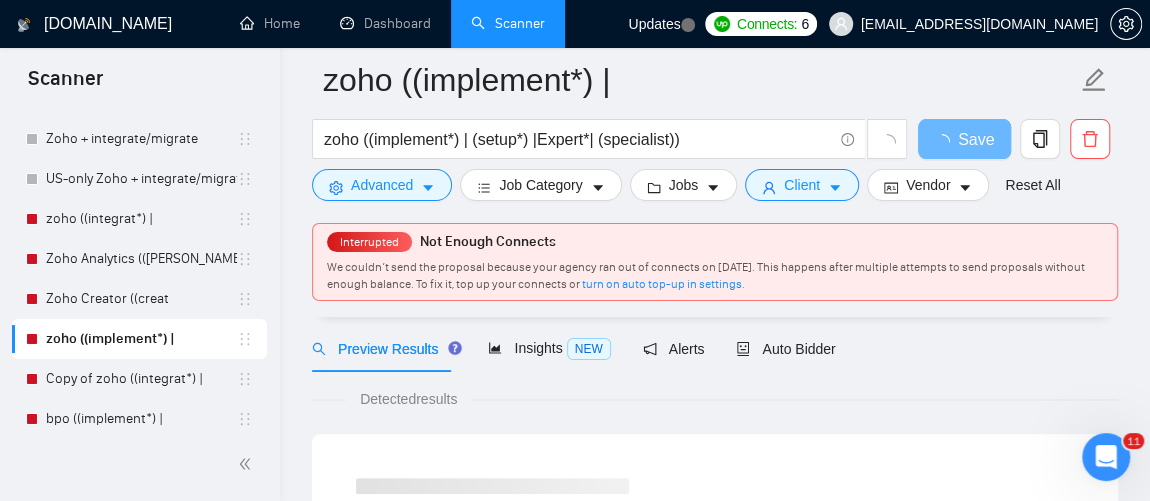 scroll, scrollTop: 99, scrollLeft: 0, axis: vertical 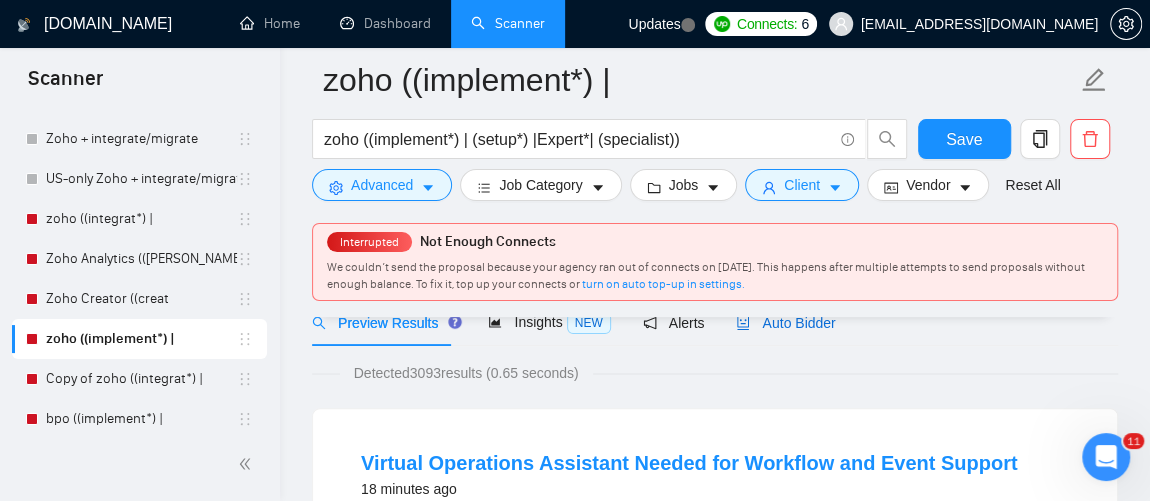click on "Auto Bidder" at bounding box center [785, 323] 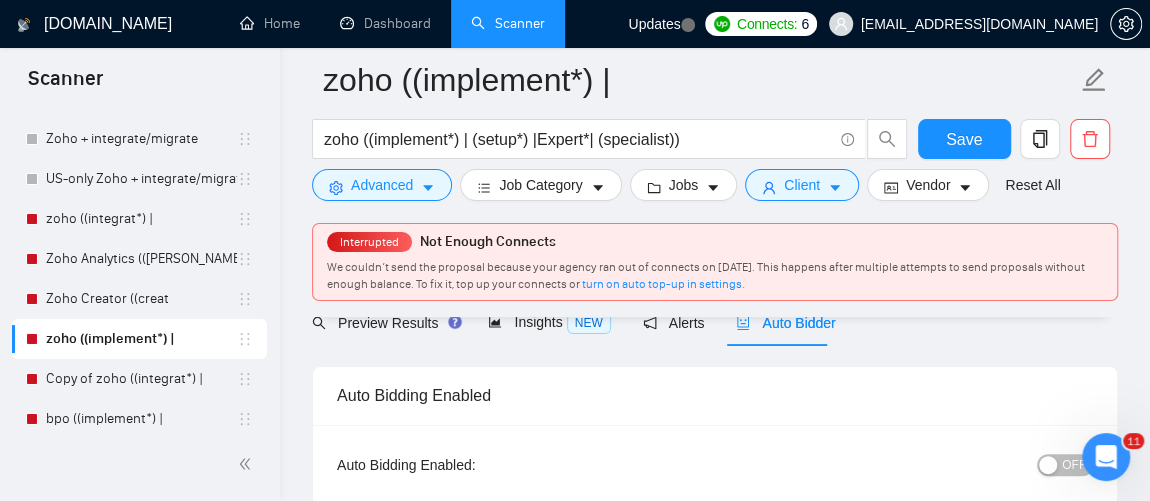 type 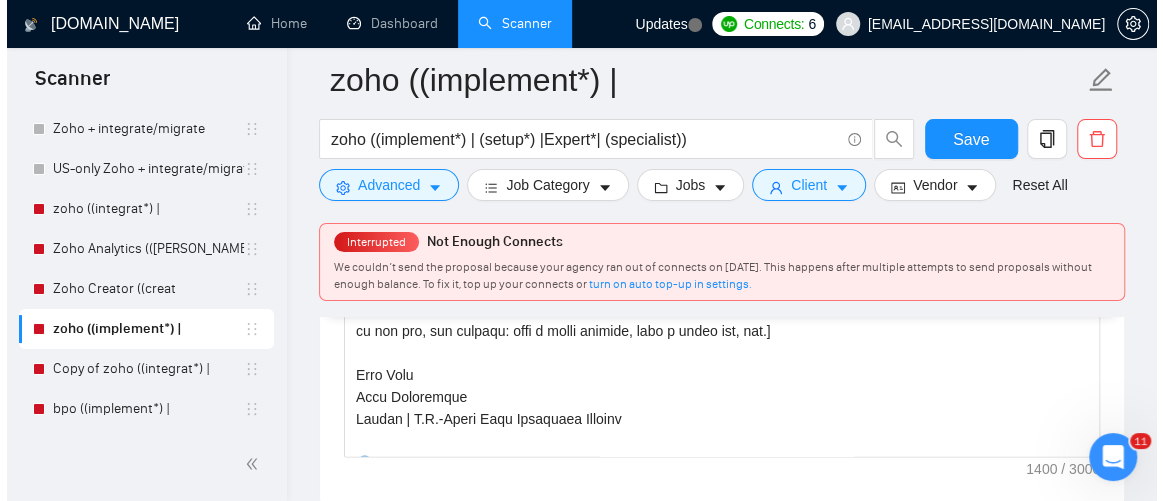 scroll, scrollTop: 0, scrollLeft: 0, axis: both 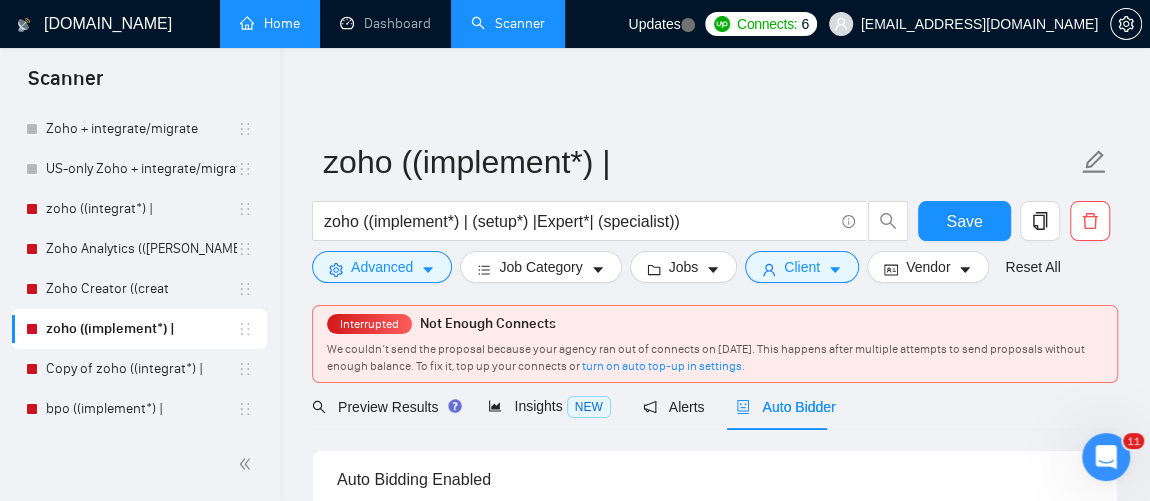 click on "Home" at bounding box center (270, 23) 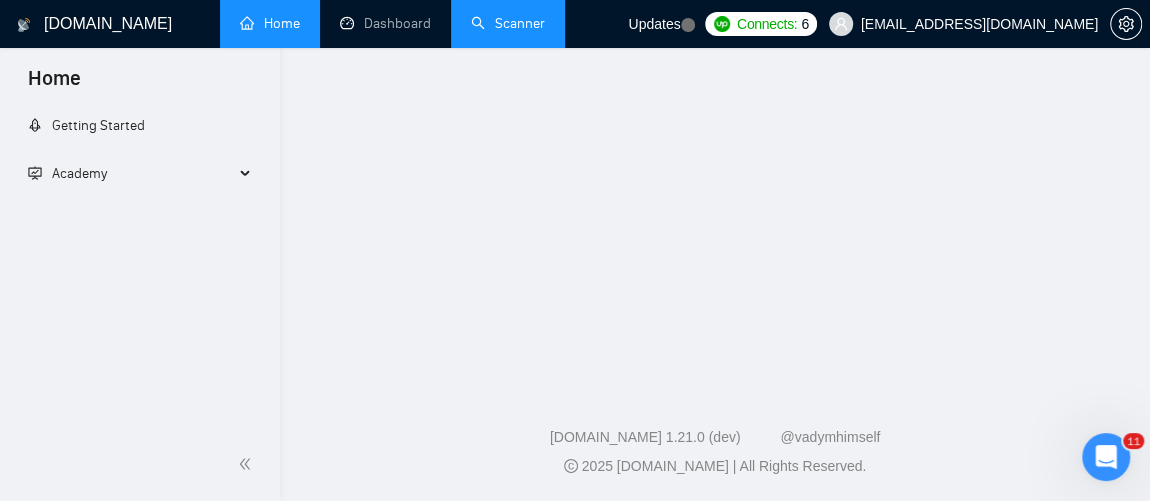 scroll, scrollTop: 0, scrollLeft: 0, axis: both 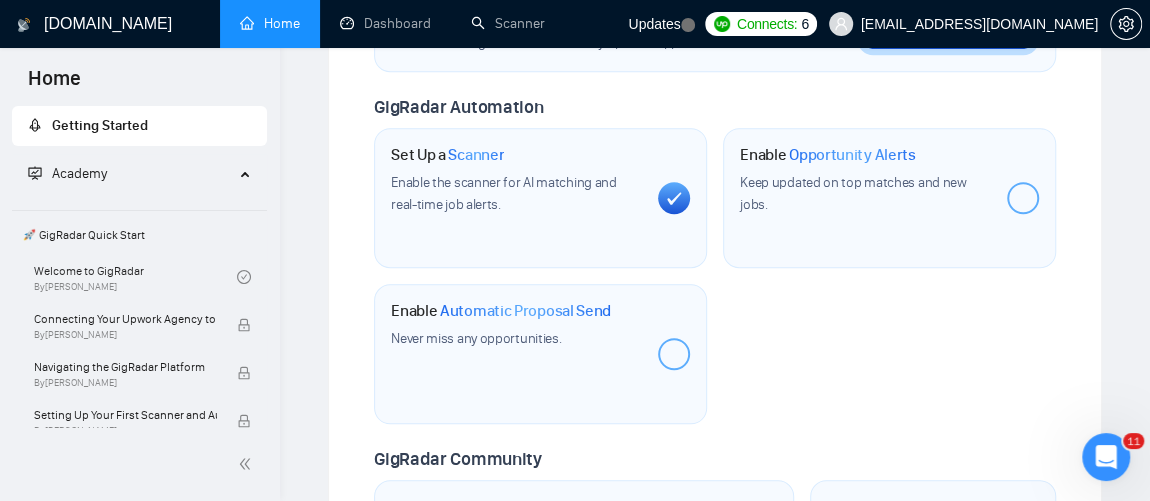 click at bounding box center (674, 354) 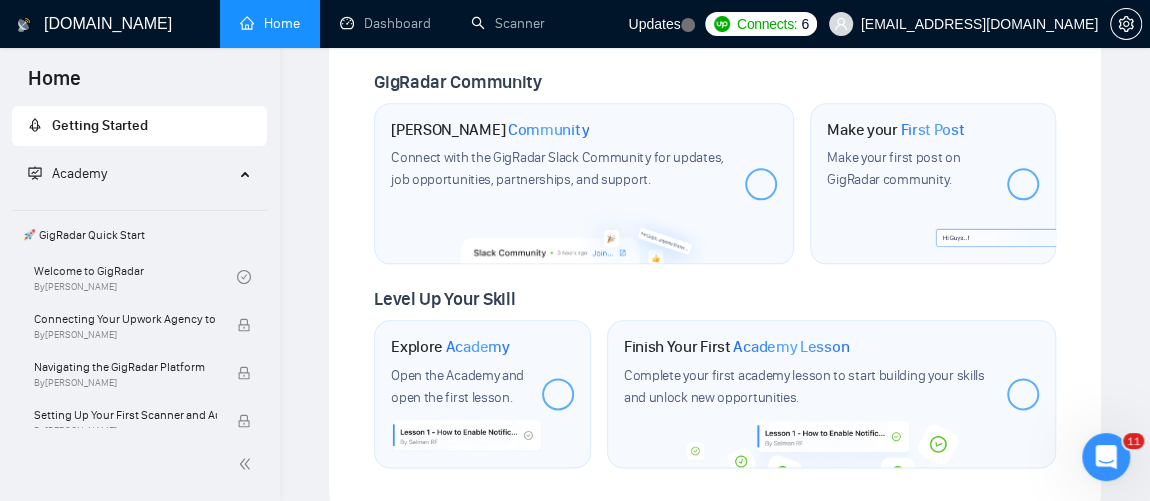 scroll, scrollTop: 1110, scrollLeft: 0, axis: vertical 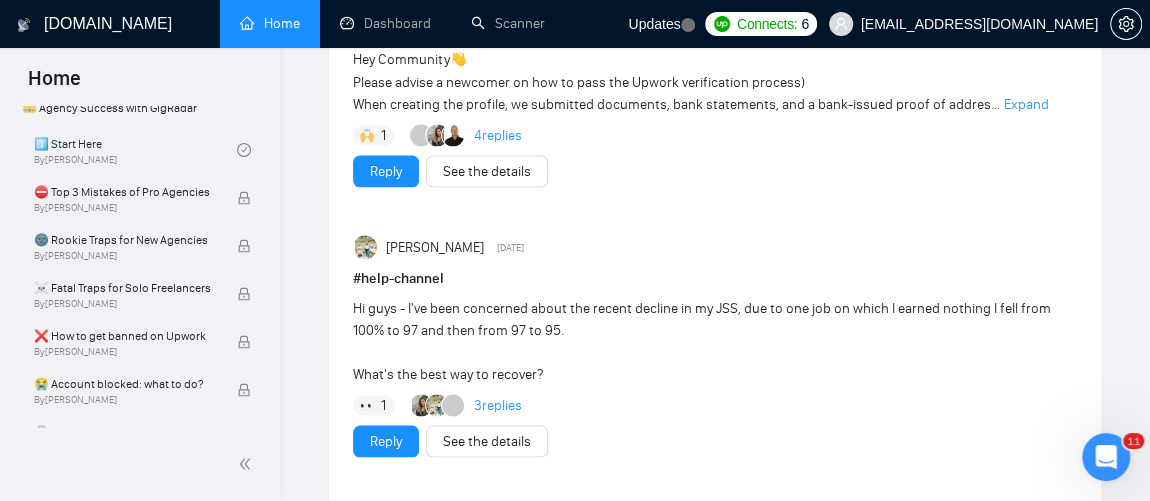 click at bounding box center [367, 247] 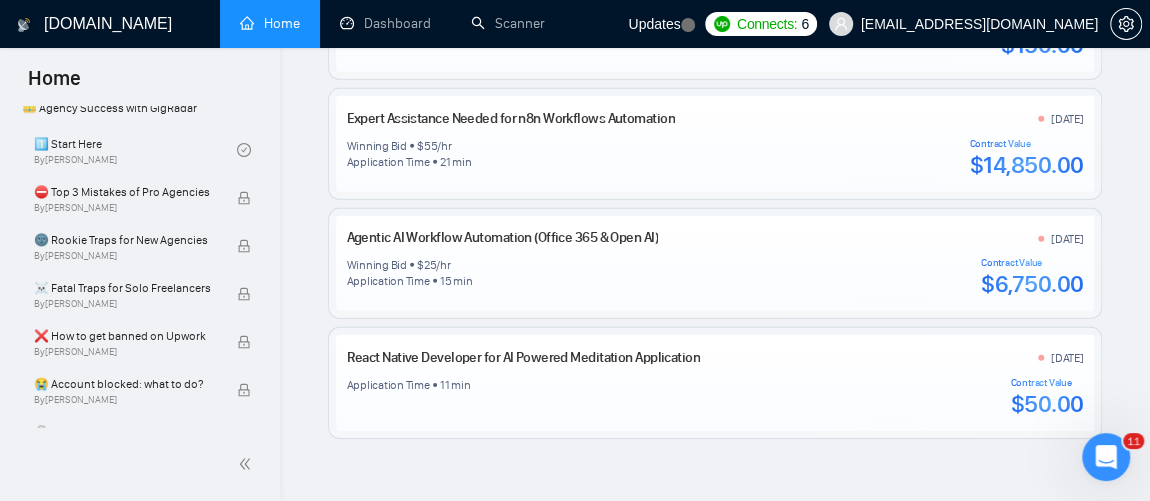 scroll, scrollTop: 2942, scrollLeft: 0, axis: vertical 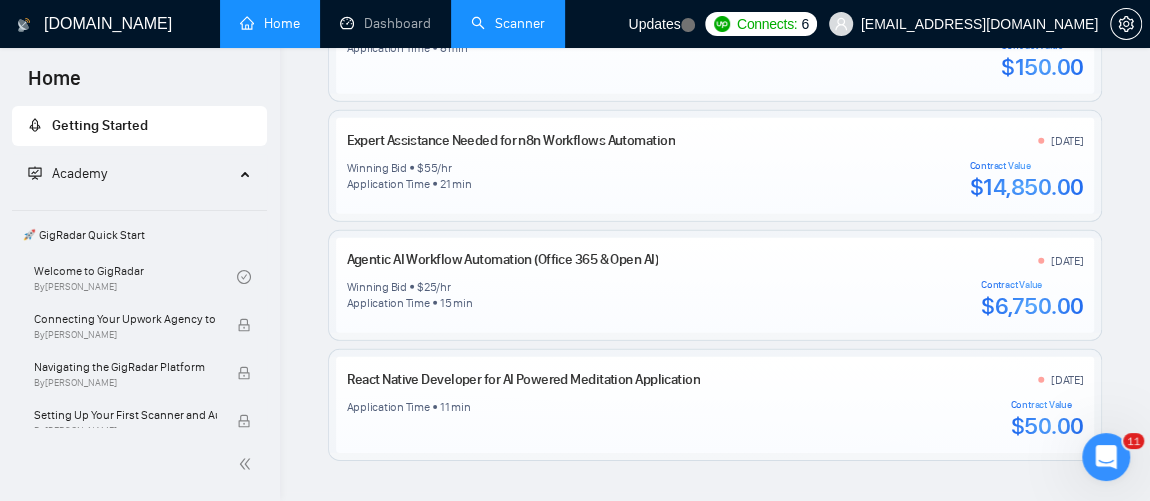 click on "Scanner" at bounding box center [508, 23] 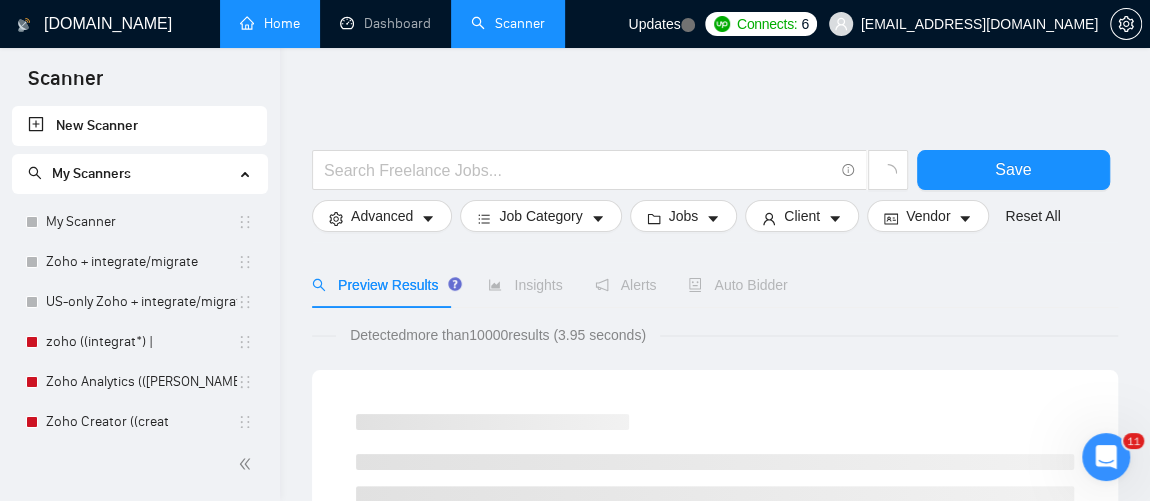 click on "New Scanner My Scanners My Scanner Zoho + integrate/migrate US-only Zoho + integrate/migrate zoho ((integrat*) | Zoho Analytics ((ana Zoho Creator ((creat zoho ((implement*) | Copy of zoho ((integrat*) | bpo ((implement*) |" at bounding box center (140, 267) 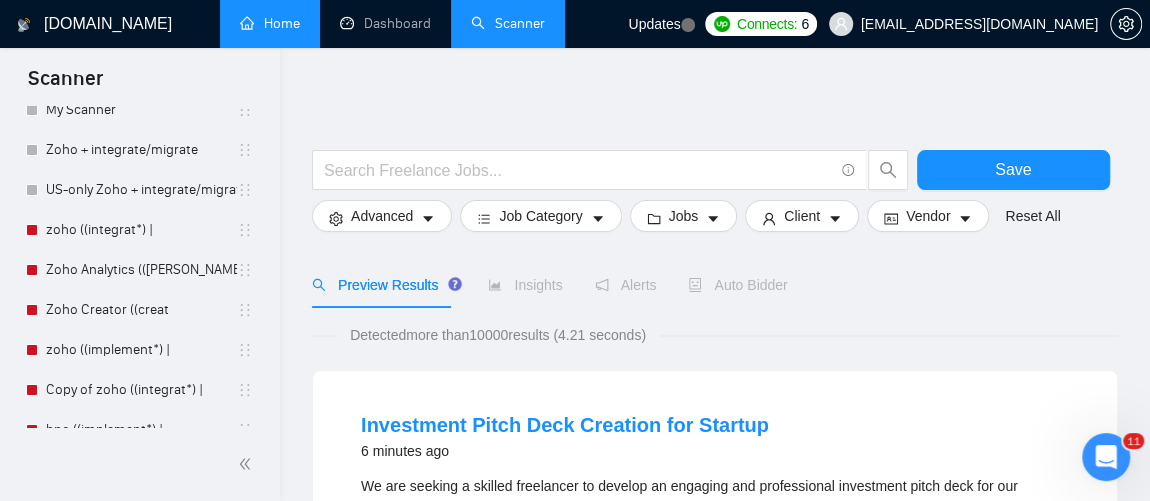 scroll, scrollTop: 133, scrollLeft: 0, axis: vertical 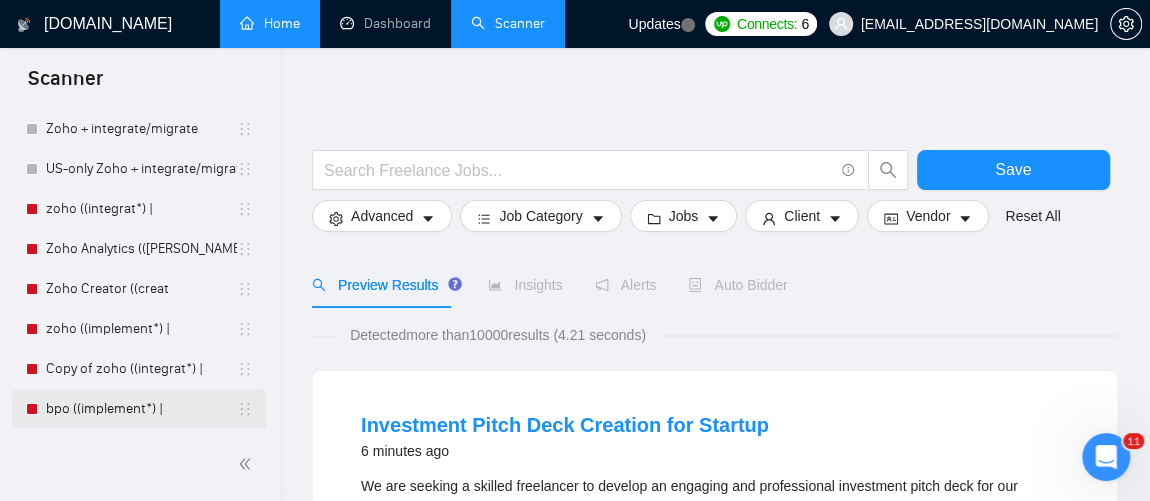 click on "bpo ((implement*) |" at bounding box center (141, 409) 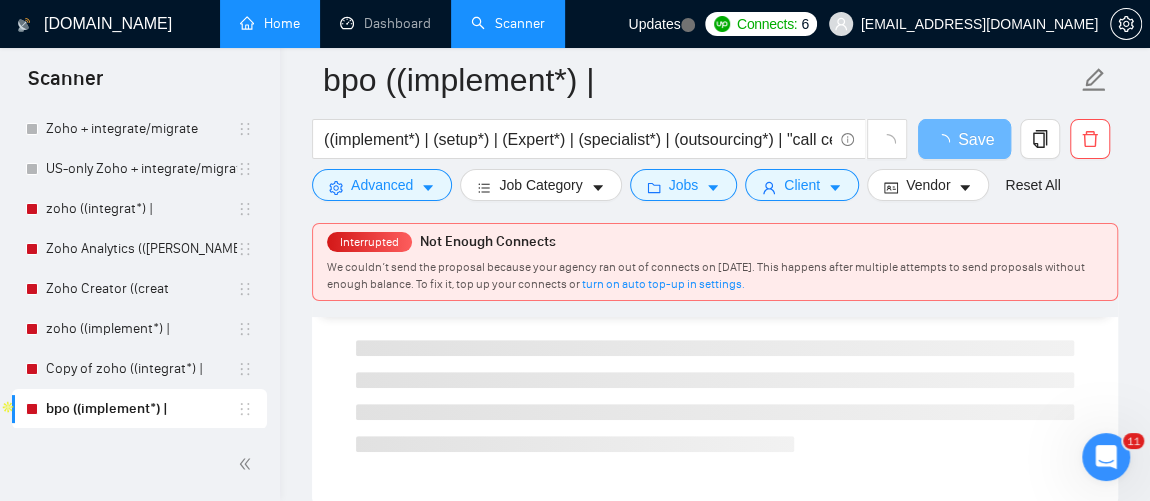 scroll, scrollTop: 250, scrollLeft: 0, axis: vertical 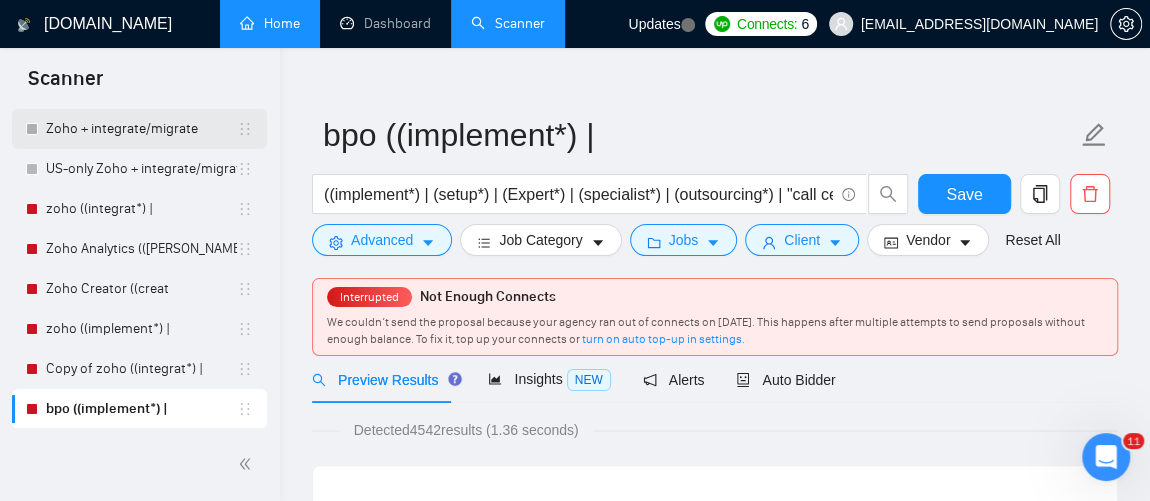 click on "Zoho + integrate/migrate" at bounding box center [141, 129] 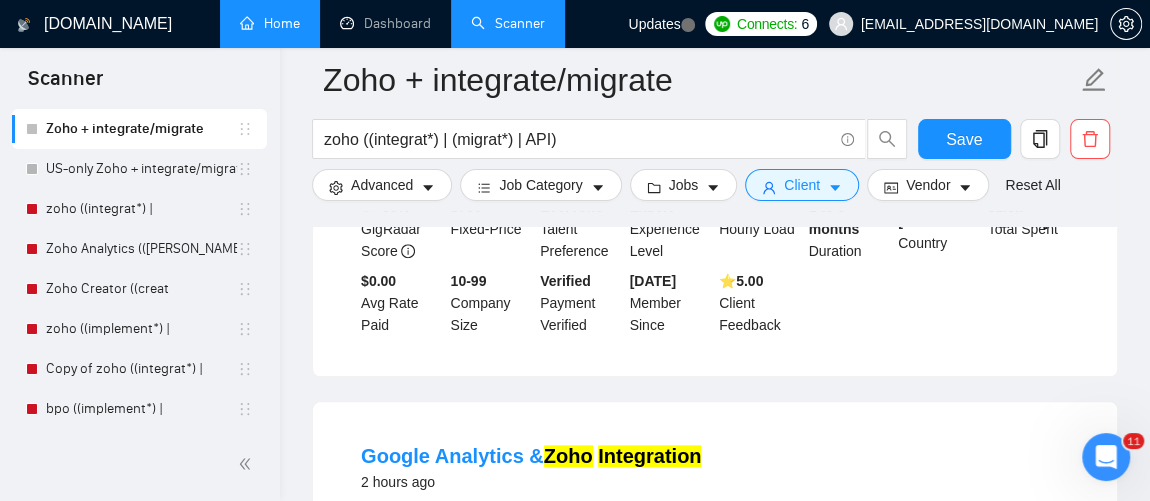scroll, scrollTop: 1000, scrollLeft: 0, axis: vertical 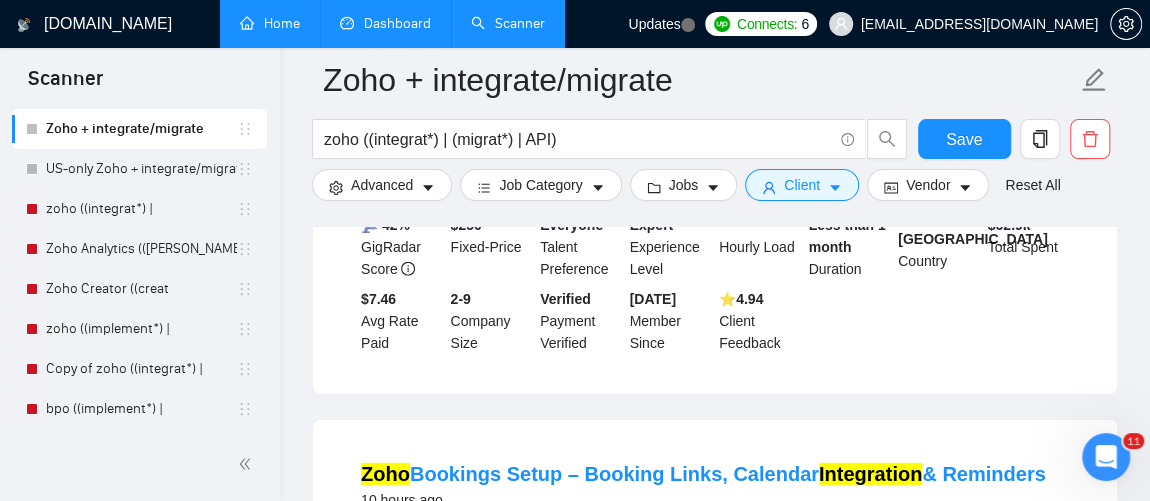 click on "Dashboard" at bounding box center (385, 23) 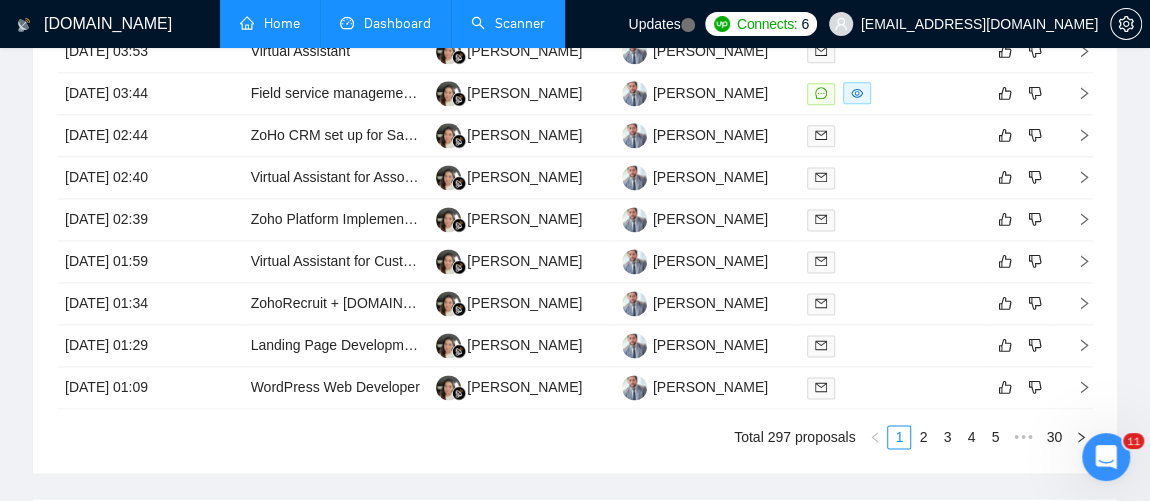 scroll, scrollTop: 1307, scrollLeft: 0, axis: vertical 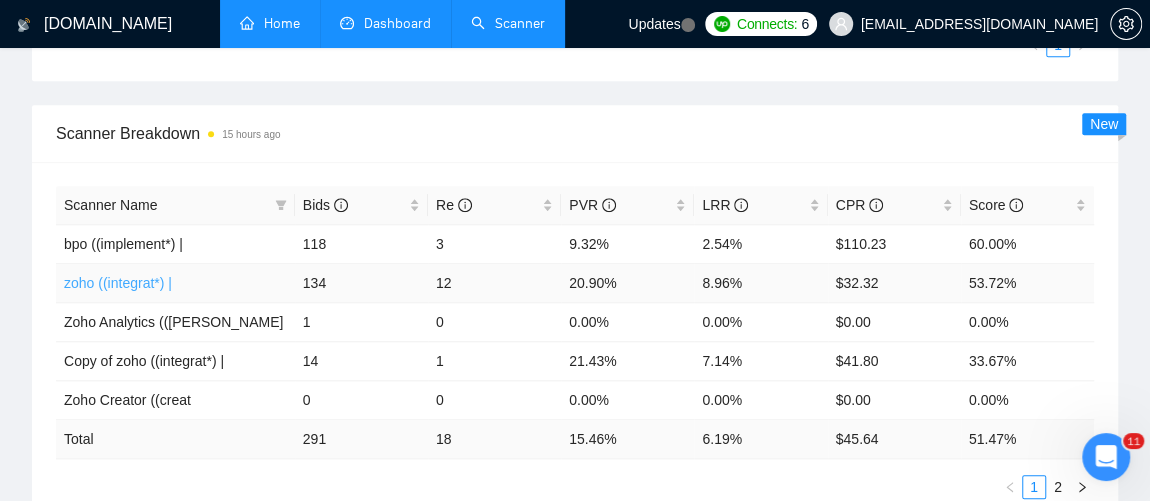 click on "zoho ((integrat*) |" at bounding box center (118, 283) 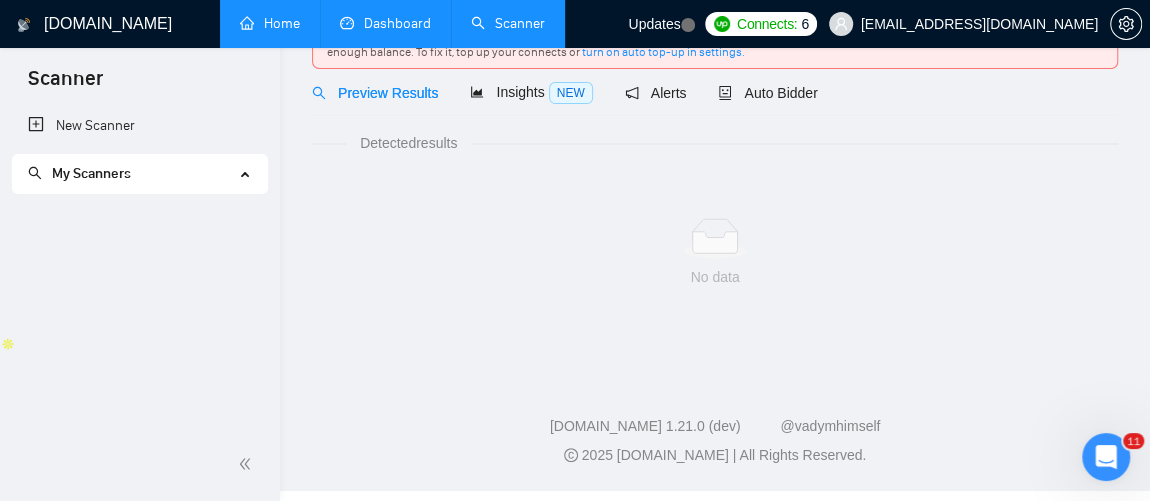 scroll, scrollTop: 212, scrollLeft: 0, axis: vertical 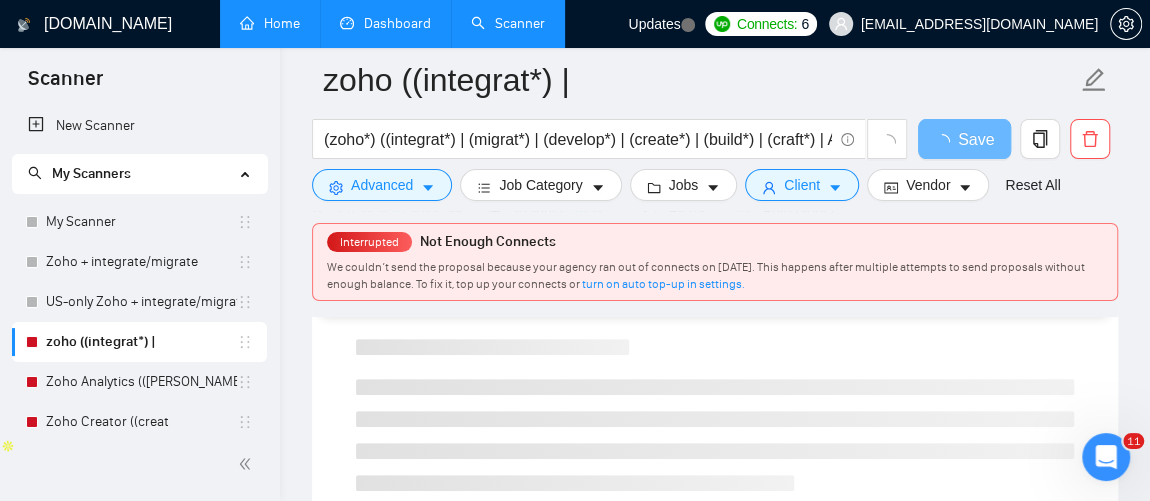click on "Dashboard" at bounding box center [385, 23] 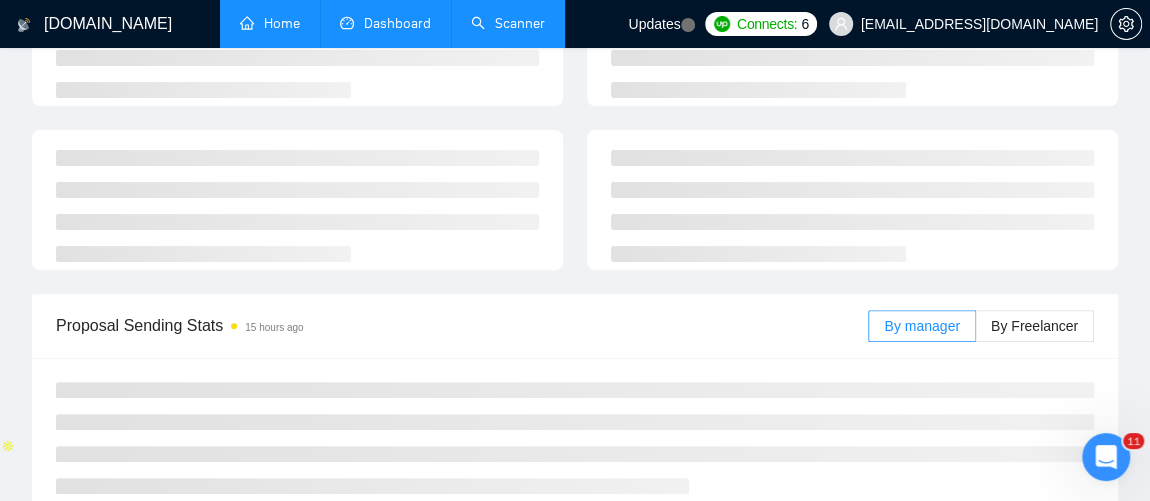 scroll, scrollTop: 1616, scrollLeft: 0, axis: vertical 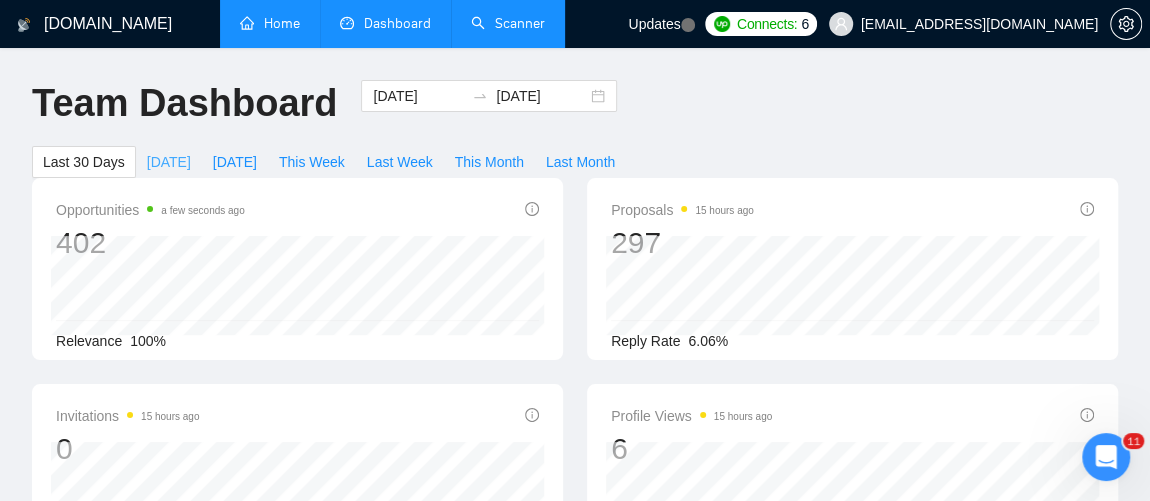 click on "[DATE]" at bounding box center (169, 162) 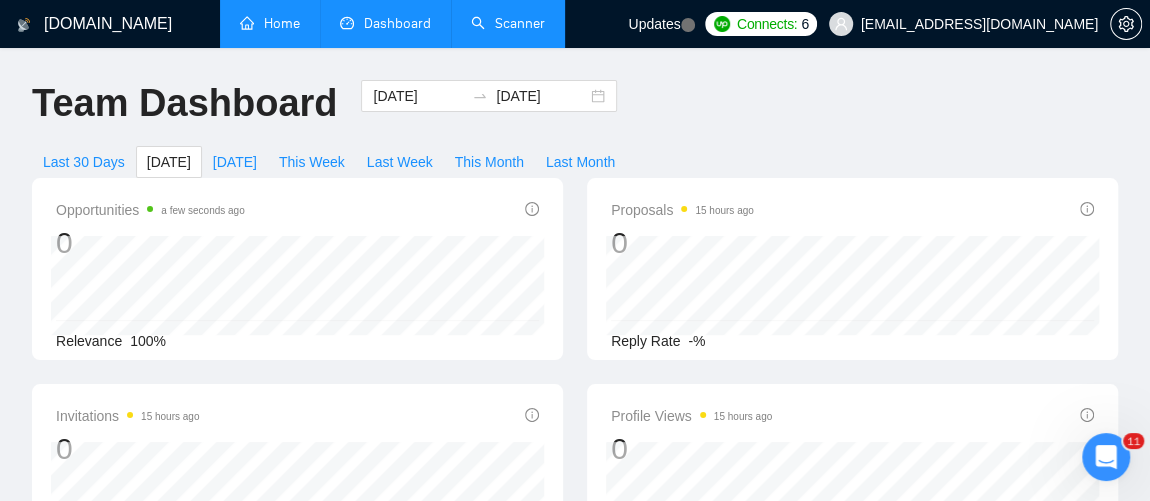 scroll, scrollTop: 438, scrollLeft: 0, axis: vertical 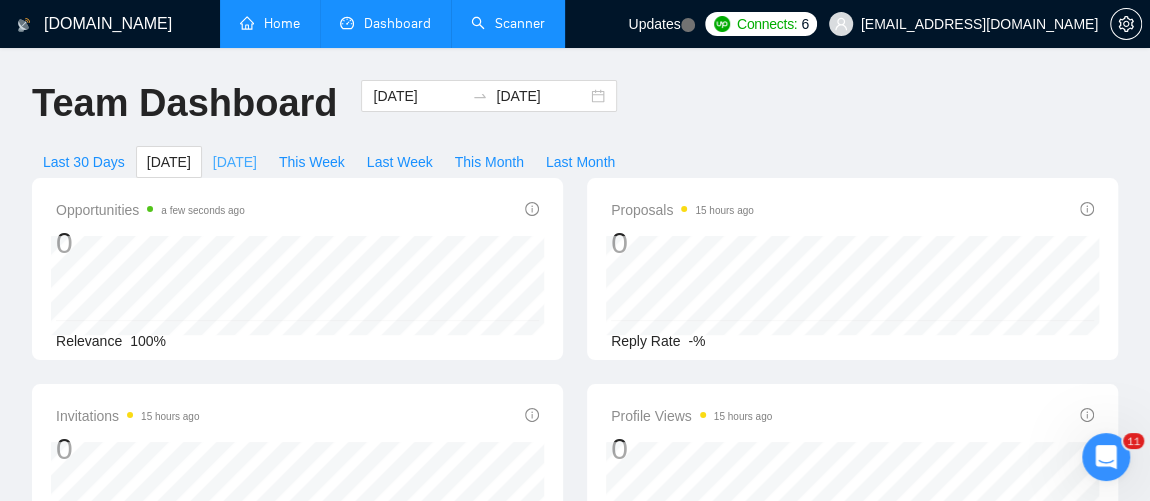 click on "[DATE]" at bounding box center [235, 162] 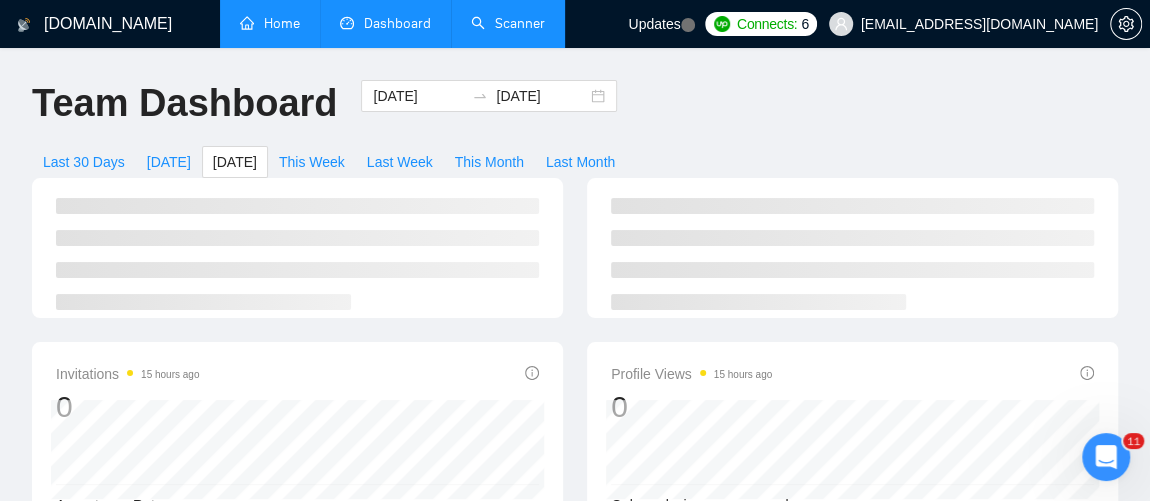 scroll, scrollTop: 1616, scrollLeft: 0, axis: vertical 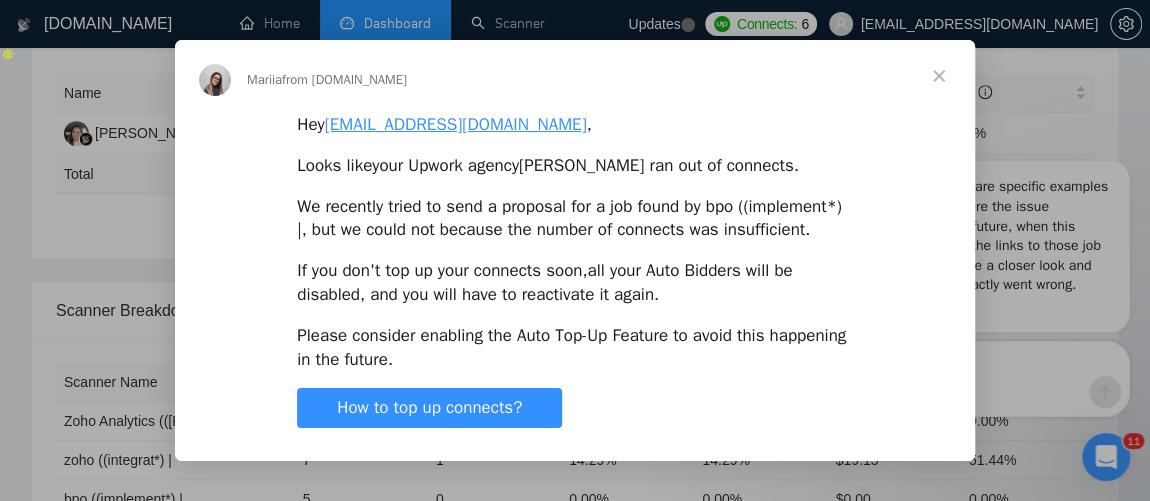 click at bounding box center (939, 76) 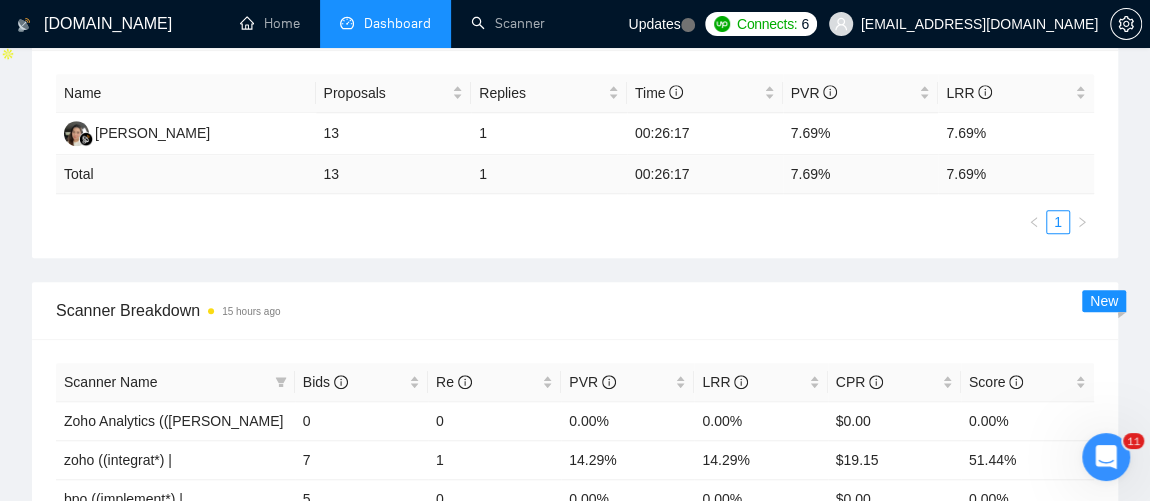 click 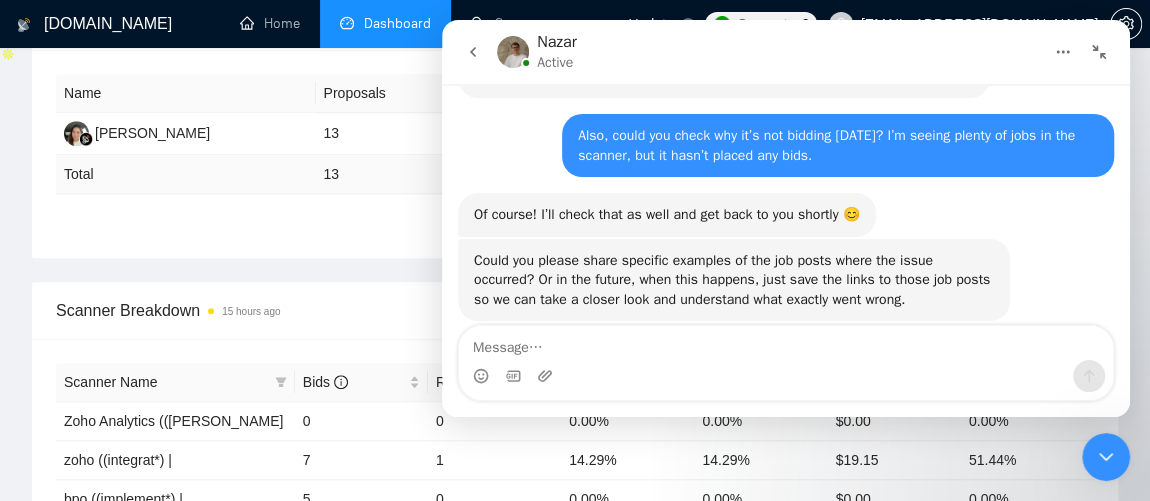 scroll, scrollTop: 1624, scrollLeft: 0, axis: vertical 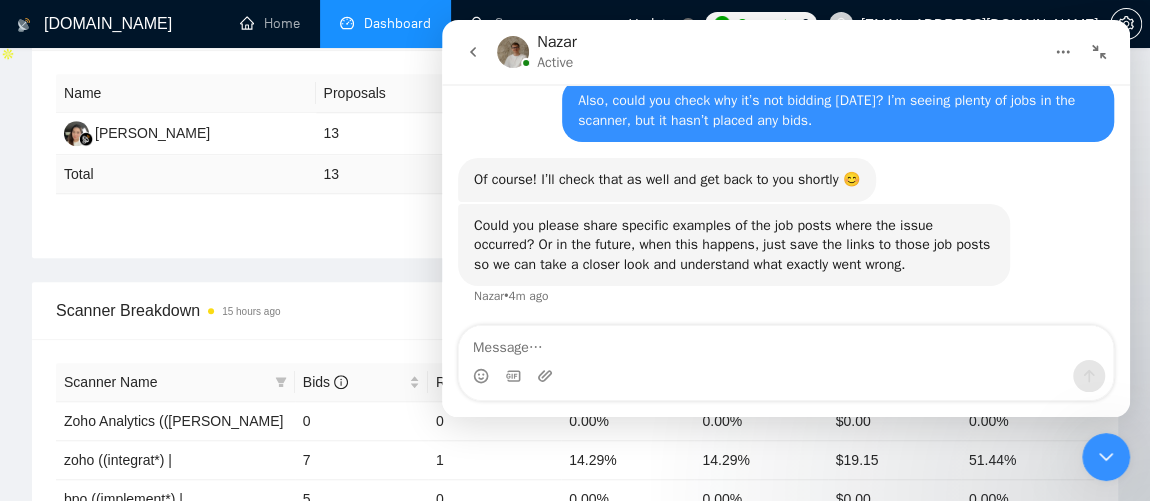 click 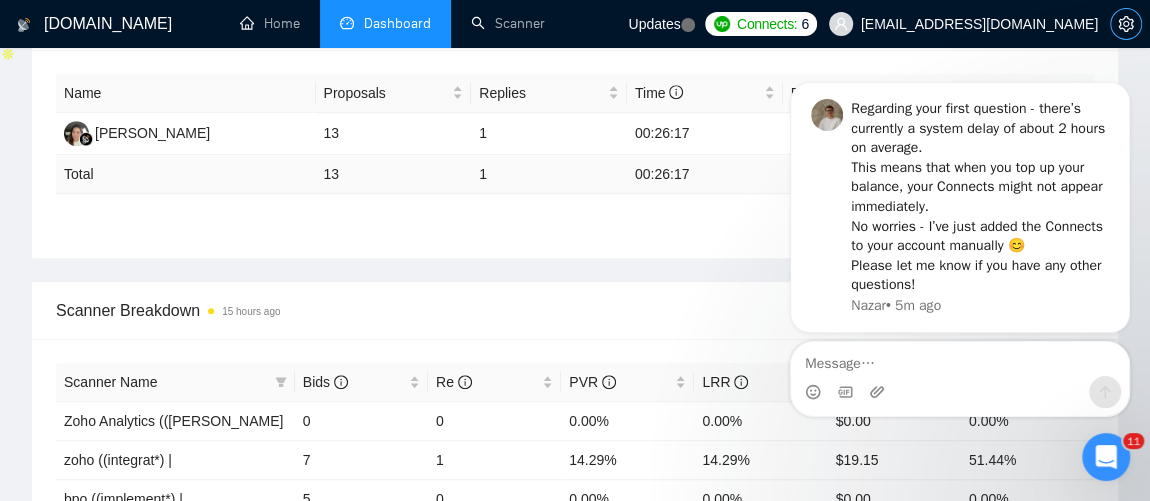 scroll, scrollTop: 883, scrollLeft: 0, axis: vertical 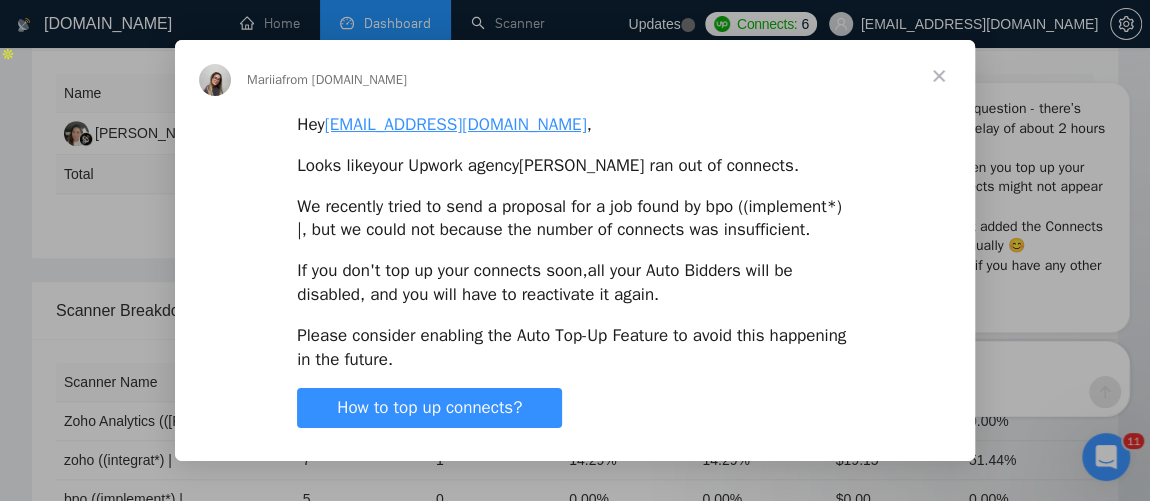 click at bounding box center [939, 76] 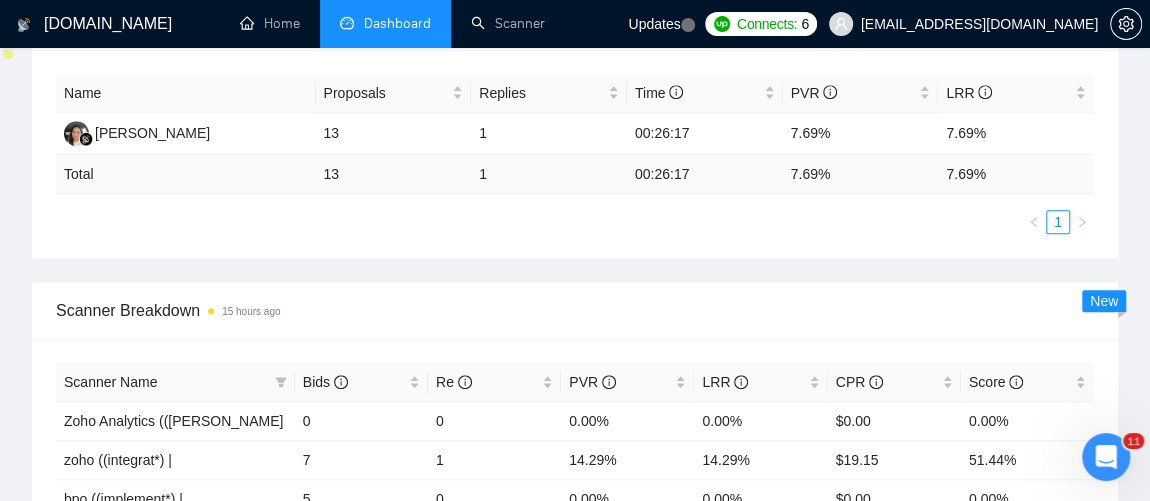 click 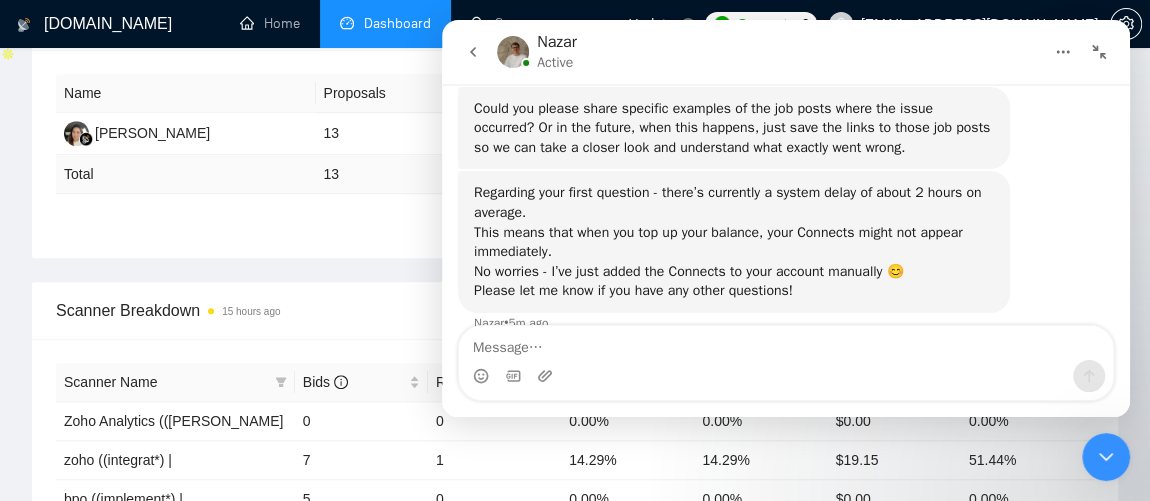scroll, scrollTop: 1767, scrollLeft: 0, axis: vertical 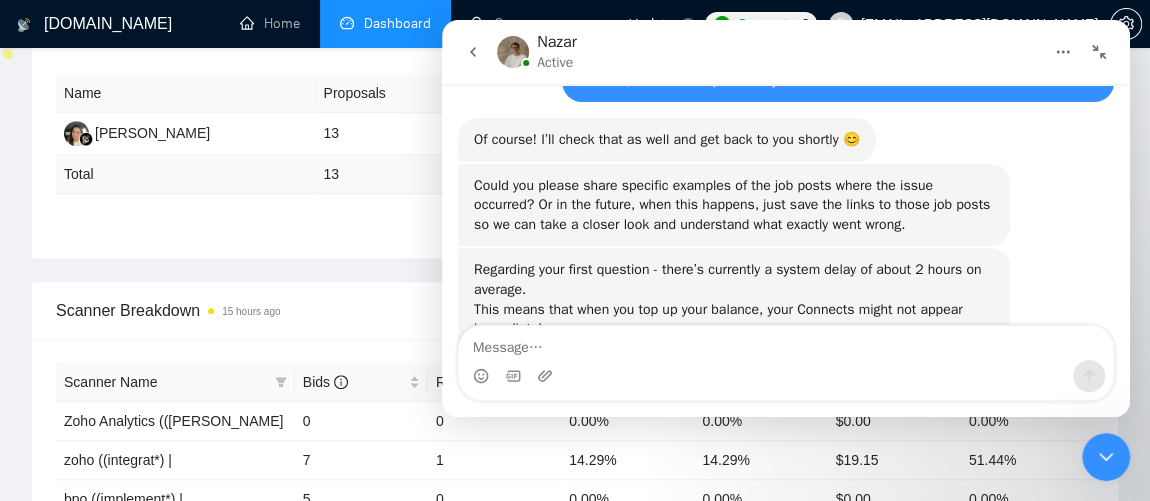 click 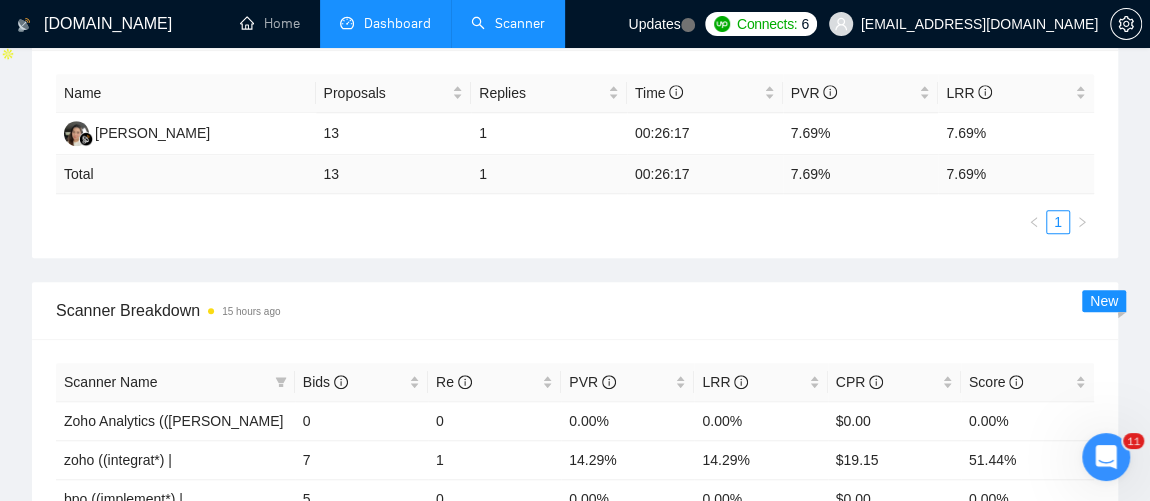 click on "Scanner" at bounding box center [508, 23] 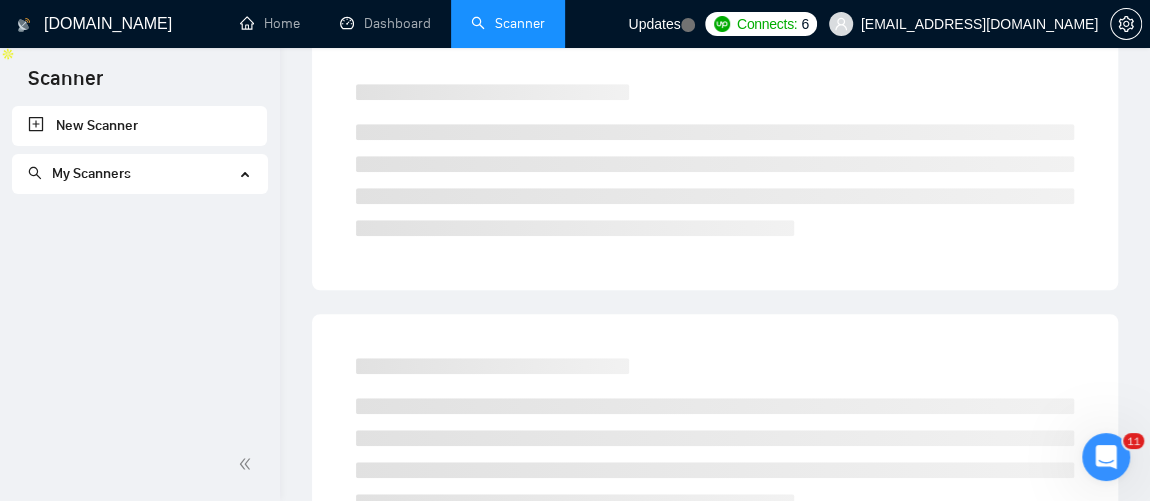 scroll, scrollTop: 12, scrollLeft: 0, axis: vertical 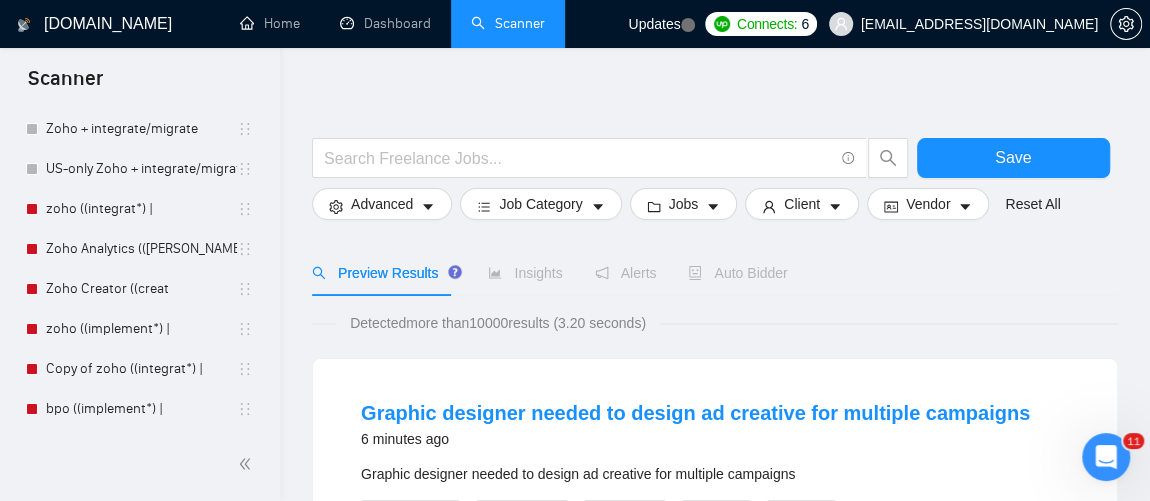 click at bounding box center [1106, 457] 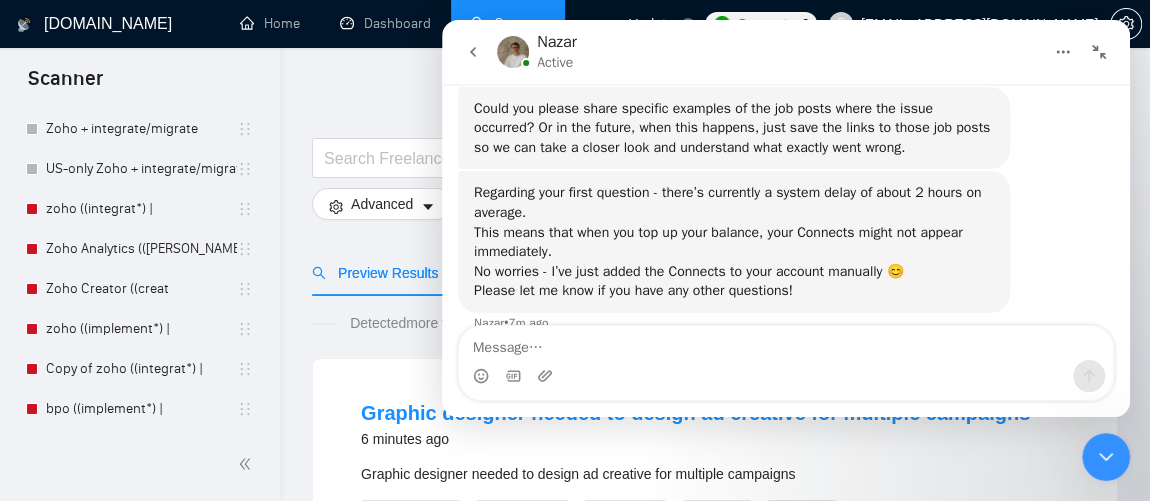 scroll, scrollTop: 1767, scrollLeft: 0, axis: vertical 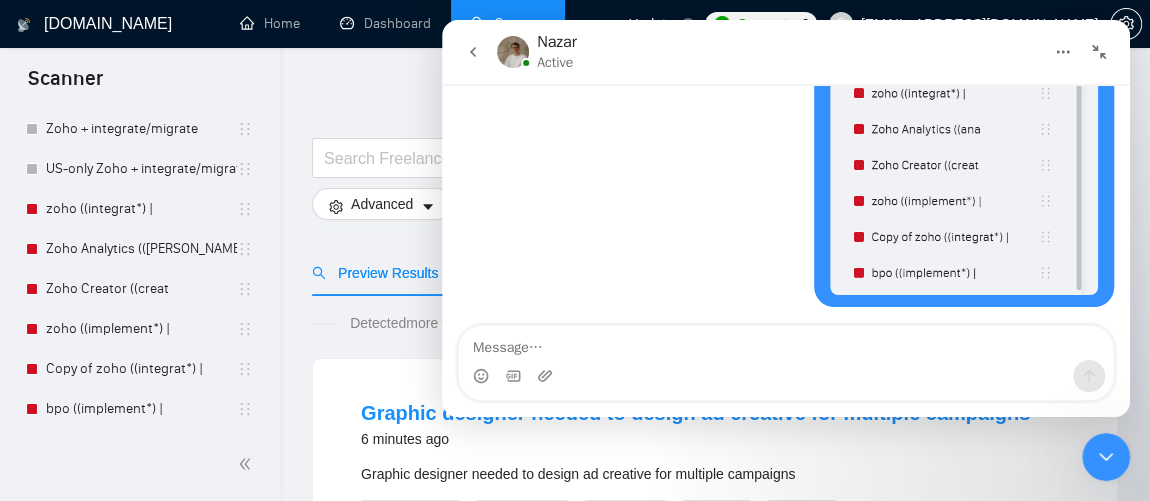 click at bounding box center (786, 343) 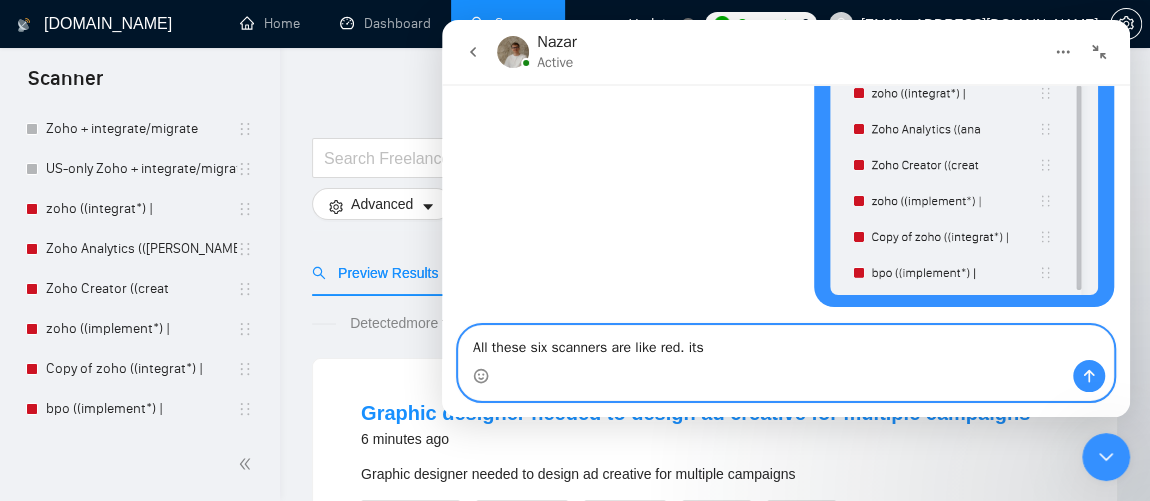 drag, startPoint x: 708, startPoint y: 343, endPoint x: 720, endPoint y: 340, distance: 12.369317 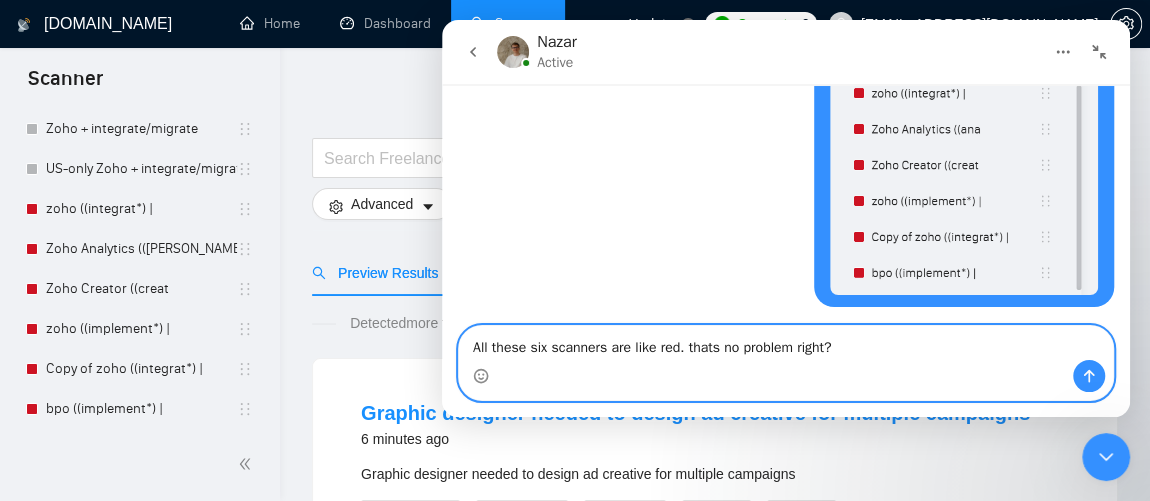 drag, startPoint x: 908, startPoint y: 351, endPoint x: 457, endPoint y: 346, distance: 451.0277 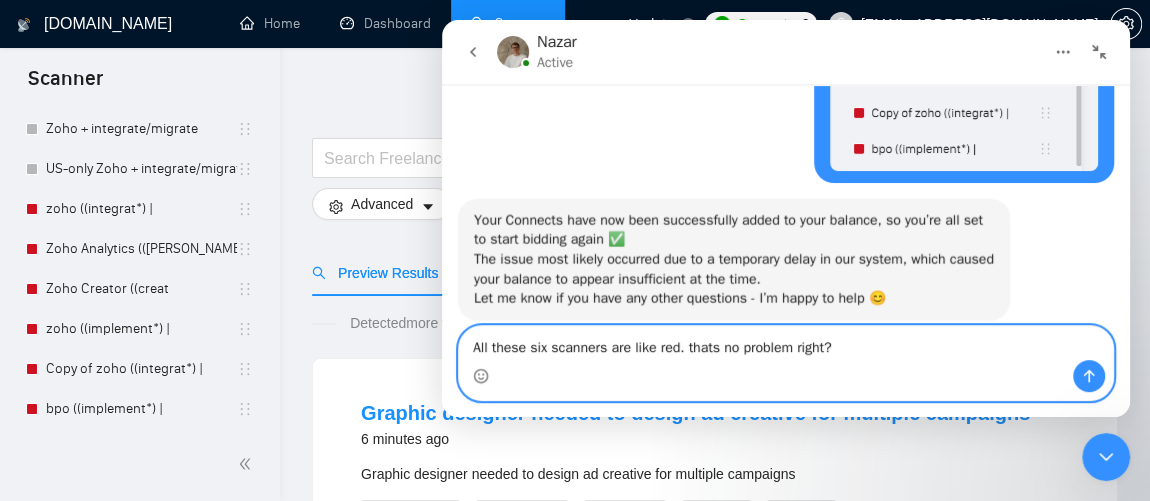 scroll, scrollTop: 2167, scrollLeft: 0, axis: vertical 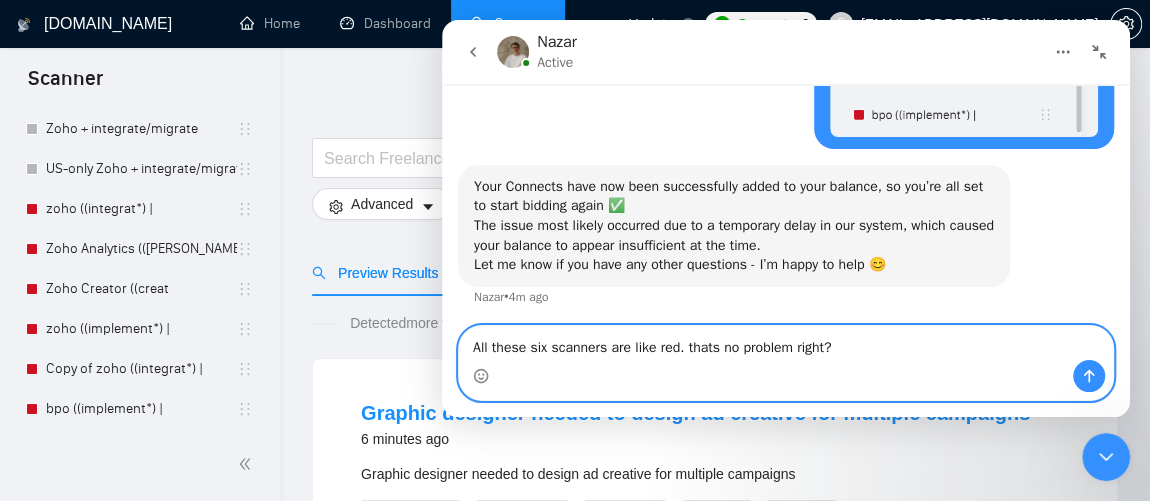 click on "All these six scanners are like red. thats no problem right?" at bounding box center [786, 343] 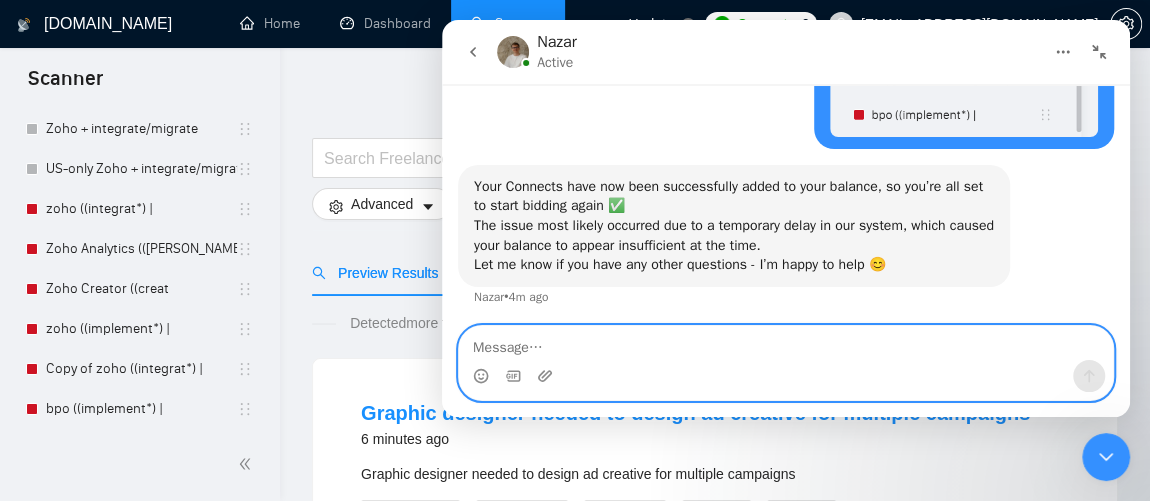 type 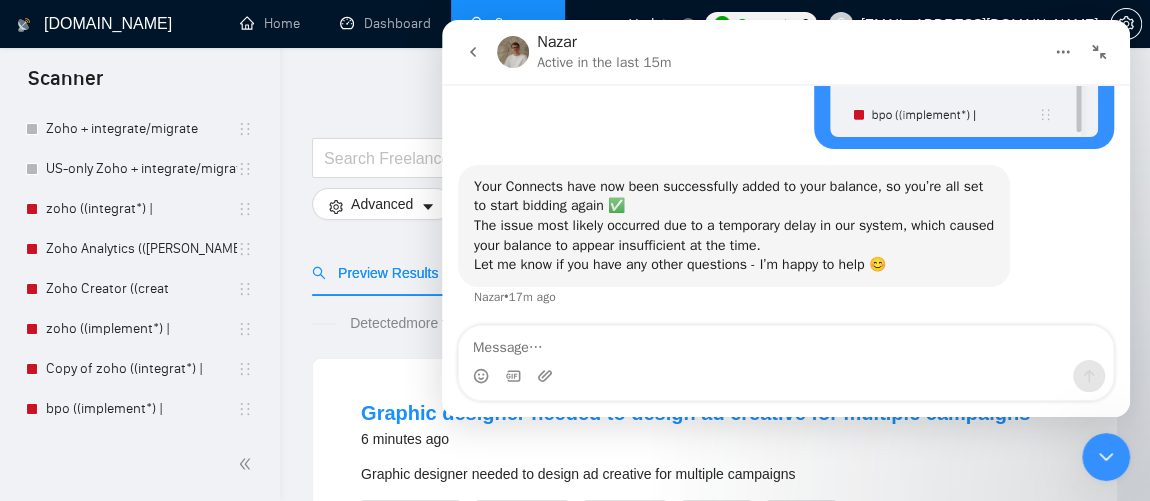 click on "[DOMAIN_NAME] Home Dashboard Scanner Updates
Connects: 6 [EMAIL_ADDRESS][DOMAIN_NAME] Save Advanced   Job Category   Jobs   Client   Vendor   Reset All Preview Results Insights Alerts Auto Bidder Detected  more than   10000  results   (3.20 seconds) Graphic designer needed to design ad creative for multiple campaigns 6 minutes ago Graphic designer needed to design ad creative for multiple campaigns Graphic Design Layout Design Print Design Instagram Facebook More... 📡   47% GigRadar Score   $5 - $25 Hourly Everyone Talent Preference Intermediate Experience Level Less than 30 hrs/week Hourly Load Less than 1 month Duration   [GEOGRAPHIC_DATA] Country $ 0 Total Spent $0.00 Avg Rate Paid - Company Size Not Verified Payment Verified - Member Since ⭐️  0.00 Client Feedback Wordpress fixes 6 minutes ago CMS Development WordPress Elementor PSD to WordPress WordPress Website More... 📡   50% GigRadar Score   - Hourly Everyone Talent Preference Intermediate Experience Level   $" at bounding box center [715, 1356] 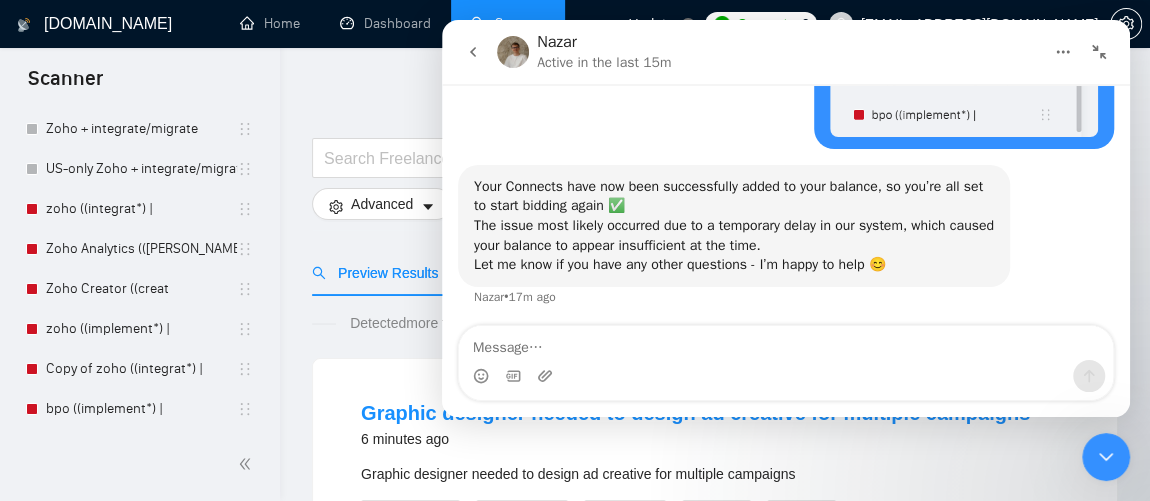 click 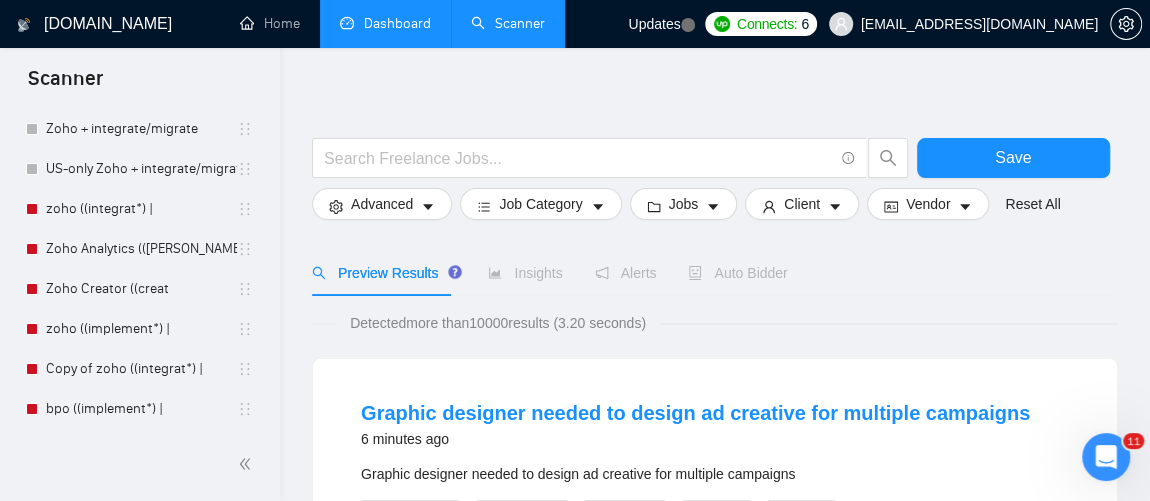 click on "Dashboard" at bounding box center [385, 23] 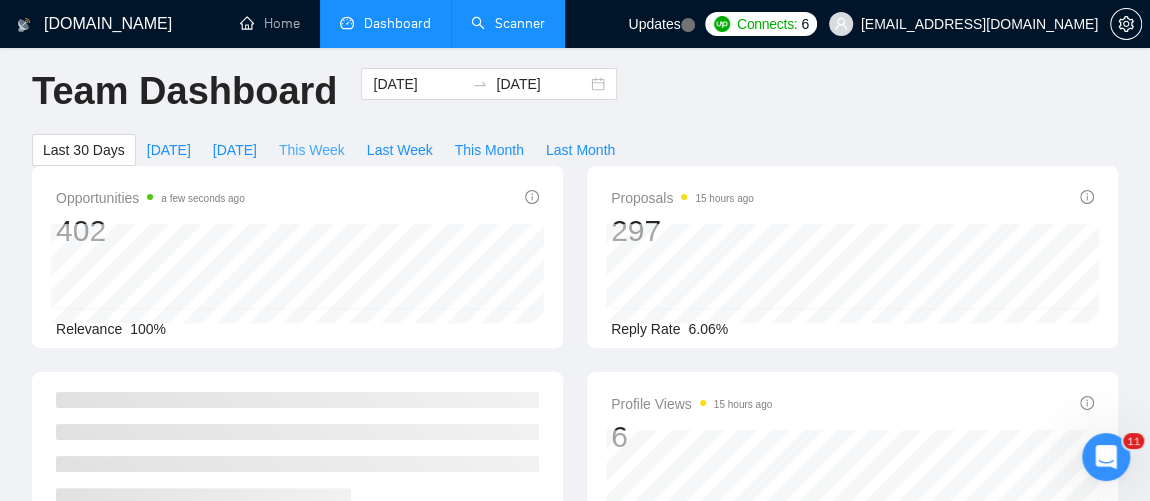 click on "This Week" at bounding box center (312, 150) 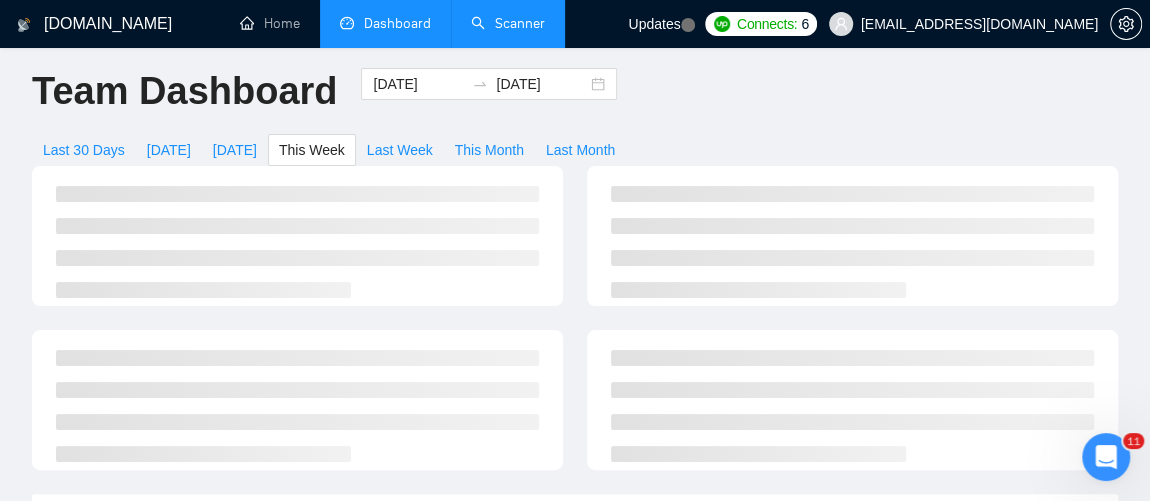 type on "[DATE]" 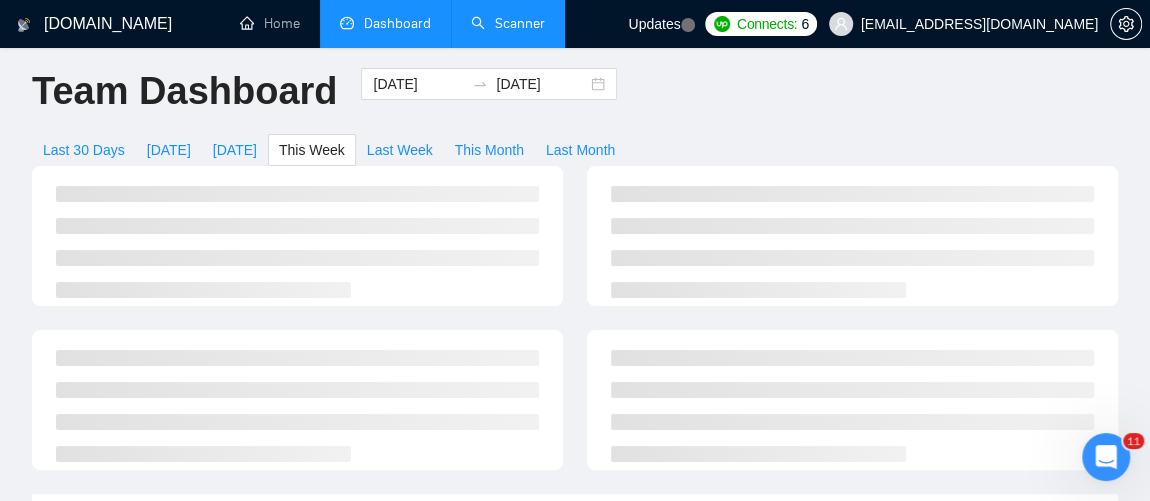 type on "[DATE]" 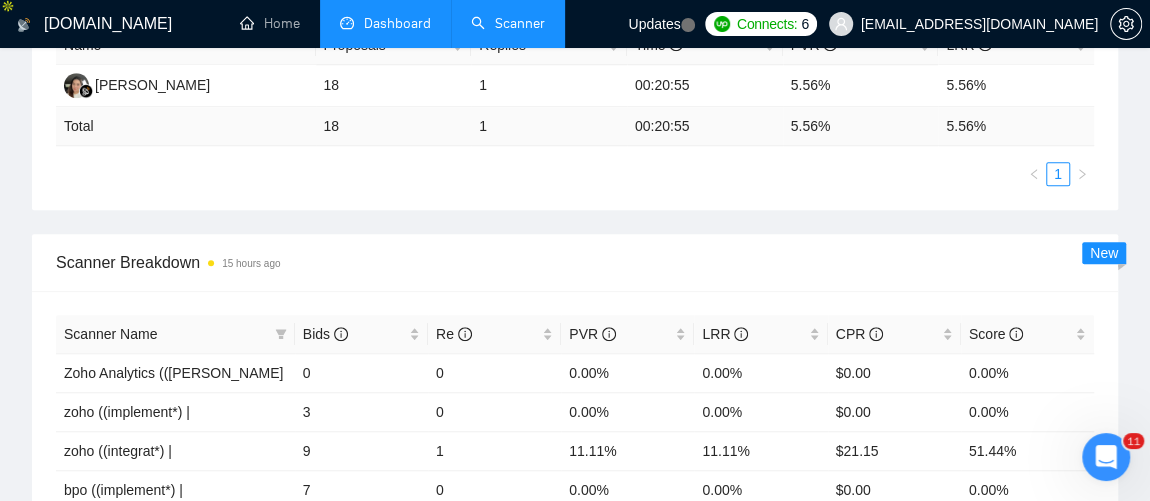 scroll, scrollTop: 807, scrollLeft: 0, axis: vertical 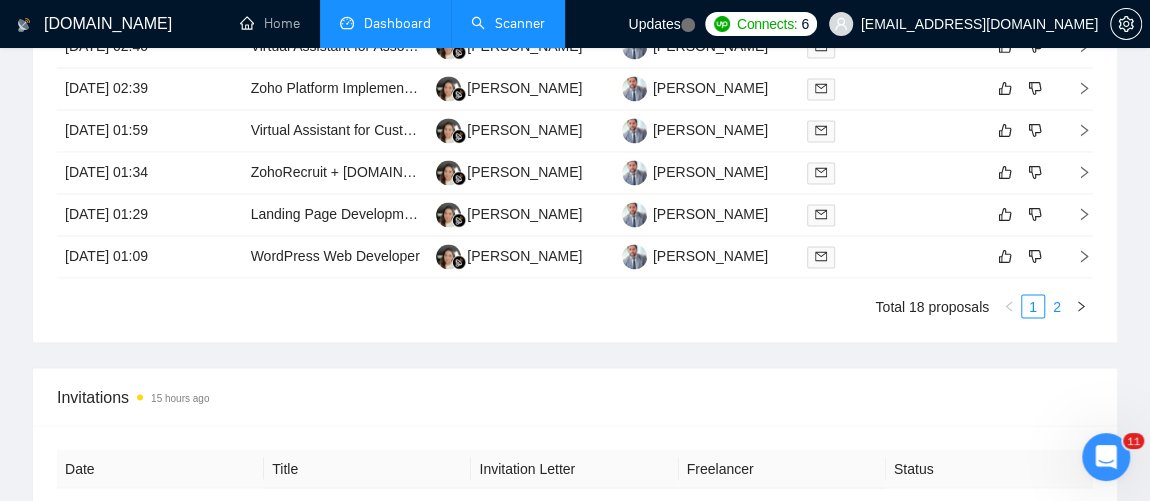 click on "2" at bounding box center [1057, 306] 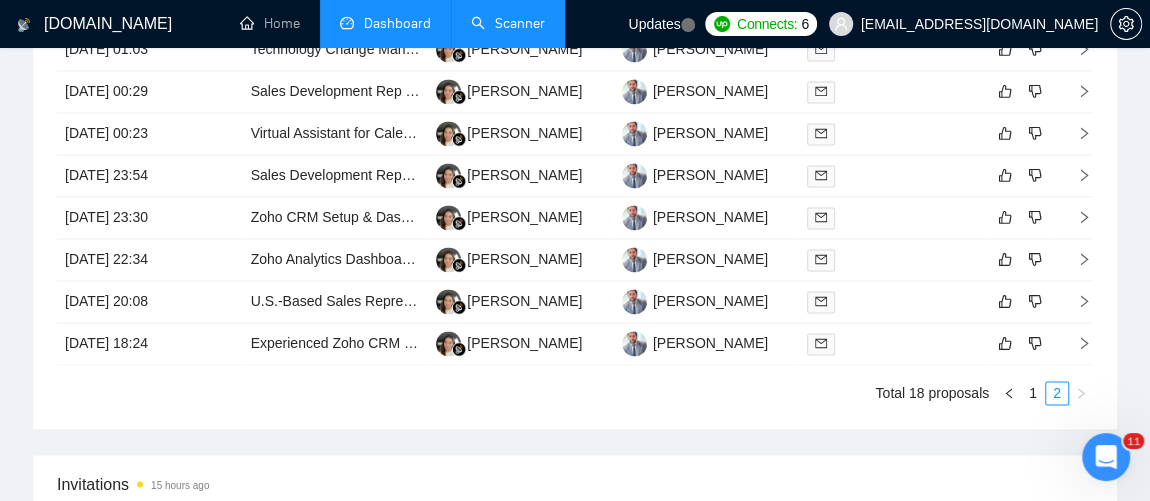 scroll, scrollTop: 1424, scrollLeft: 0, axis: vertical 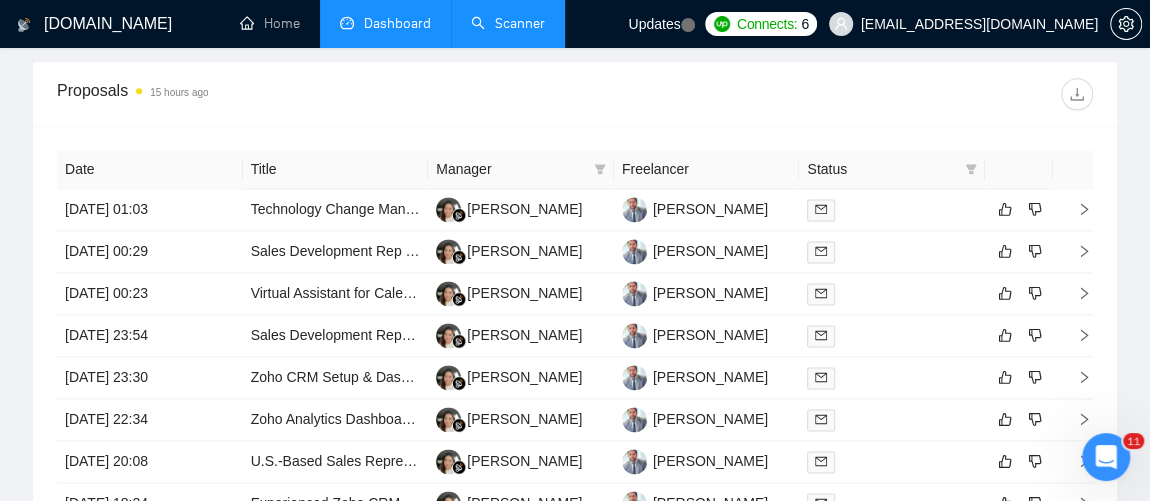 click on "Scanner" at bounding box center [508, 23] 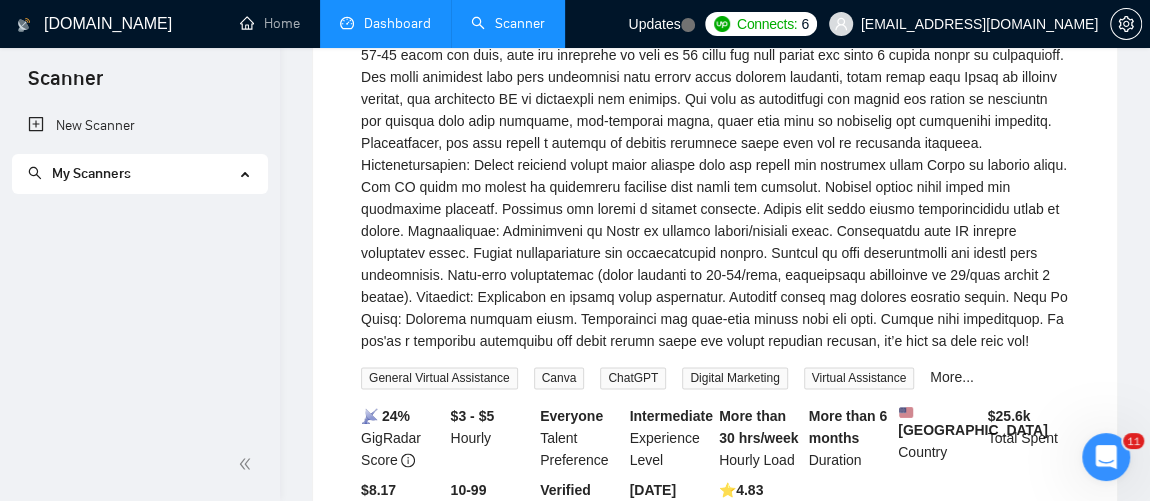 scroll, scrollTop: 12, scrollLeft: 0, axis: vertical 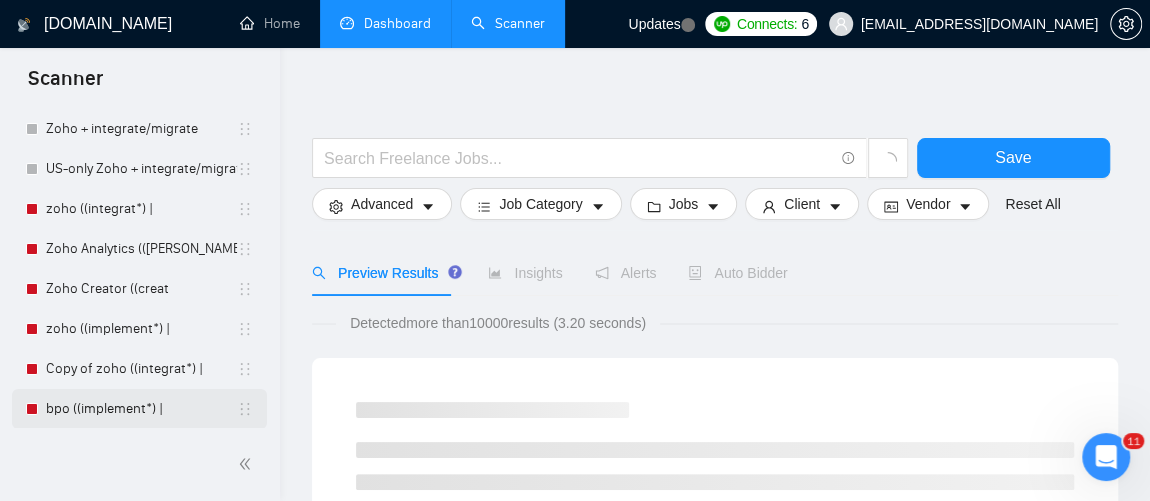 click on "bpo ((implement*) |" at bounding box center (141, 409) 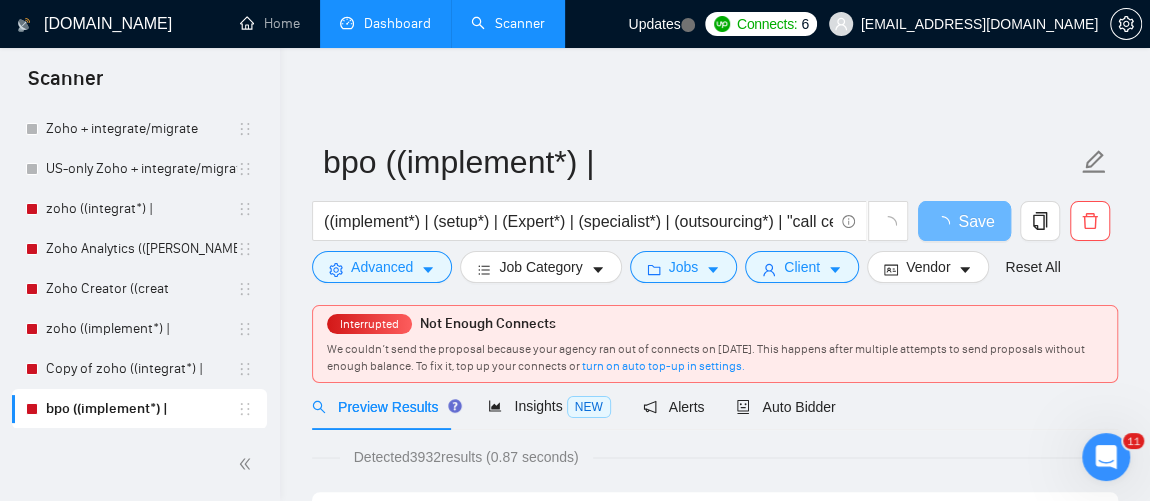 scroll, scrollTop: 30, scrollLeft: 0, axis: vertical 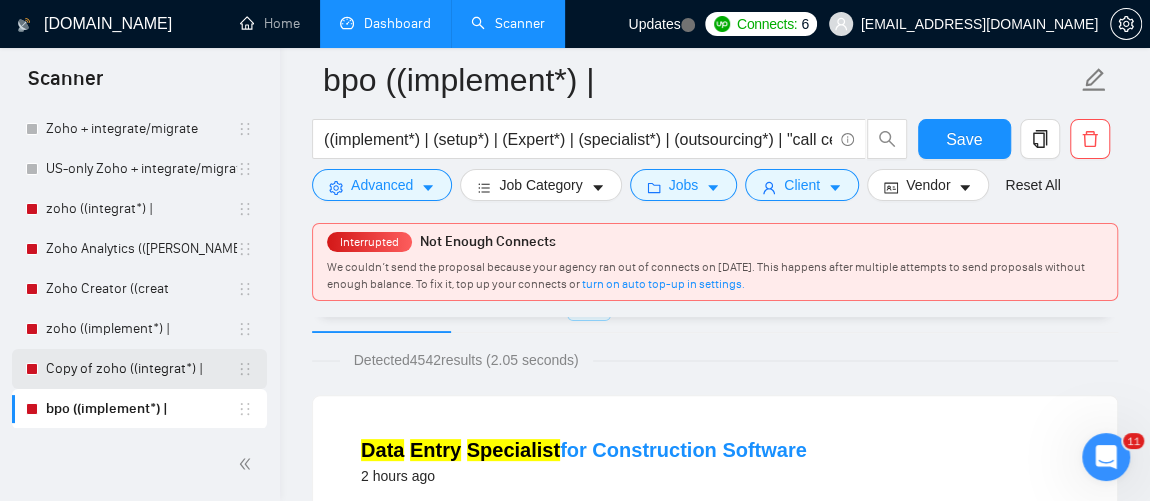 click on "Copy of zoho ((integrat*) |" at bounding box center (141, 369) 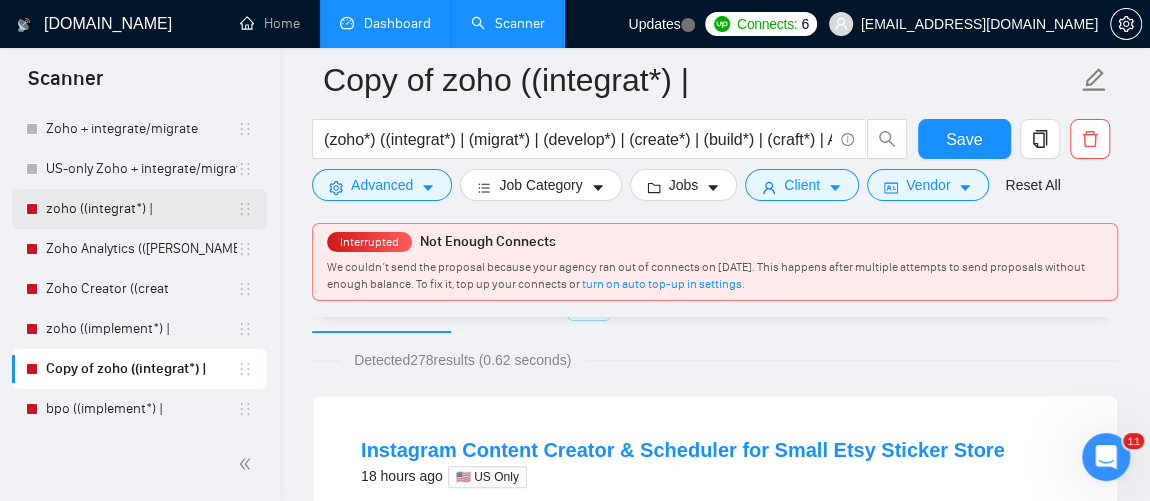 click on "zoho ((integrat*) |" at bounding box center (141, 209) 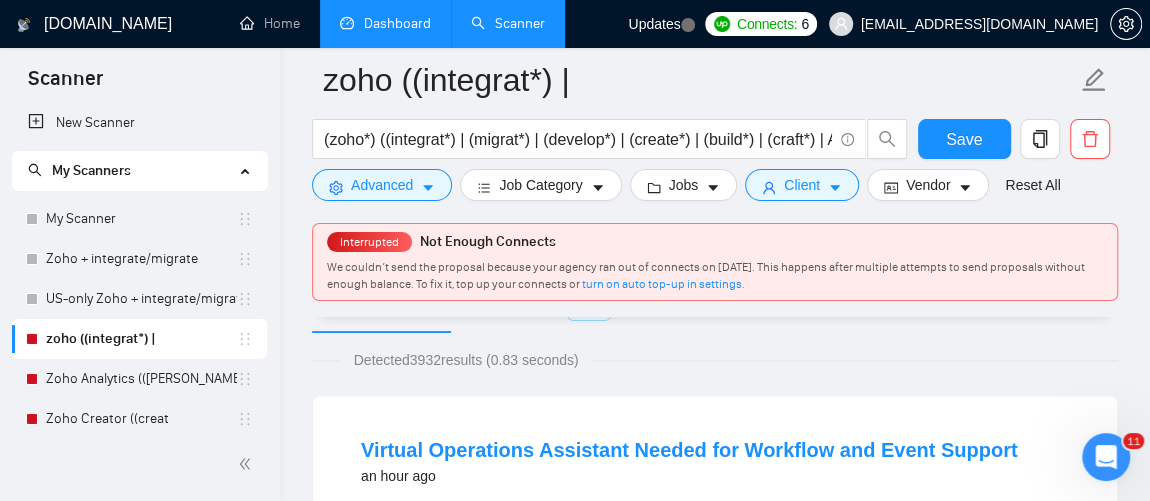 scroll, scrollTop: 0, scrollLeft: 0, axis: both 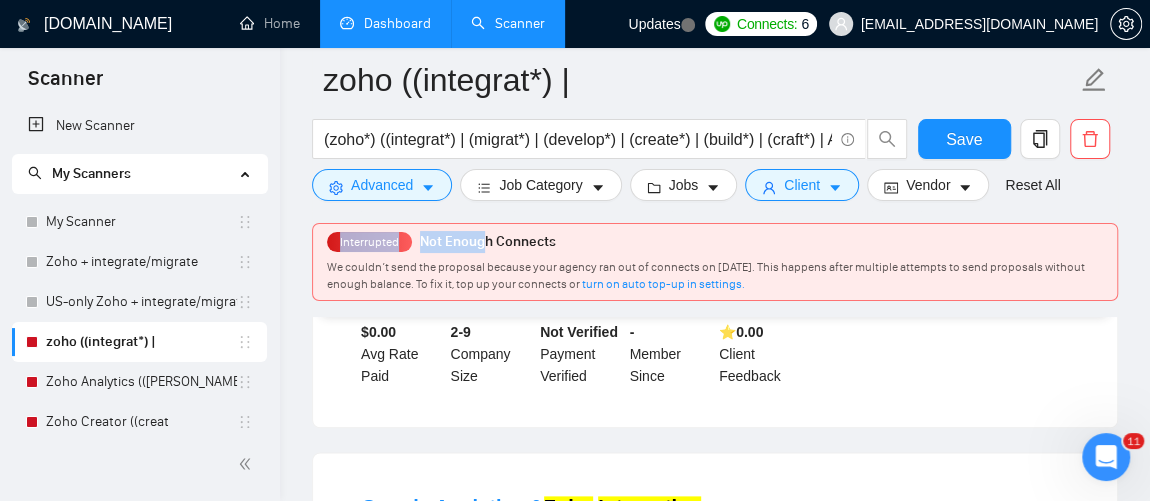 drag, startPoint x: 312, startPoint y: 237, endPoint x: 475, endPoint y: 239, distance: 163.01227 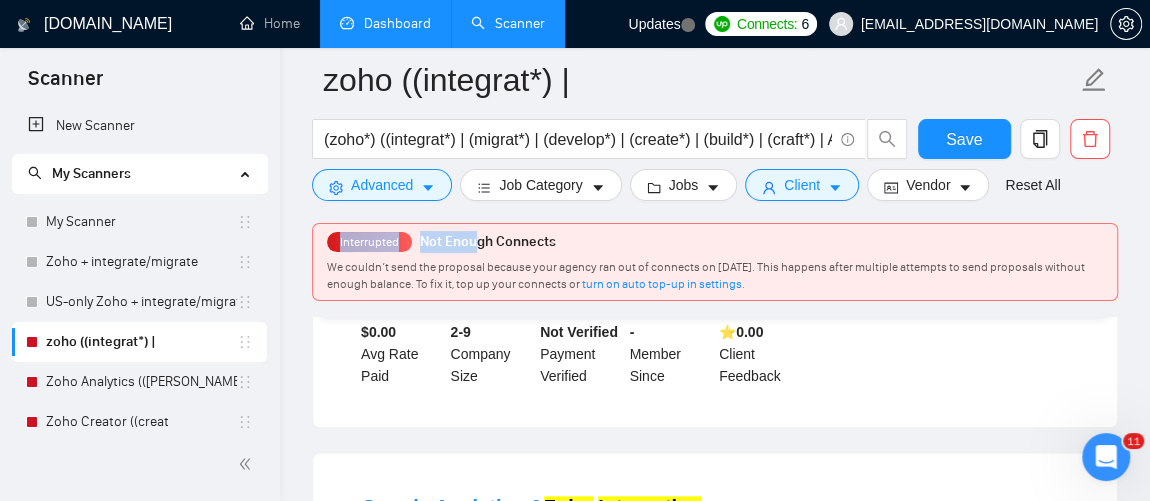 click on "Interrupted Not Enough Connects We couldn’t send the proposal because your agency ran out of connects on [DATE]. This happens after multiple attempts to send proposals without enough balance. To fix it, top up your connects or   turn on auto top-up in settings." at bounding box center (715, 262) 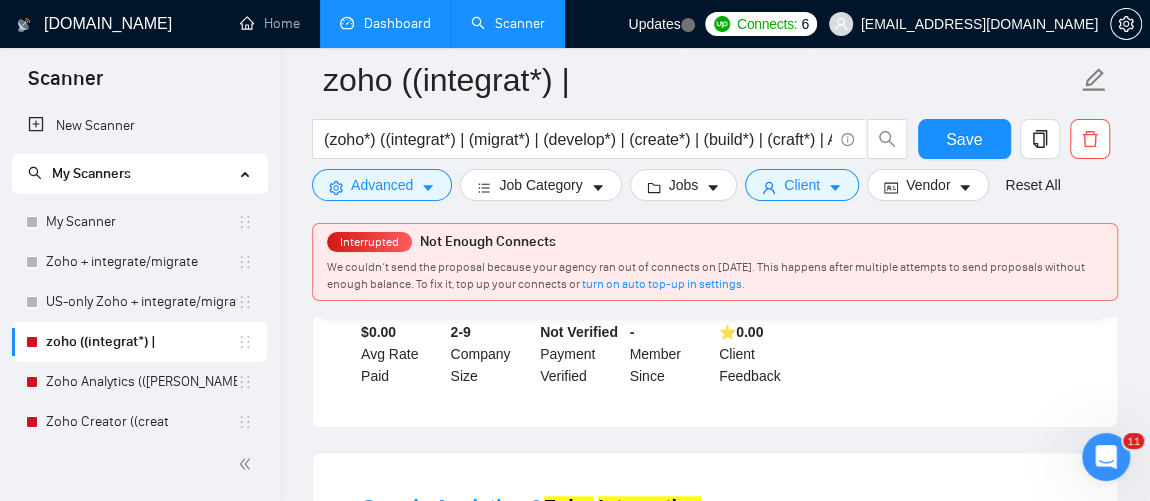 click on "We couldn’t send the proposal because your agency ran out of connects on [DATE]. This happens after multiple attempts to send proposals without enough balance. To fix it, top up your connects or   turn on auto top-up in settings." at bounding box center (706, 275) 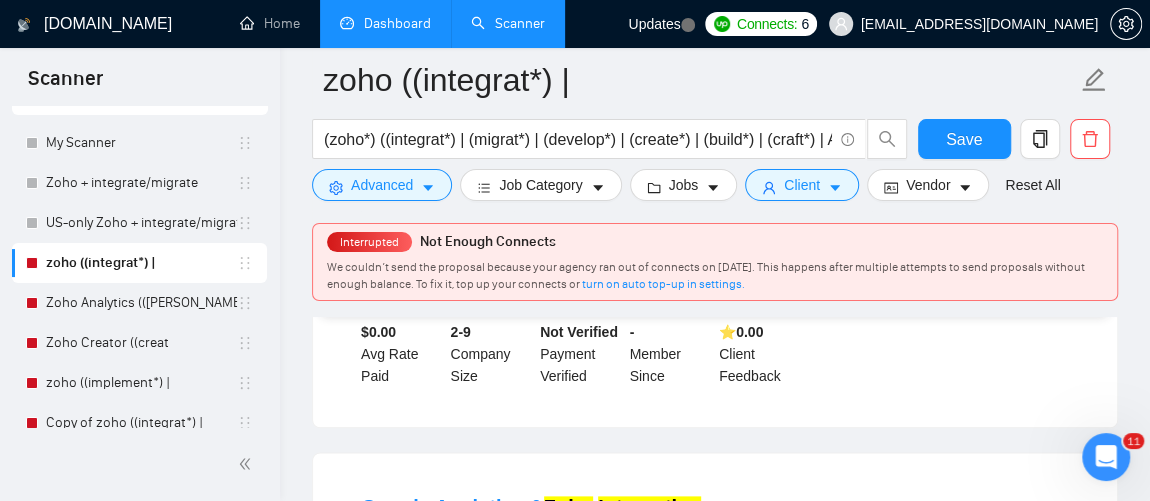 scroll, scrollTop: 133, scrollLeft: 0, axis: vertical 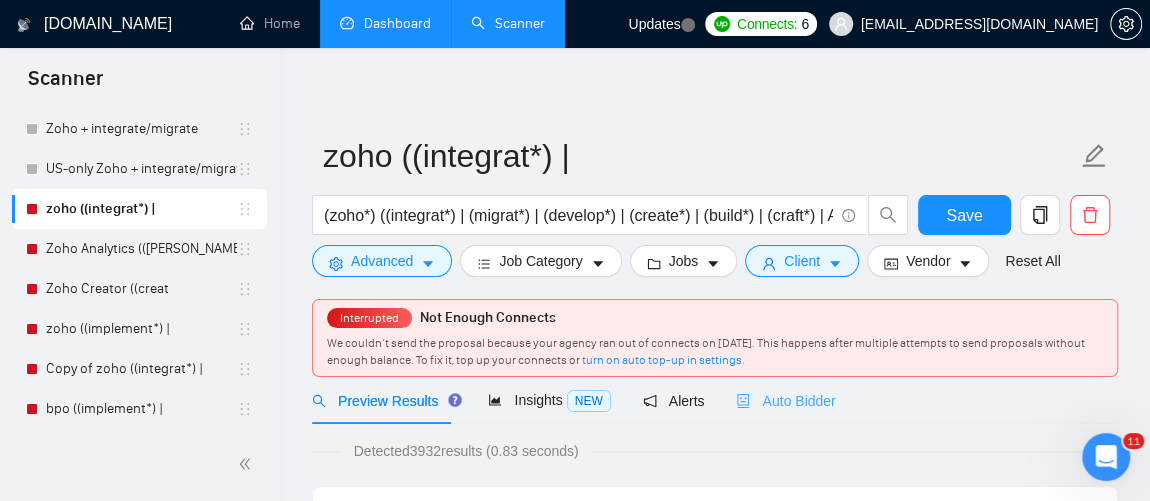 click on "Auto Bidder" at bounding box center (785, 400) 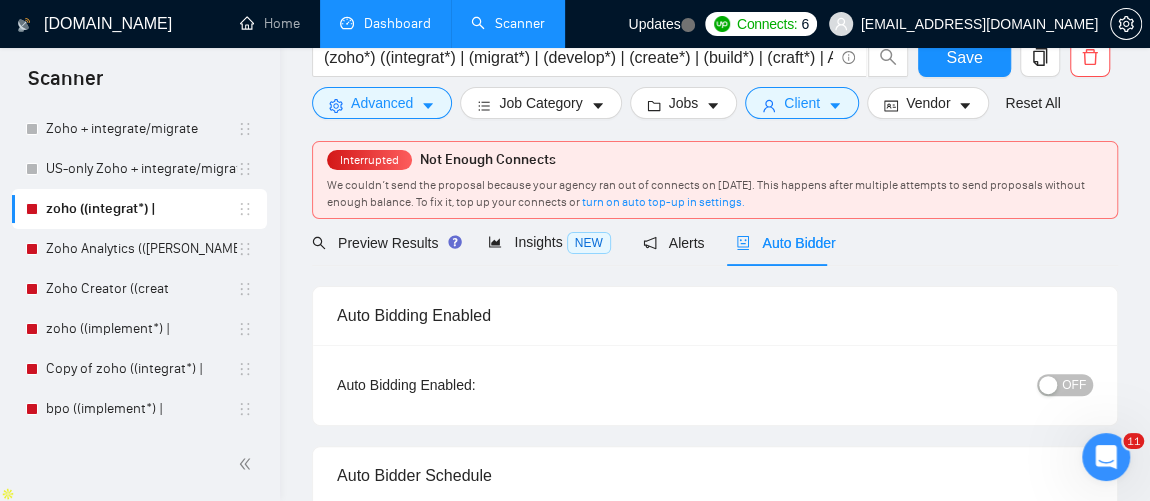 scroll, scrollTop: 0, scrollLeft: 0, axis: both 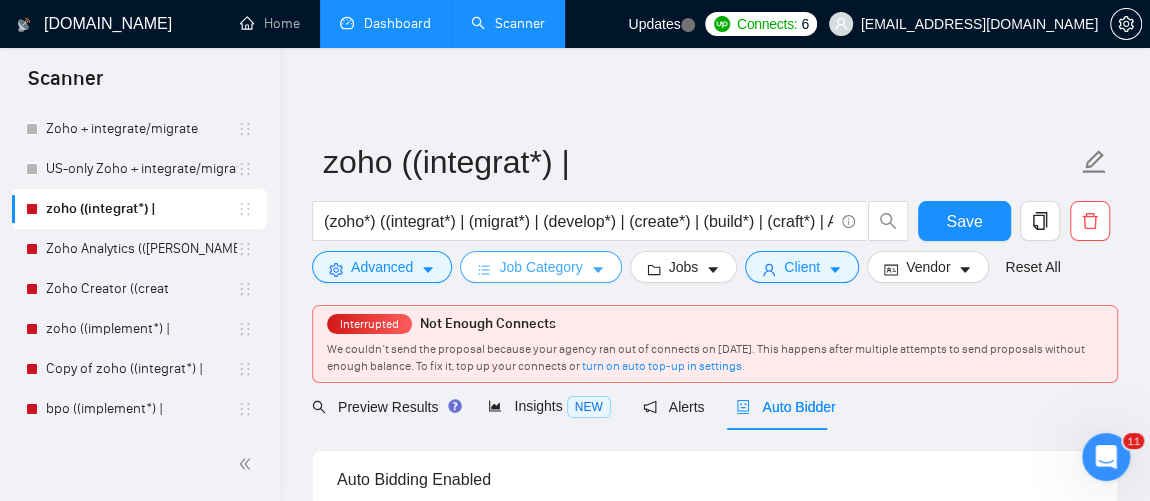 click 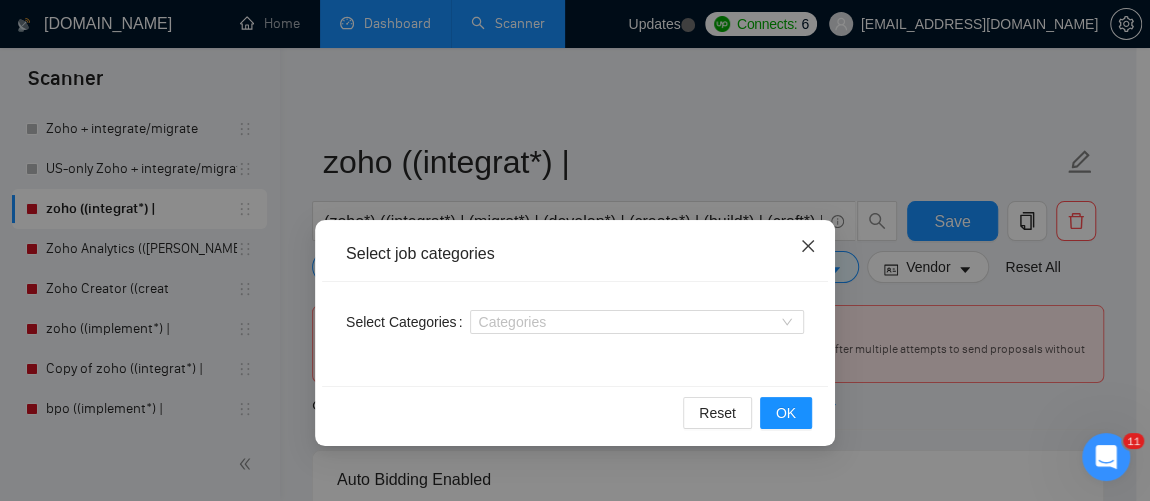 click 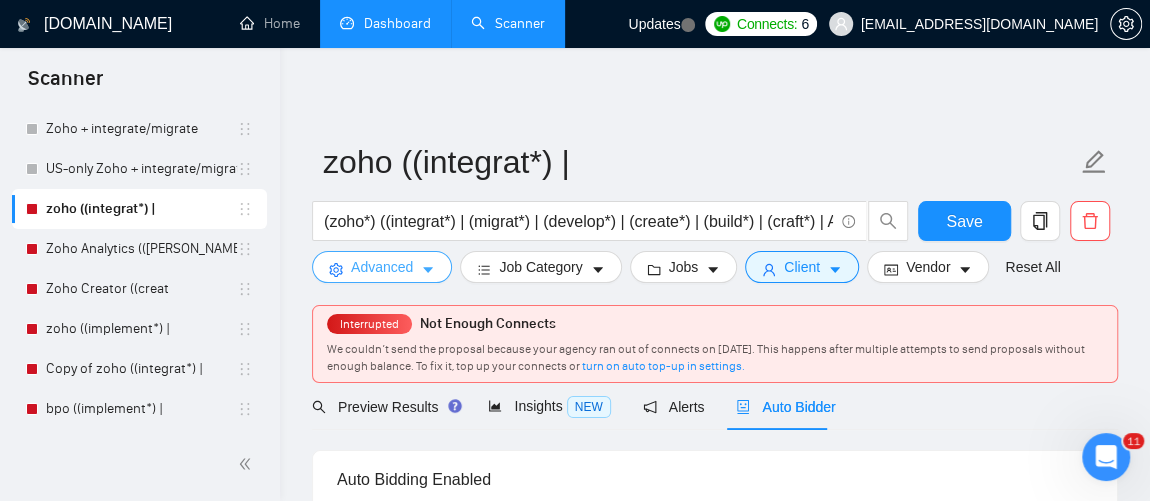 click on "Advanced" at bounding box center [382, 267] 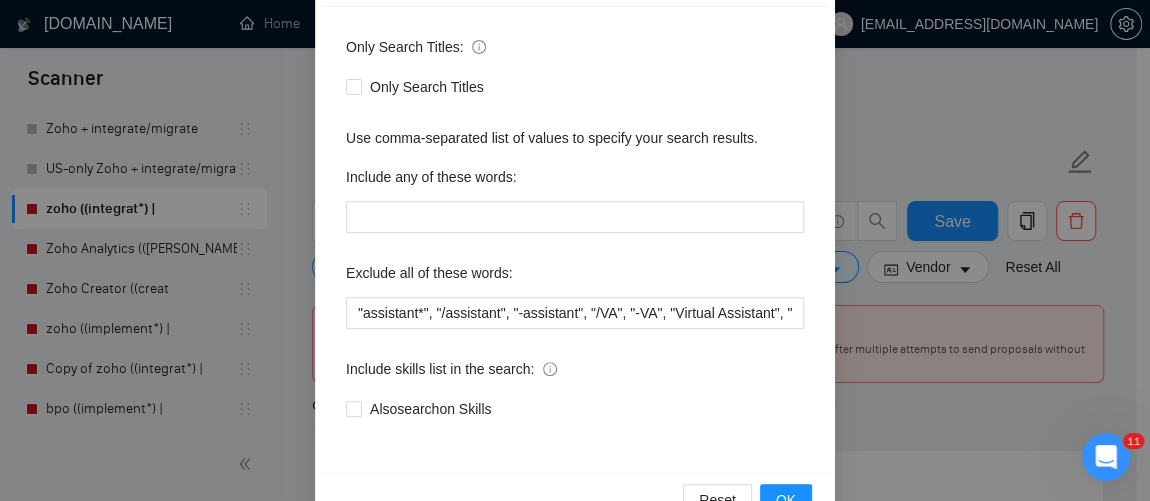 scroll, scrollTop: 329, scrollLeft: 0, axis: vertical 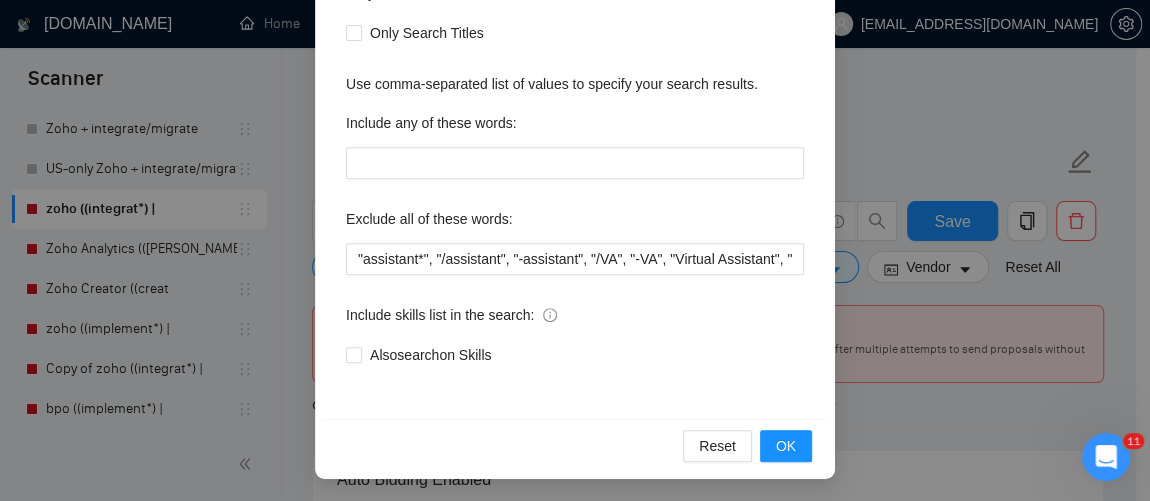 click on "Also  search  on Skills" at bounding box center [575, 355] 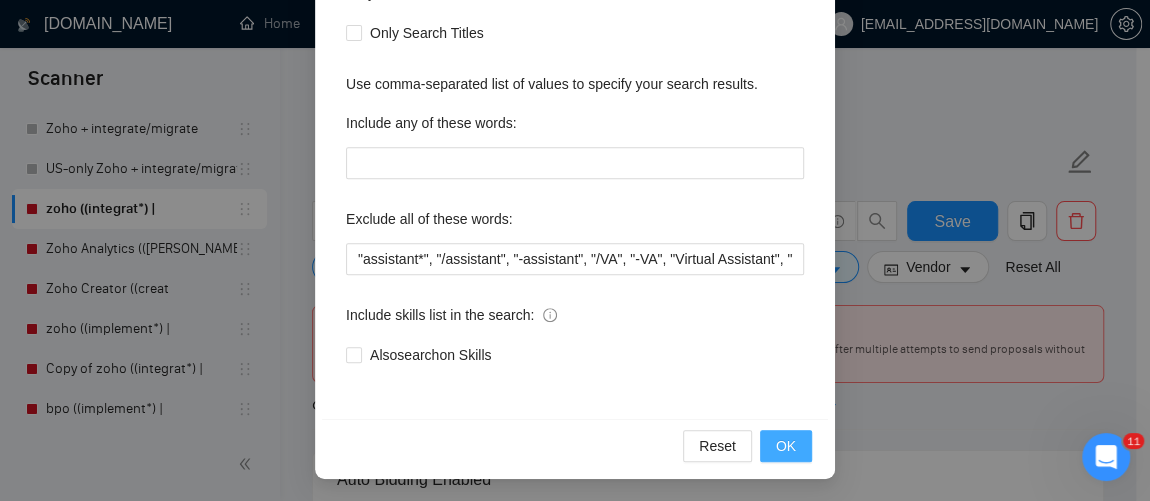 click on "OK" at bounding box center (786, 446) 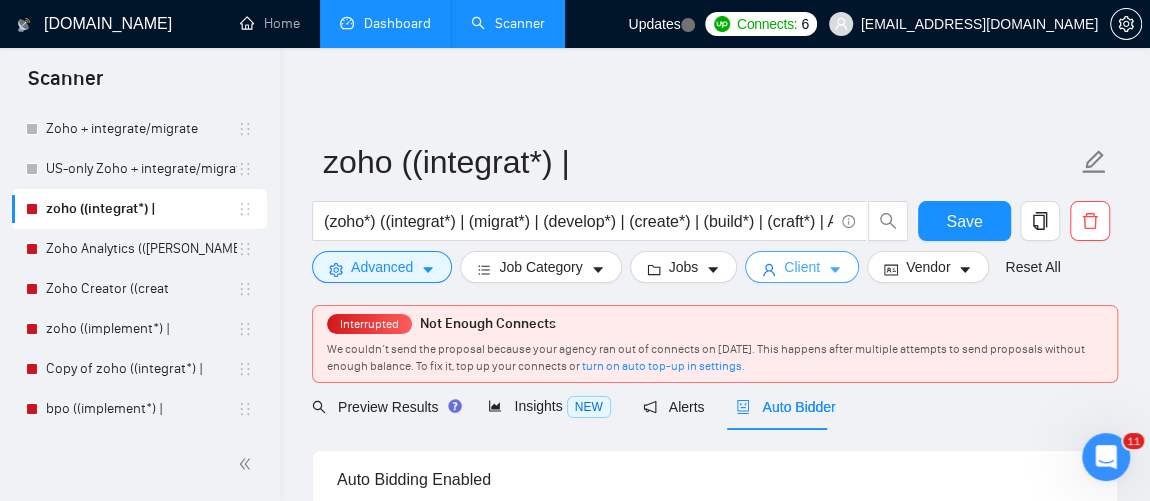 click 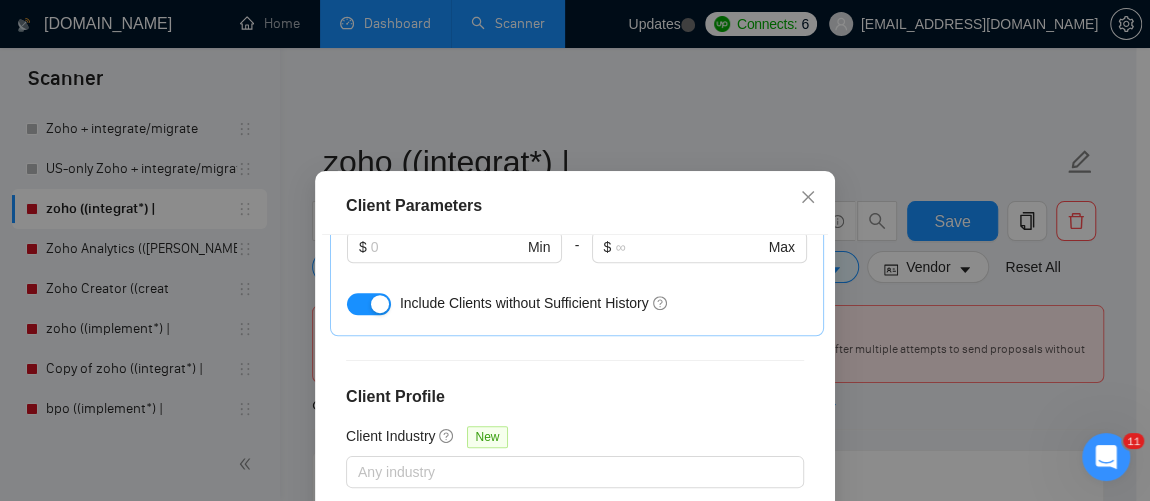 scroll, scrollTop: 919, scrollLeft: 0, axis: vertical 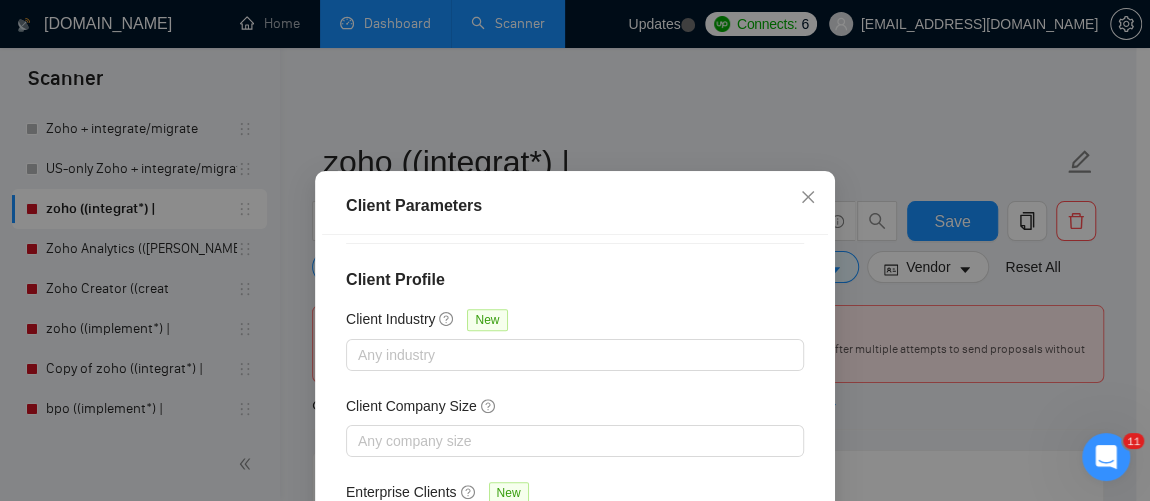 click on "Client Parameters Client Location Include Client Countries [GEOGRAPHIC_DATA] [GEOGRAPHIC_DATA] [GEOGRAPHIC_DATA] [GEOGRAPHIC_DATA]   Exclude Client Countries   Select Client Rating Client Min Average Feedback Include clients with no feedback Client Payment Details Payment Verified Hire Rate Stats   Client Total Spent $ Min - $ Max Client Hire Rate New Mid Rates High Rates Max Rates     Avg Hourly Rate Paid New $ Min - $ Max Include Clients without Sufficient History Client Profile Client Industry New   Any industry Client Company Size   Any company size Enterprise Clients New   Any clients Reset OK" at bounding box center [575, 250] 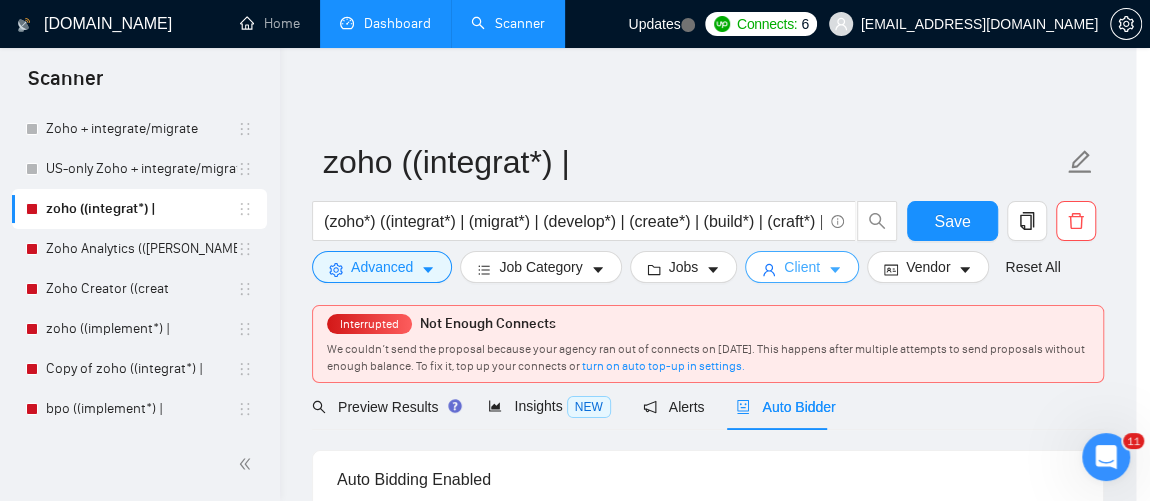 type 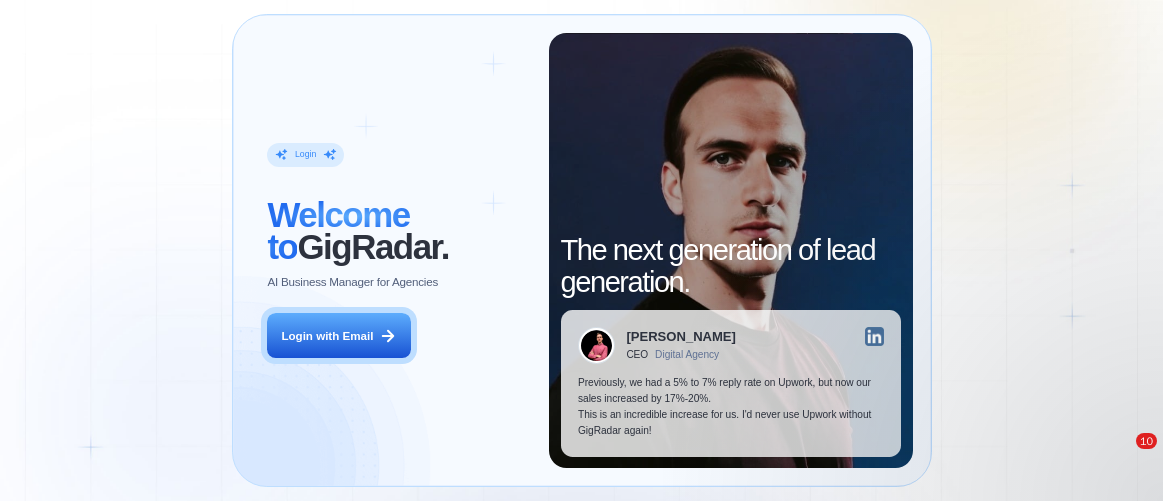 scroll, scrollTop: 0, scrollLeft: 0, axis: both 